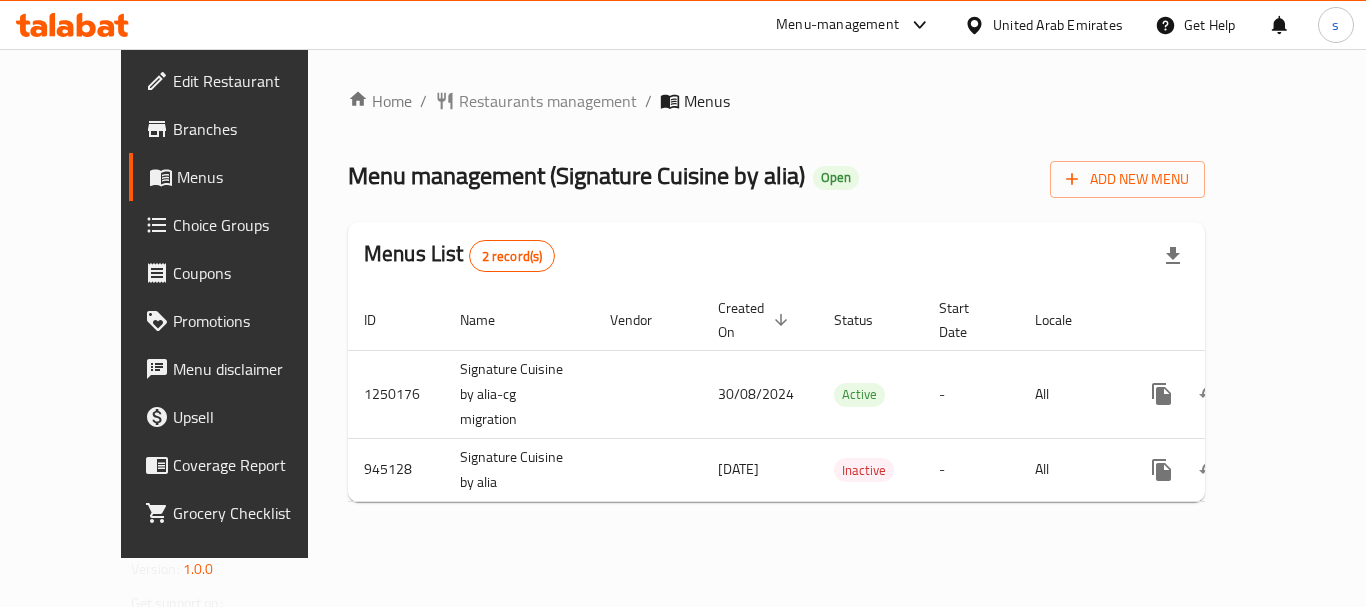 scroll, scrollTop: 0, scrollLeft: 0, axis: both 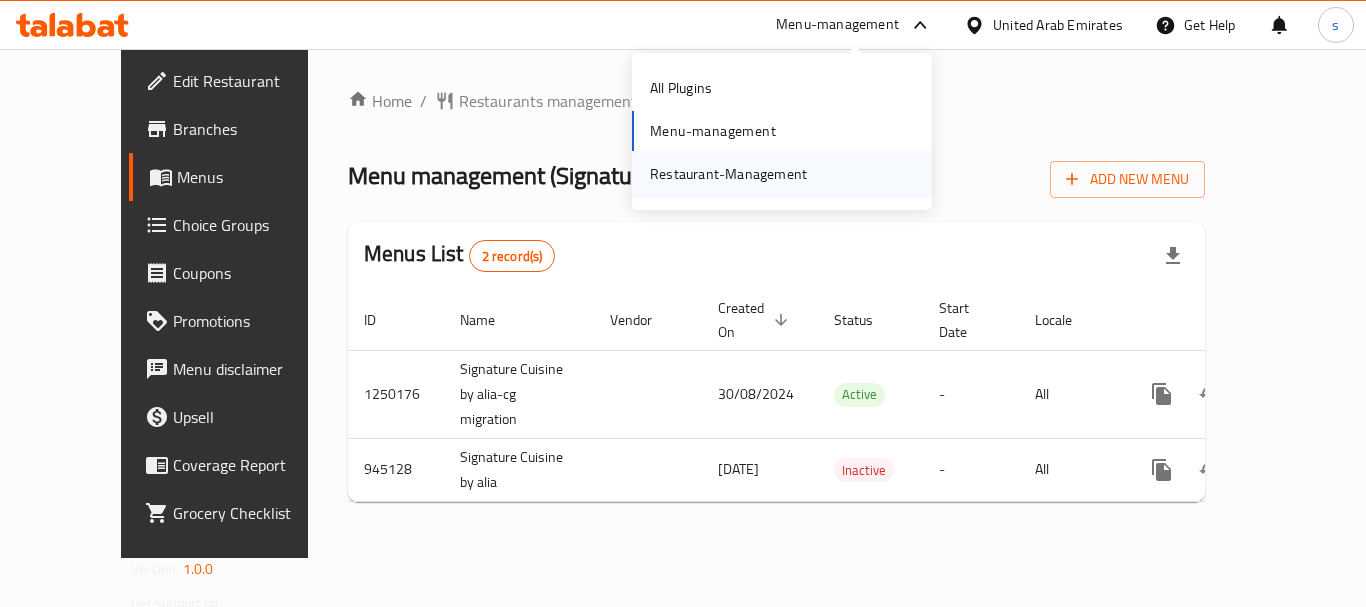 click on "Restaurant-Management" at bounding box center [728, 174] 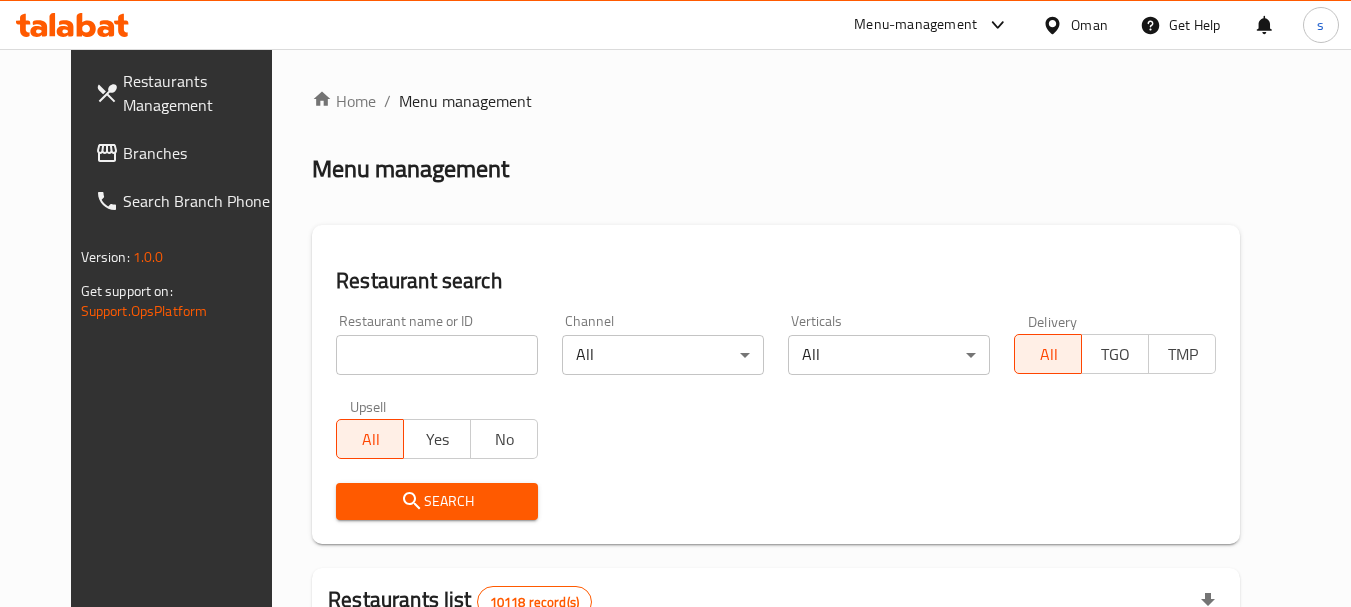 scroll, scrollTop: 0, scrollLeft: 0, axis: both 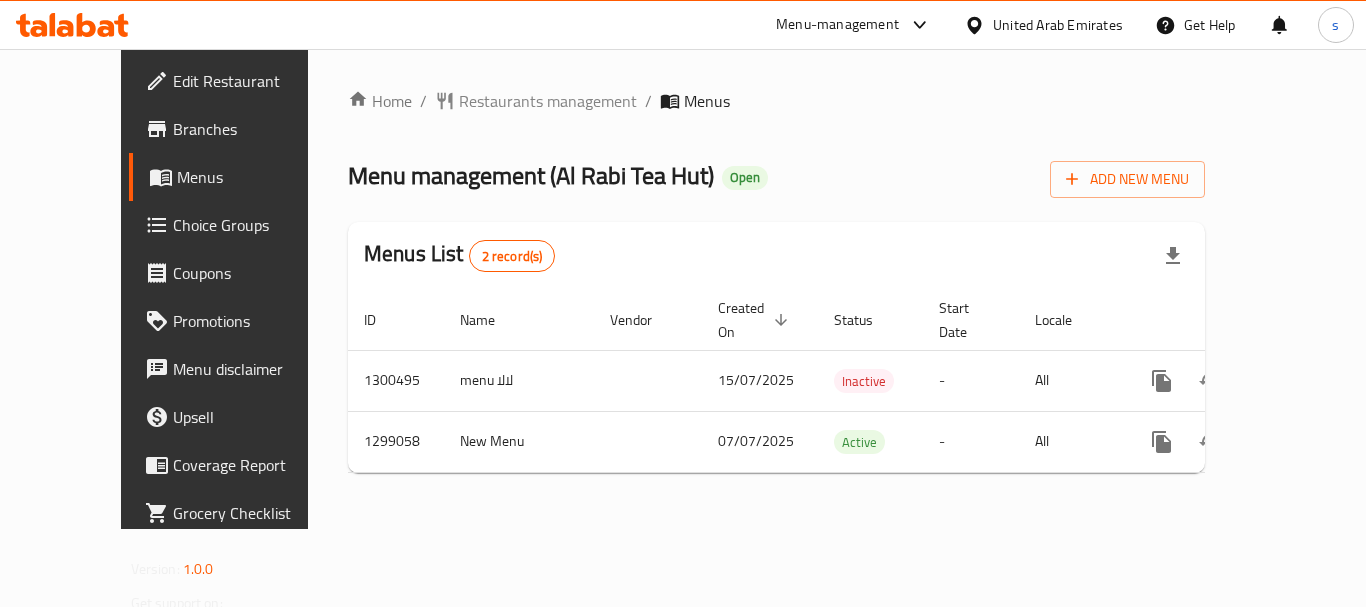 click at bounding box center (915, 25) 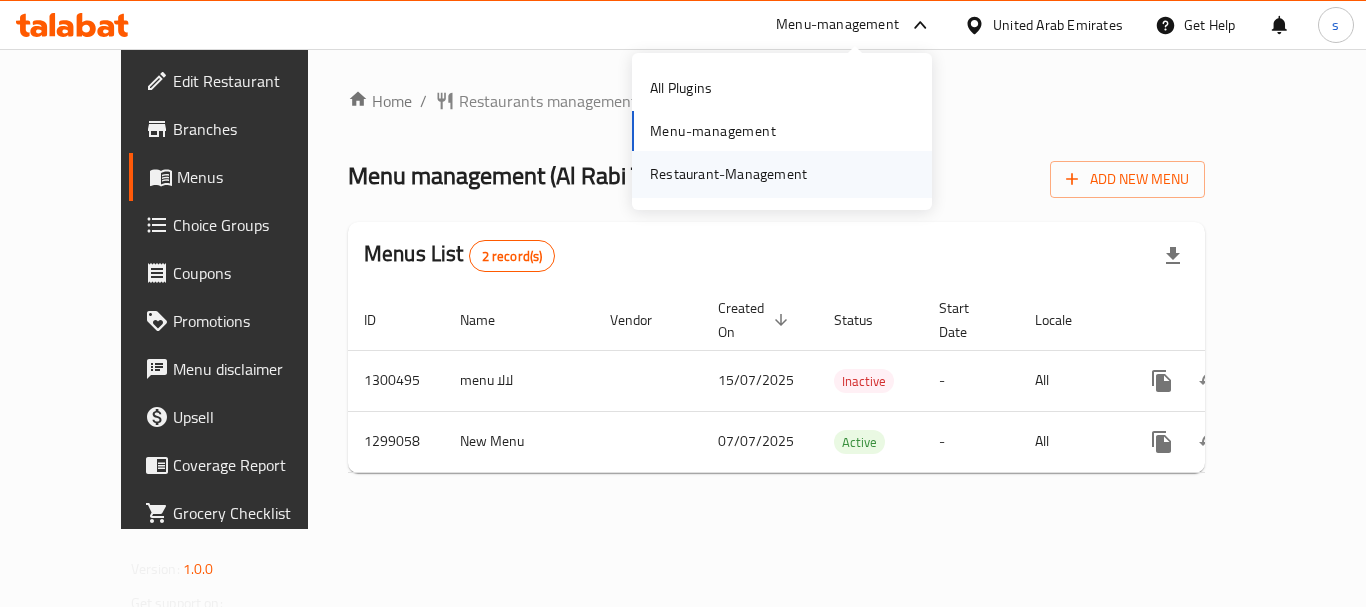 click on "Restaurant-Management" at bounding box center [728, 174] 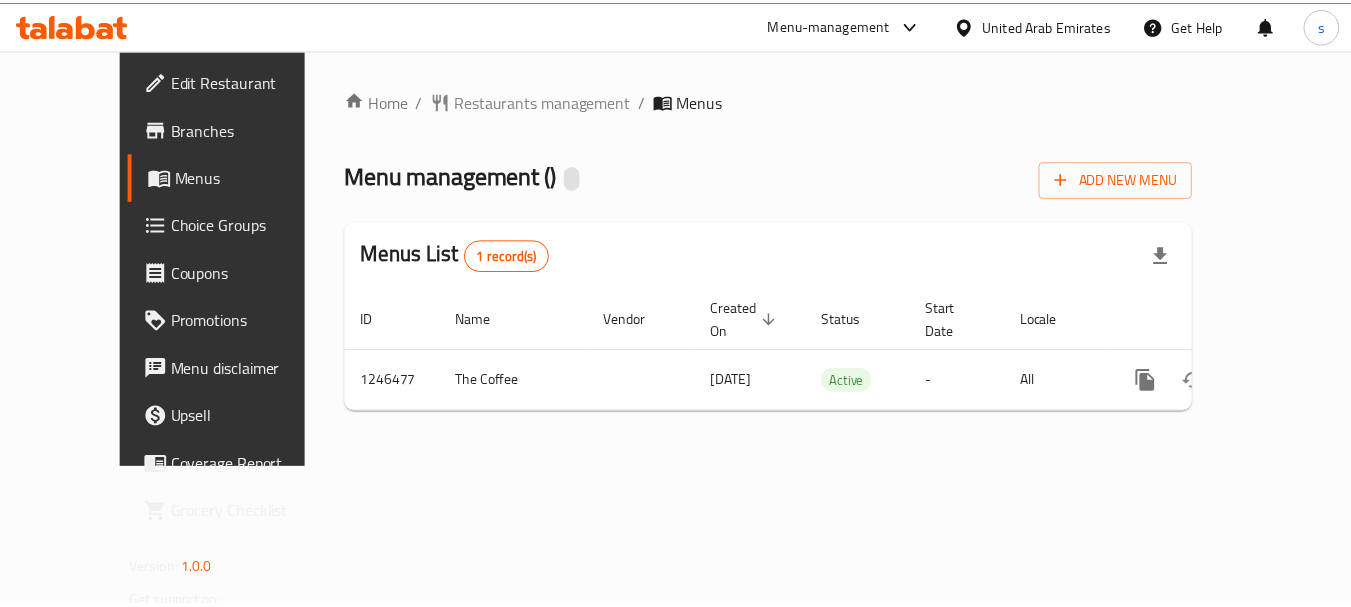 scroll, scrollTop: 0, scrollLeft: 0, axis: both 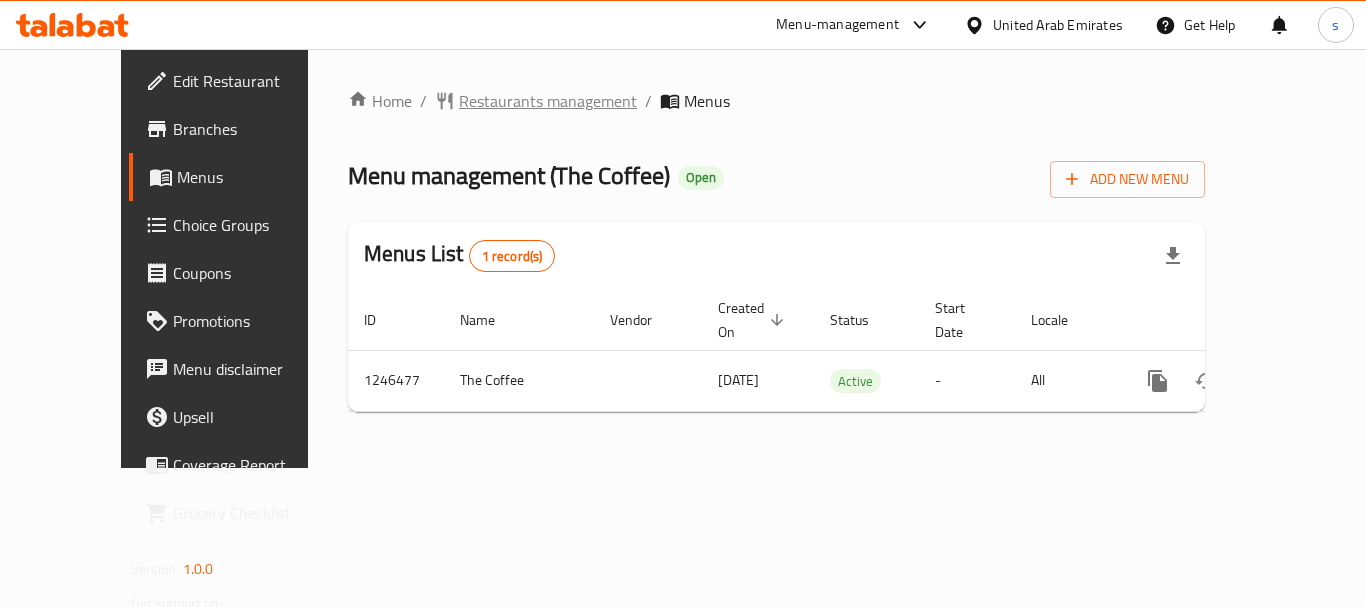 click on "Restaurants management" at bounding box center (548, 101) 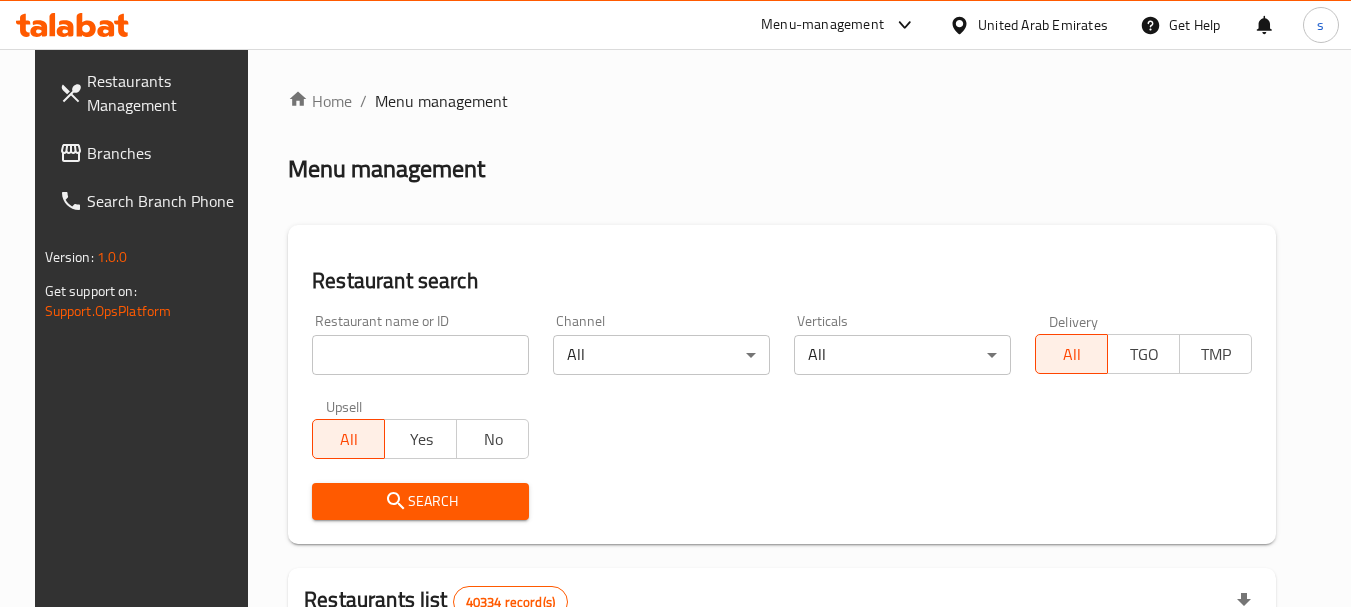 click on "Branches" at bounding box center [166, 153] 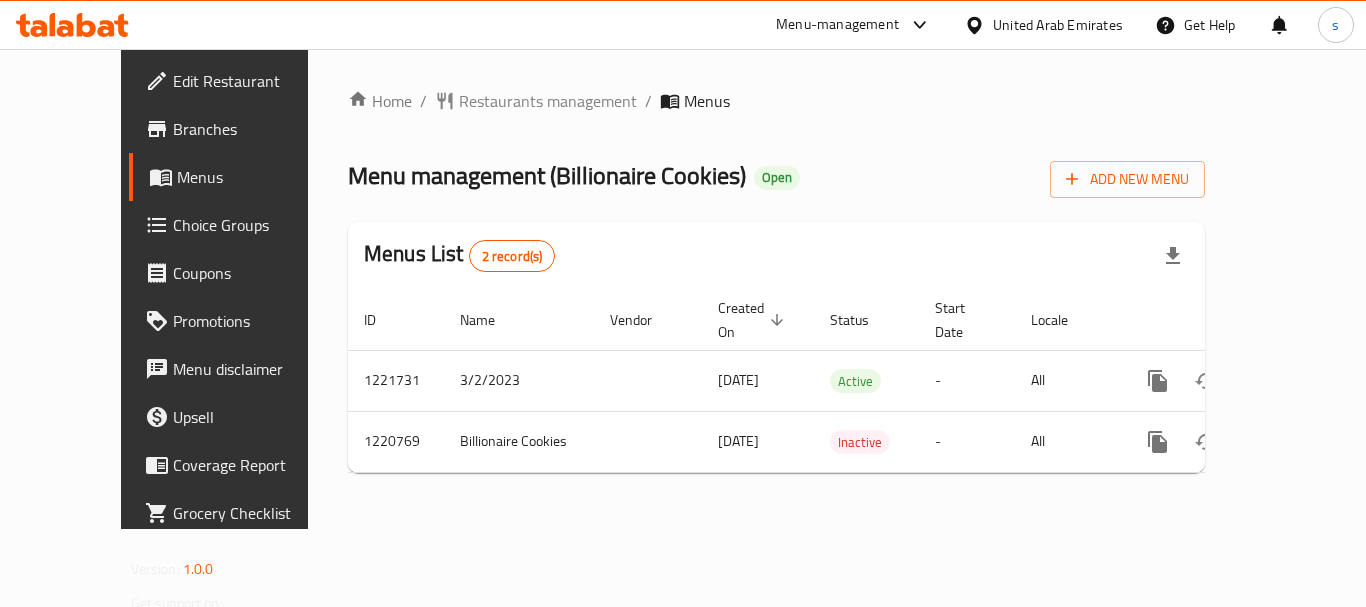 scroll, scrollTop: 0, scrollLeft: 0, axis: both 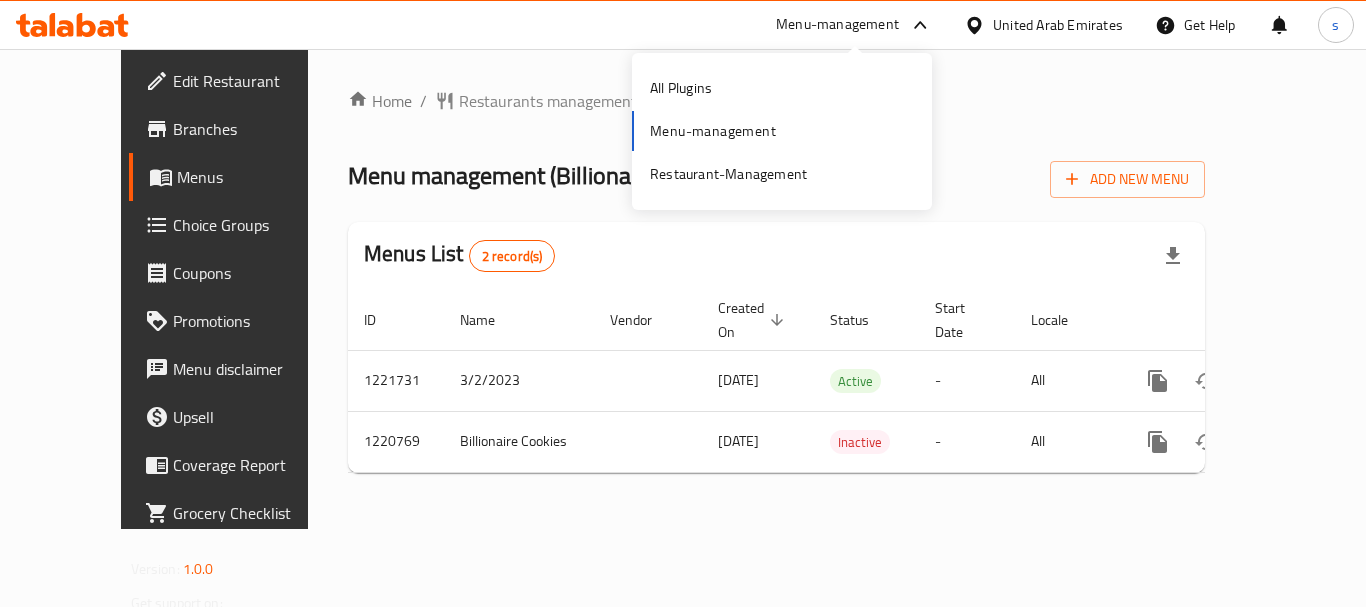click on "All Plugins Menu-management Restaurant-Management" at bounding box center (782, 131) 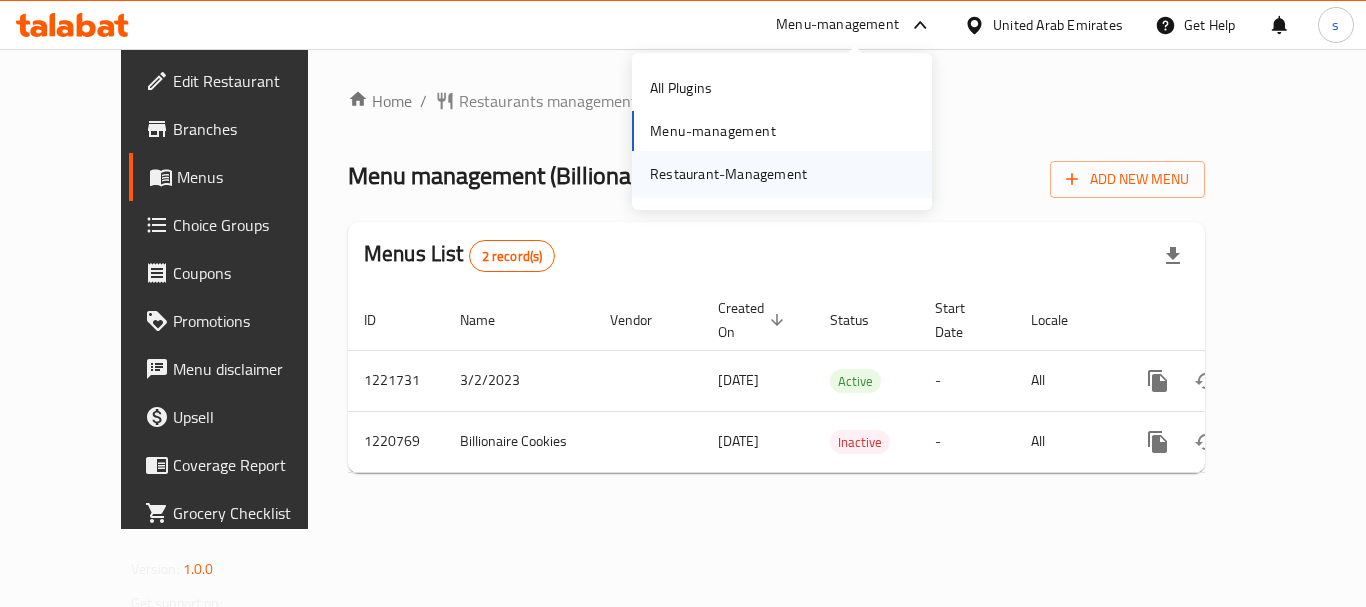 click on "Restaurant-Management" at bounding box center [728, 174] 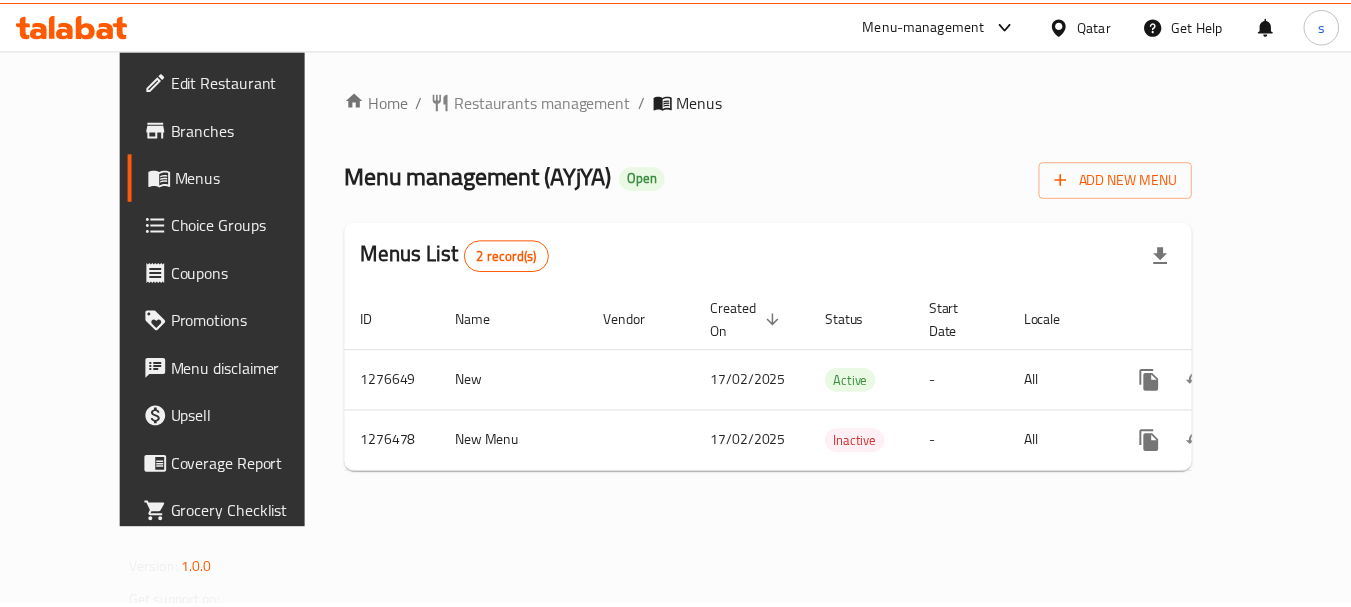 scroll, scrollTop: 0, scrollLeft: 0, axis: both 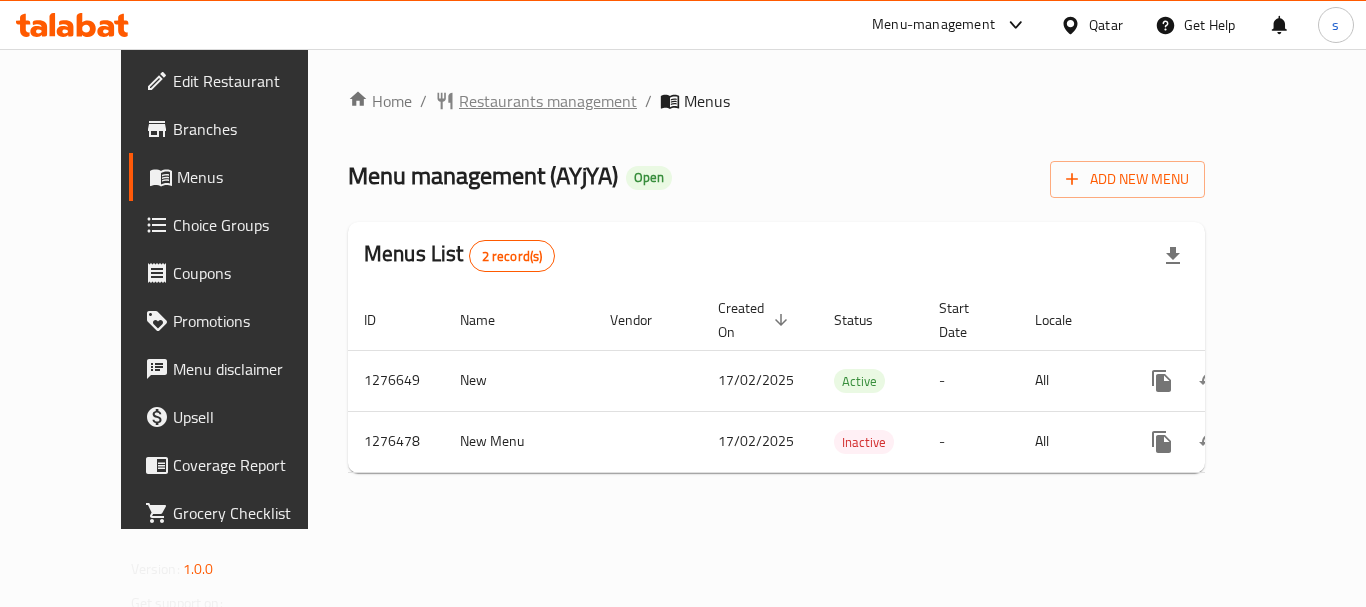 click on "Restaurants management" at bounding box center (548, 101) 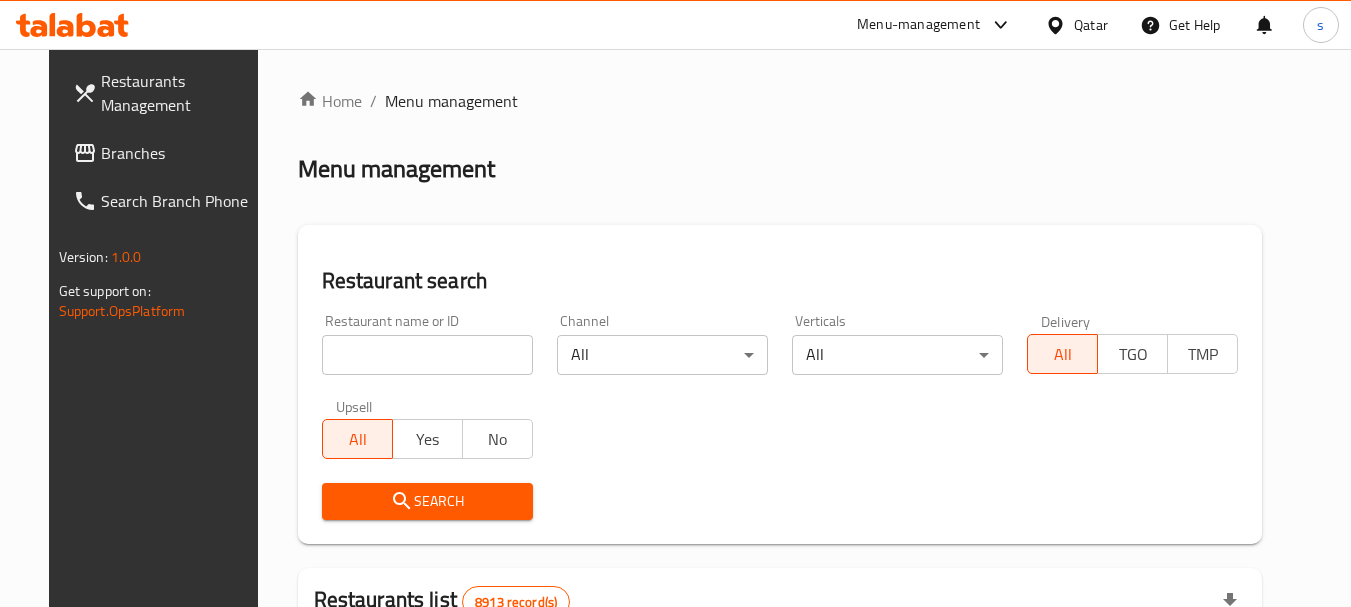 click on "Branches" at bounding box center (180, 153) 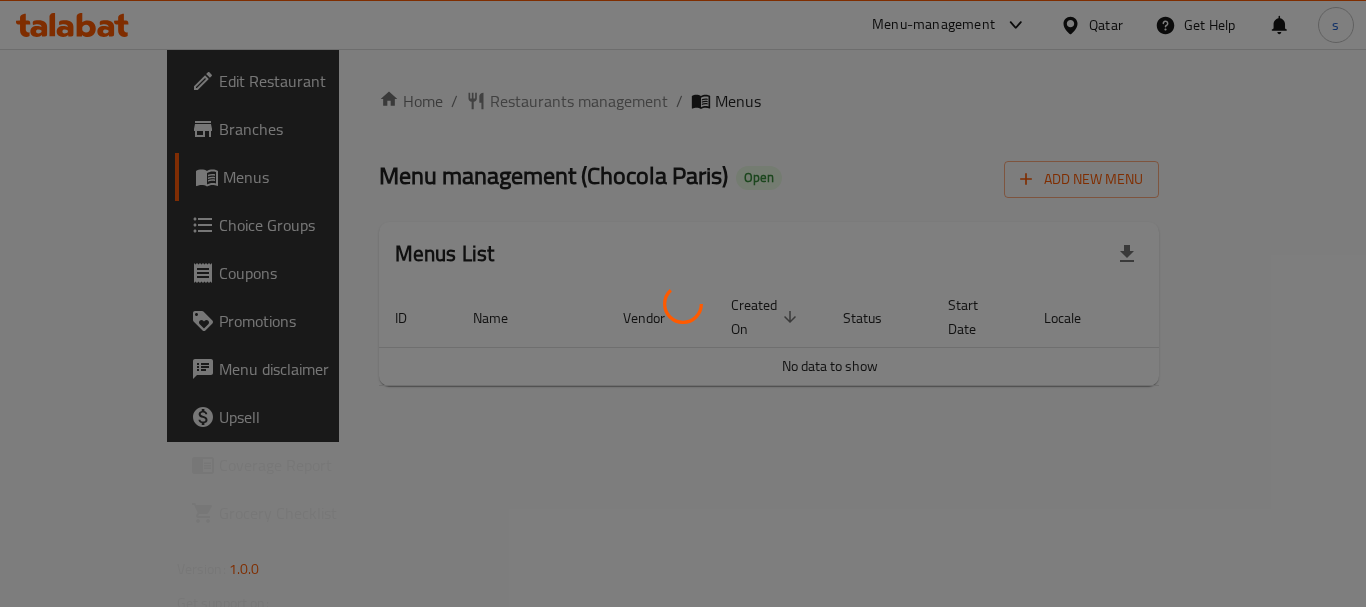 scroll, scrollTop: 0, scrollLeft: 0, axis: both 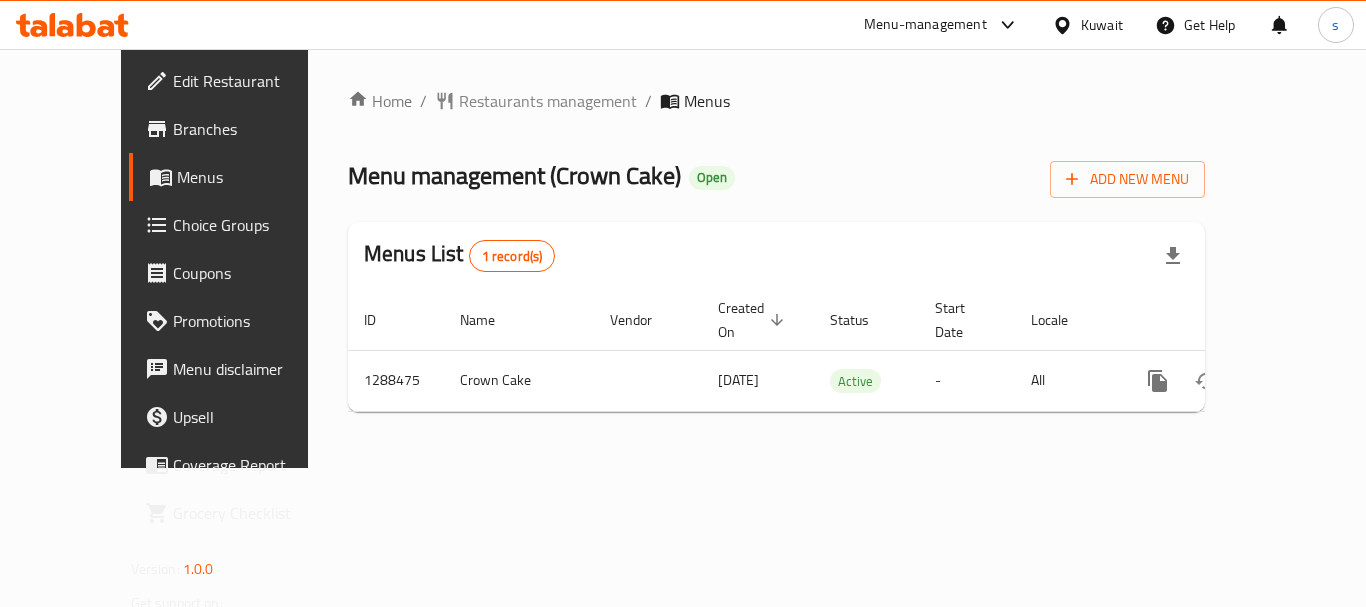 click at bounding box center (1003, 25) 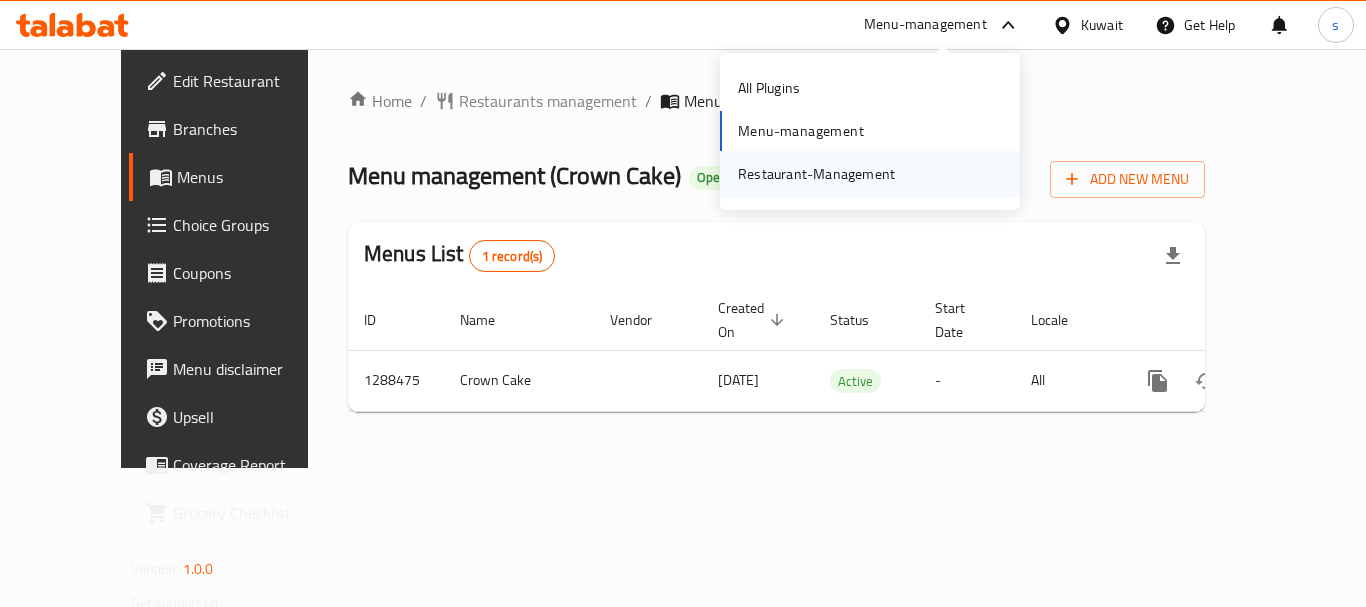 click on "Restaurant-Management" at bounding box center [816, 174] 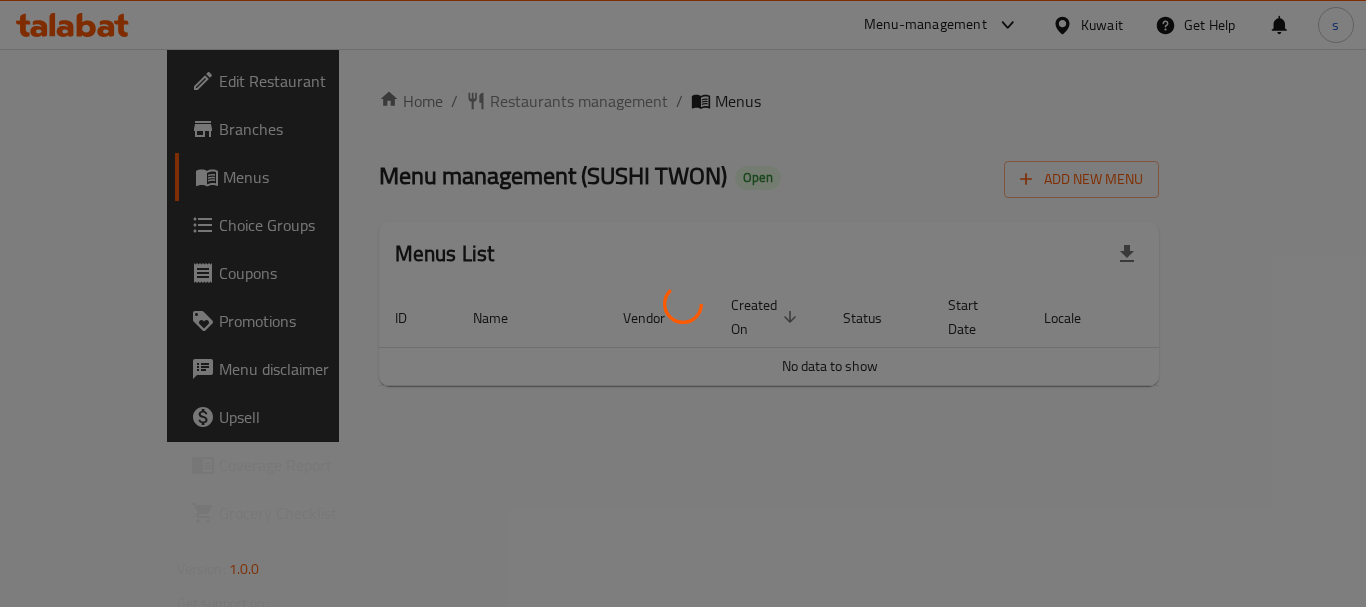 scroll, scrollTop: 0, scrollLeft: 0, axis: both 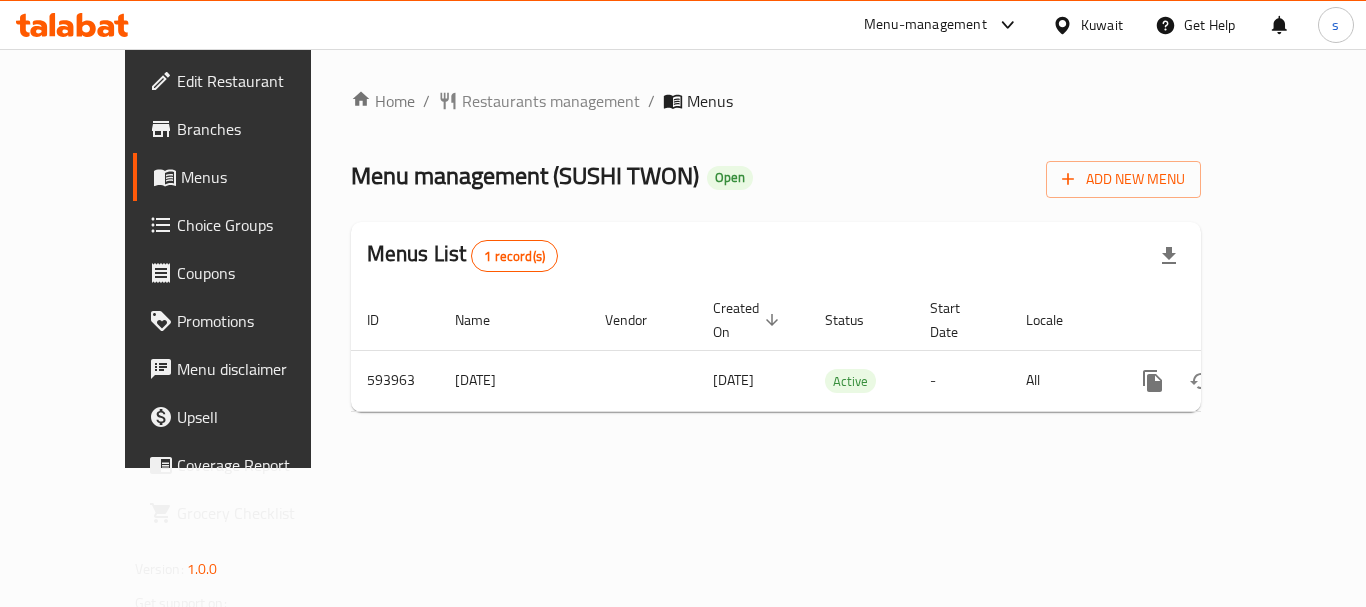click at bounding box center [1003, 25] 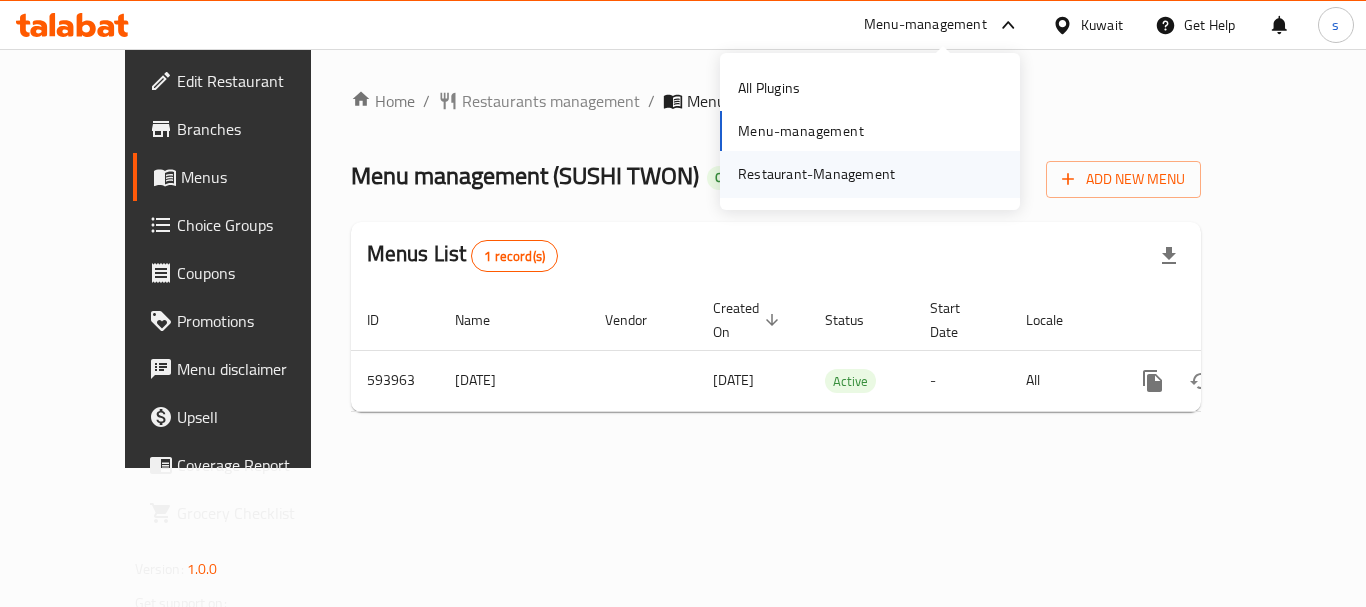 click on "Restaurant-Management" at bounding box center (816, 174) 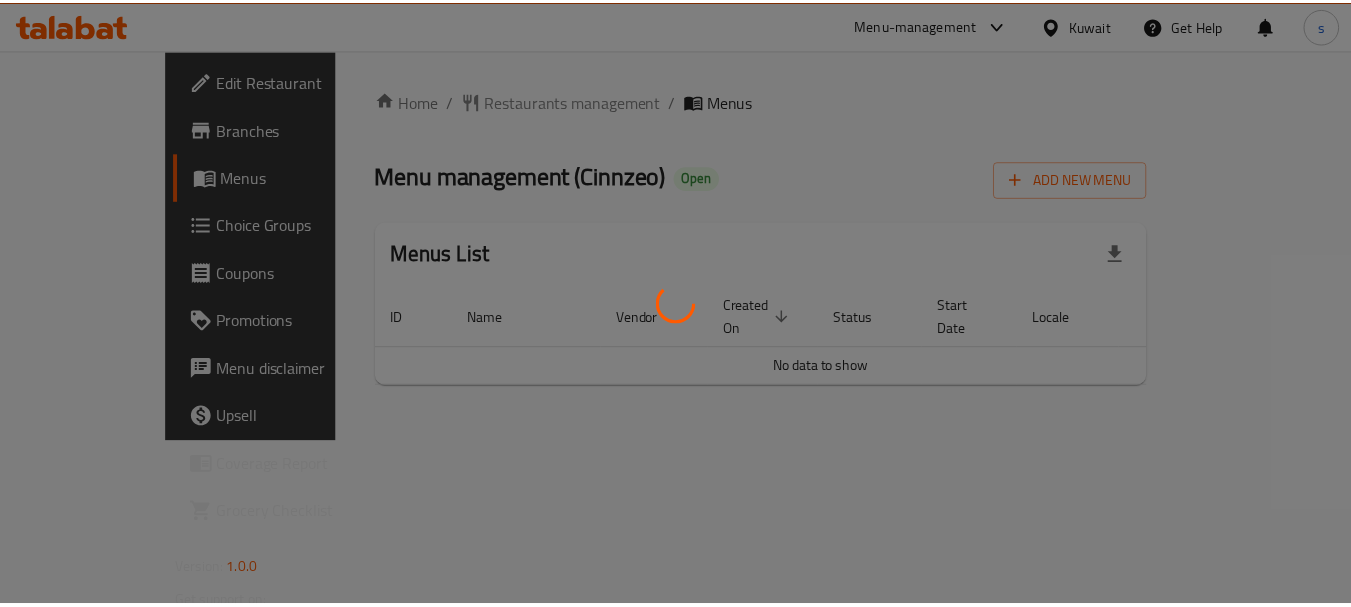 scroll, scrollTop: 0, scrollLeft: 0, axis: both 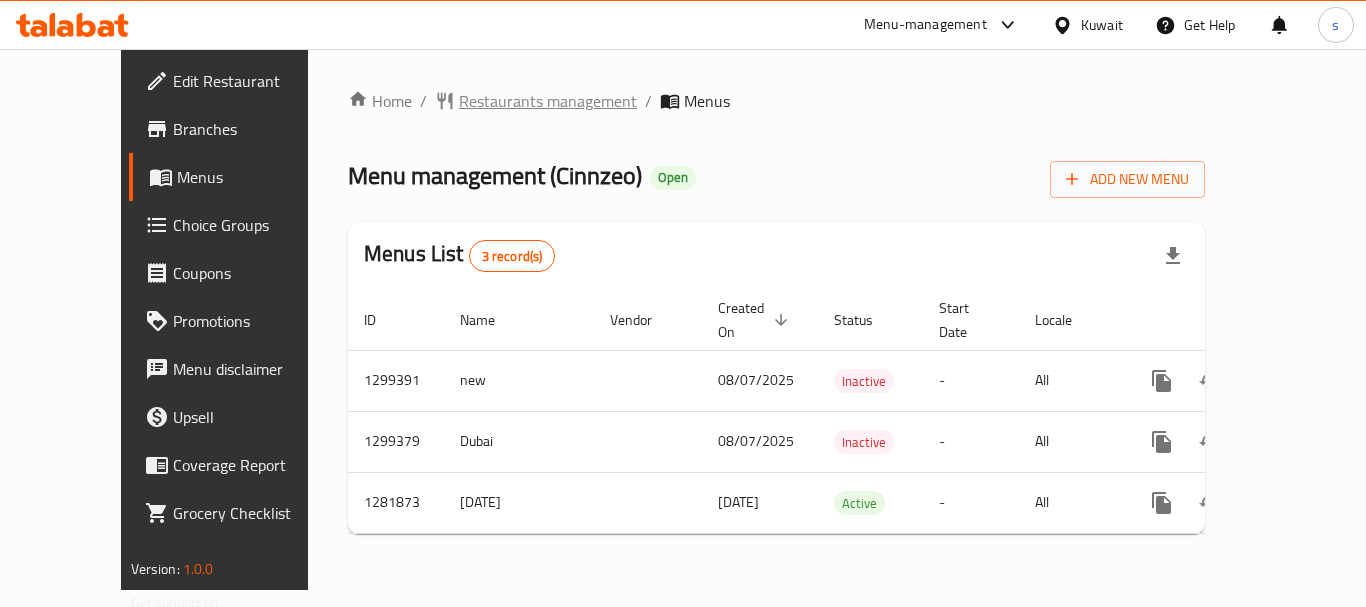 click on "Restaurants management" at bounding box center (548, 101) 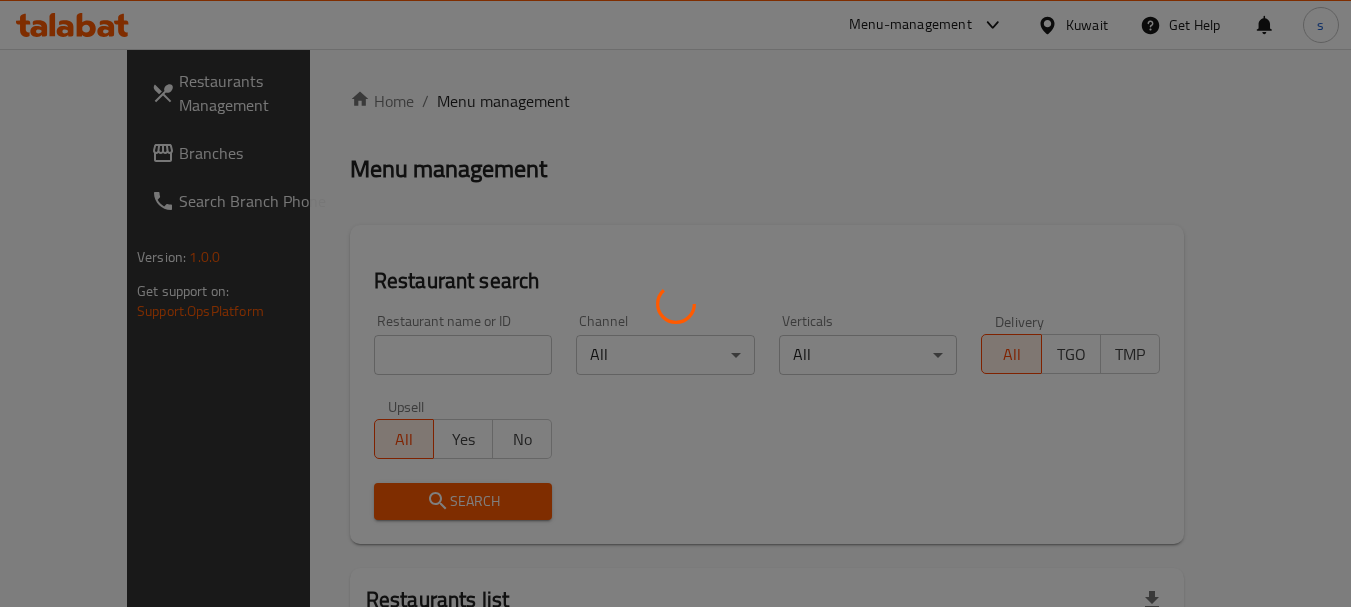 click at bounding box center [675, 303] 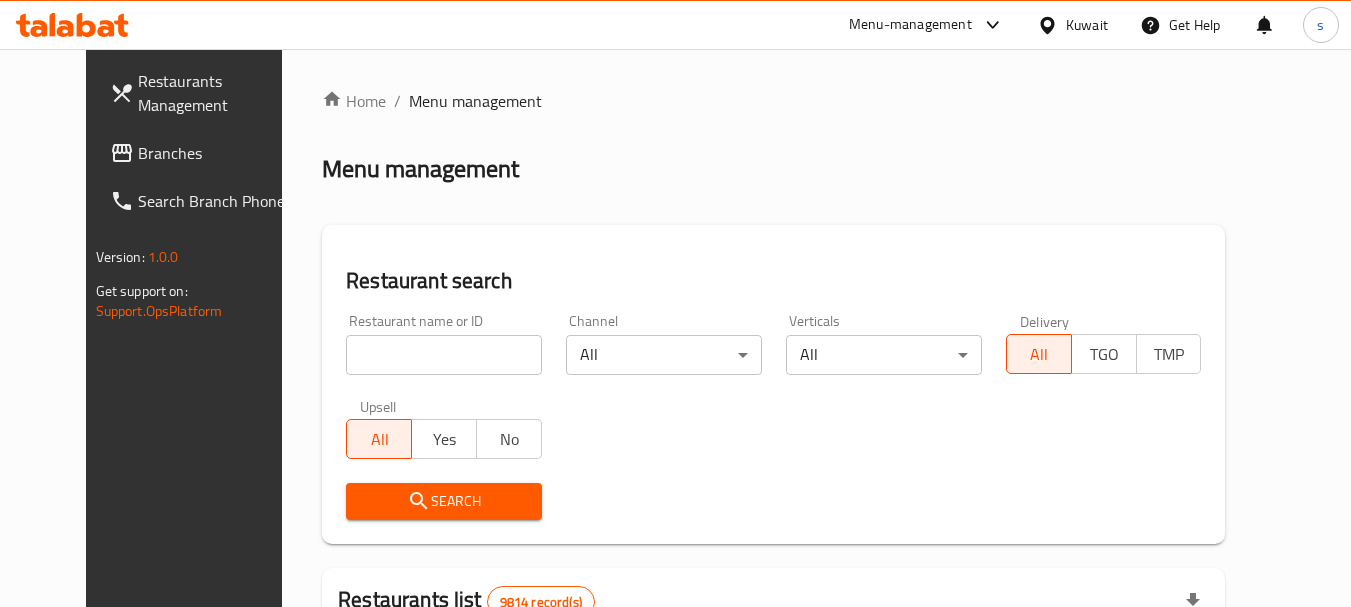 click on "Branches" at bounding box center [217, 153] 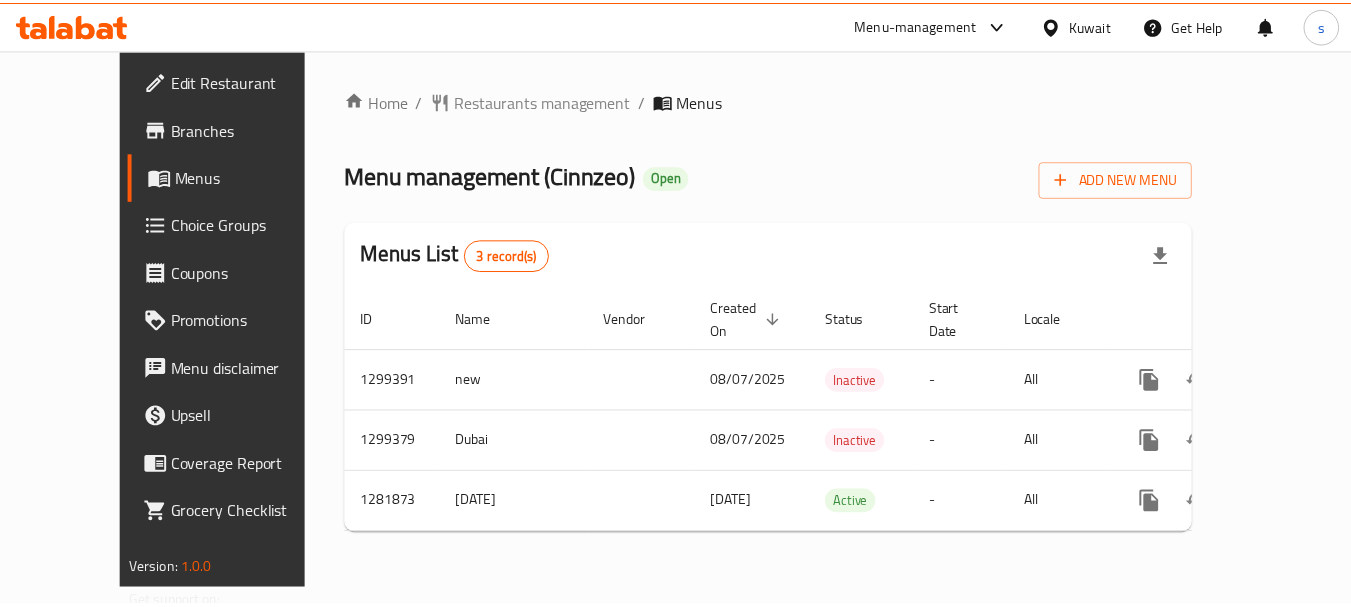 scroll, scrollTop: 0, scrollLeft: 0, axis: both 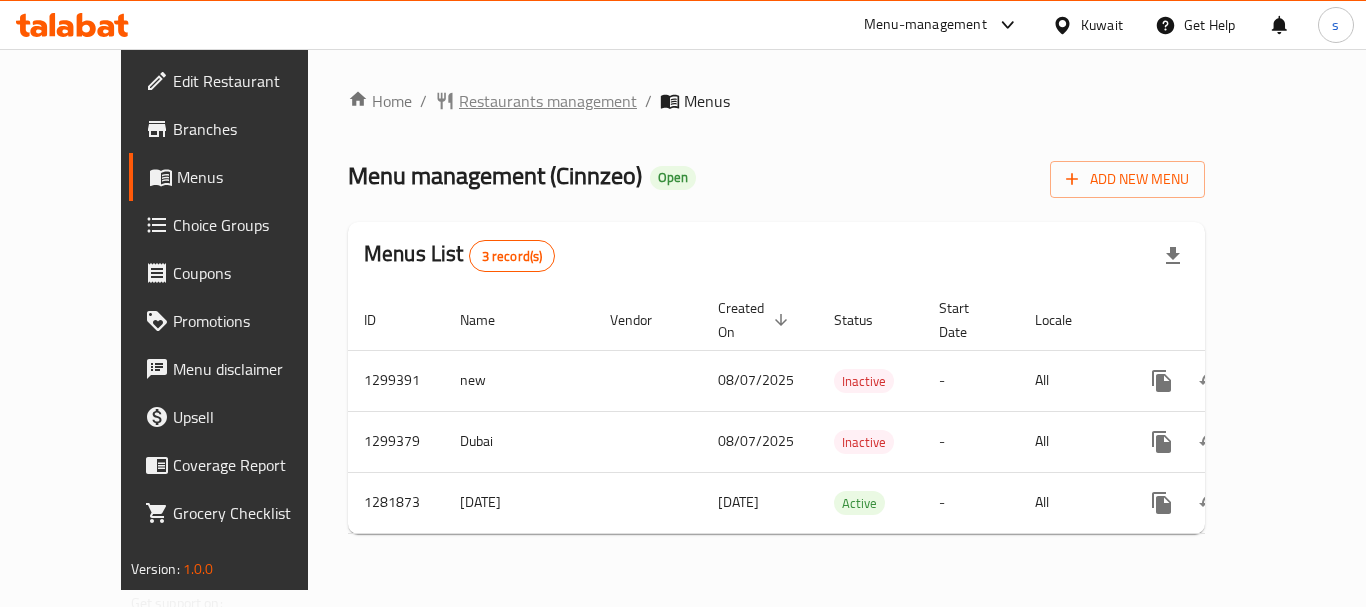 click on "Restaurants management" at bounding box center (548, 101) 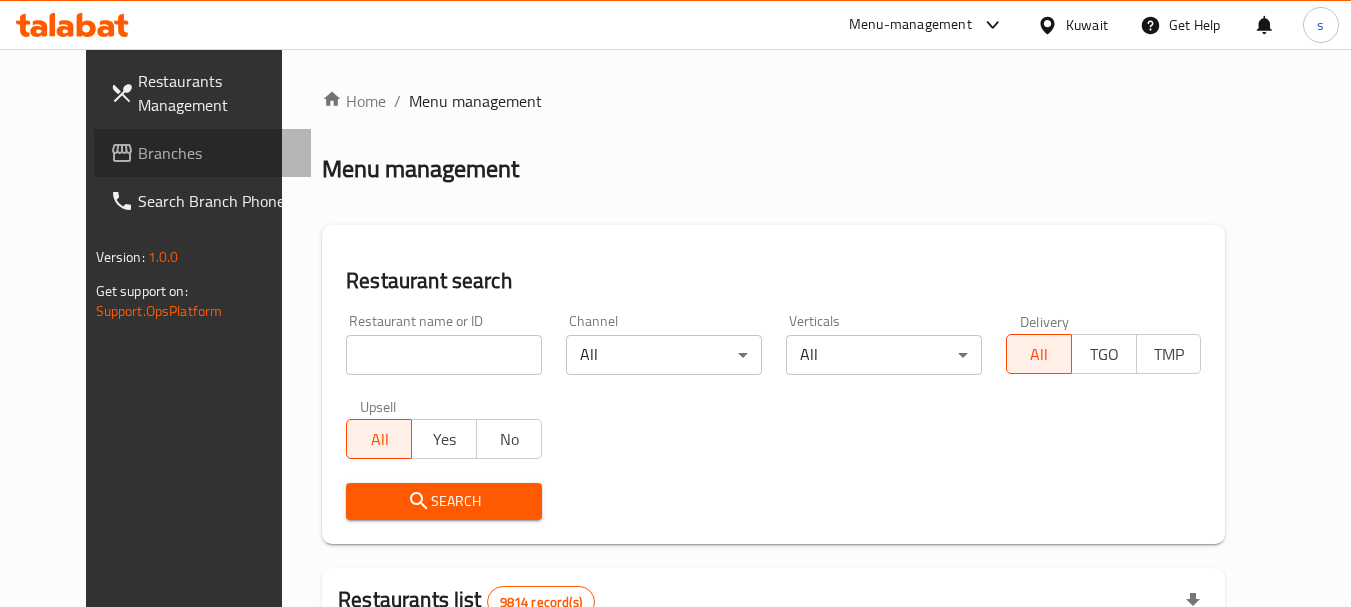 click on "Branches" at bounding box center (217, 153) 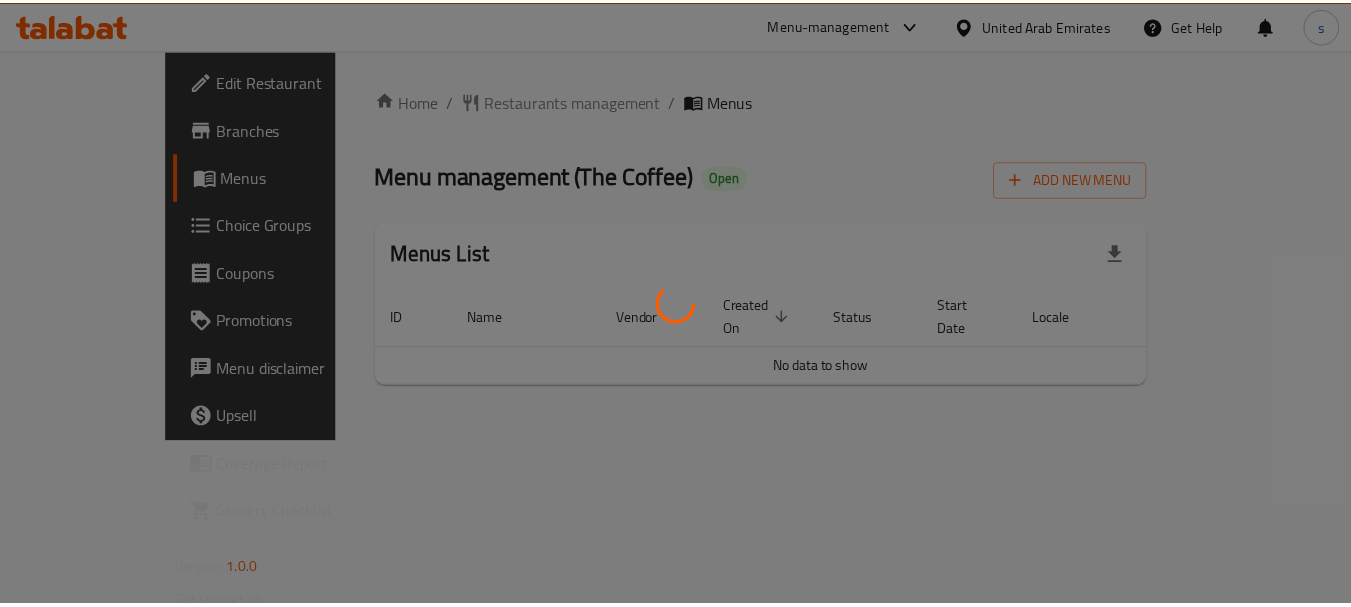 scroll, scrollTop: 0, scrollLeft: 0, axis: both 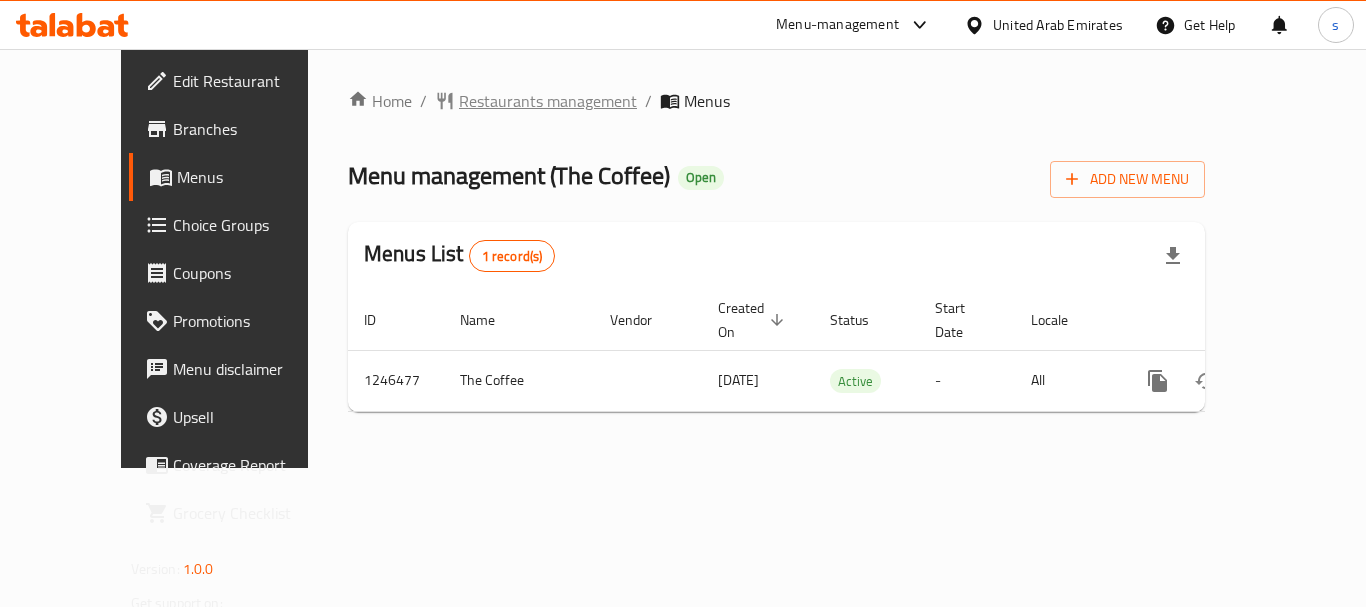 click on "Restaurants management" at bounding box center [548, 101] 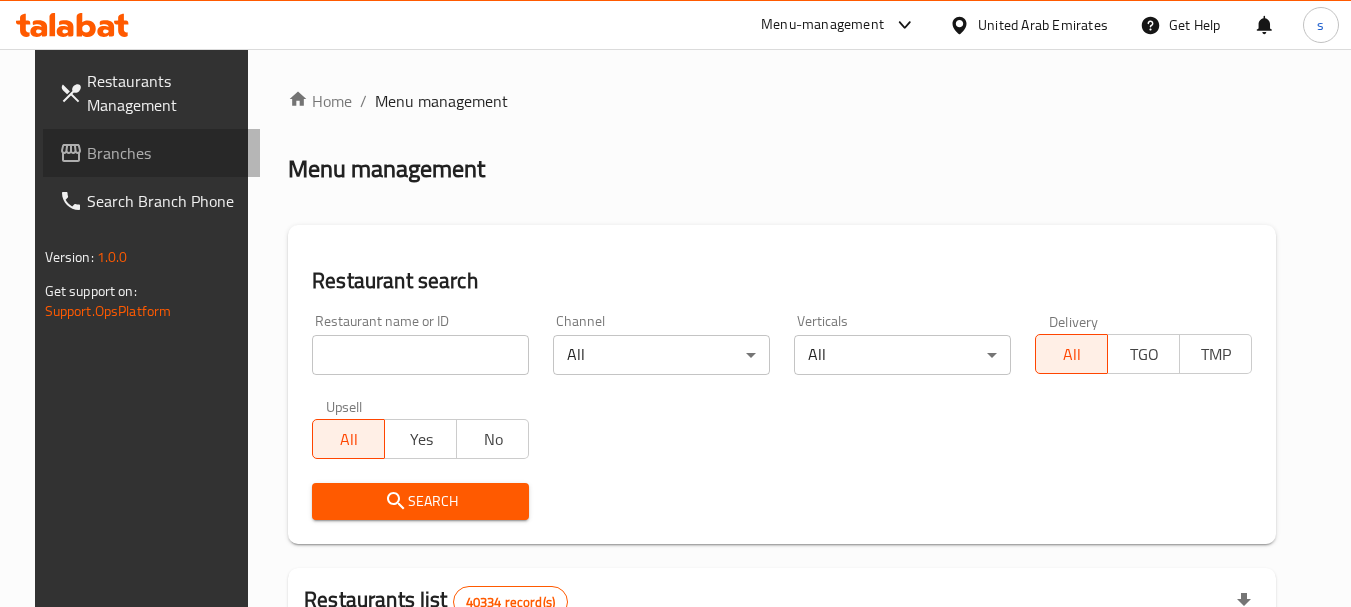 click on "Branches" at bounding box center [166, 153] 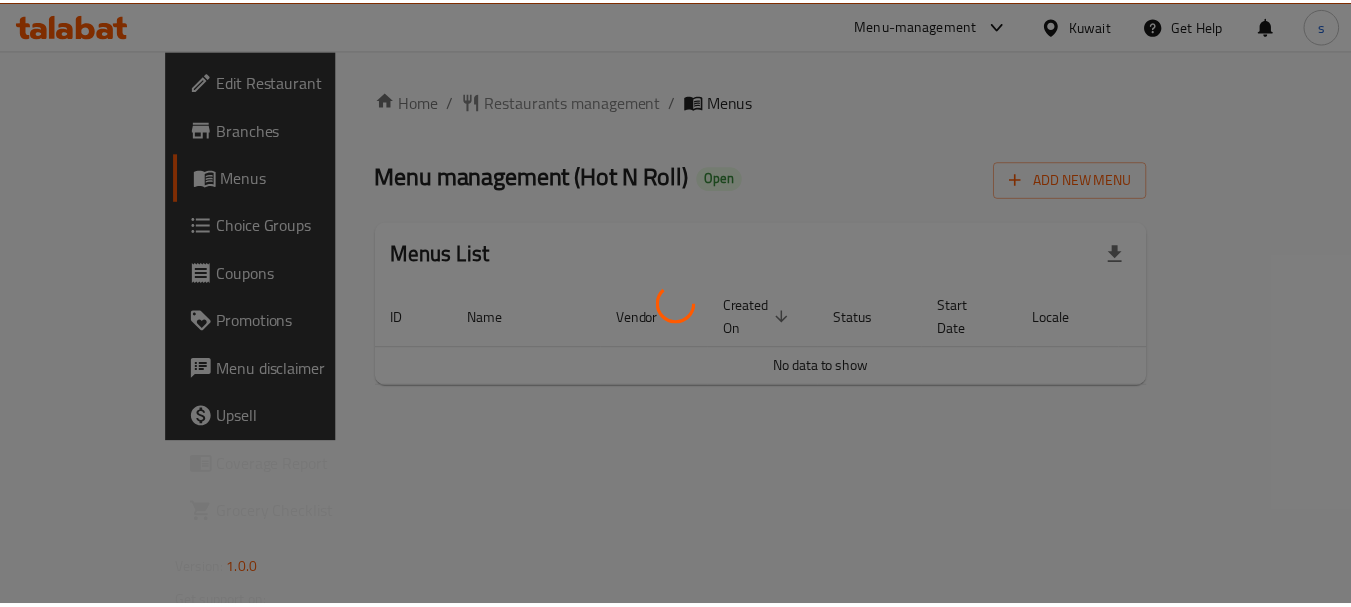 scroll, scrollTop: 0, scrollLeft: 0, axis: both 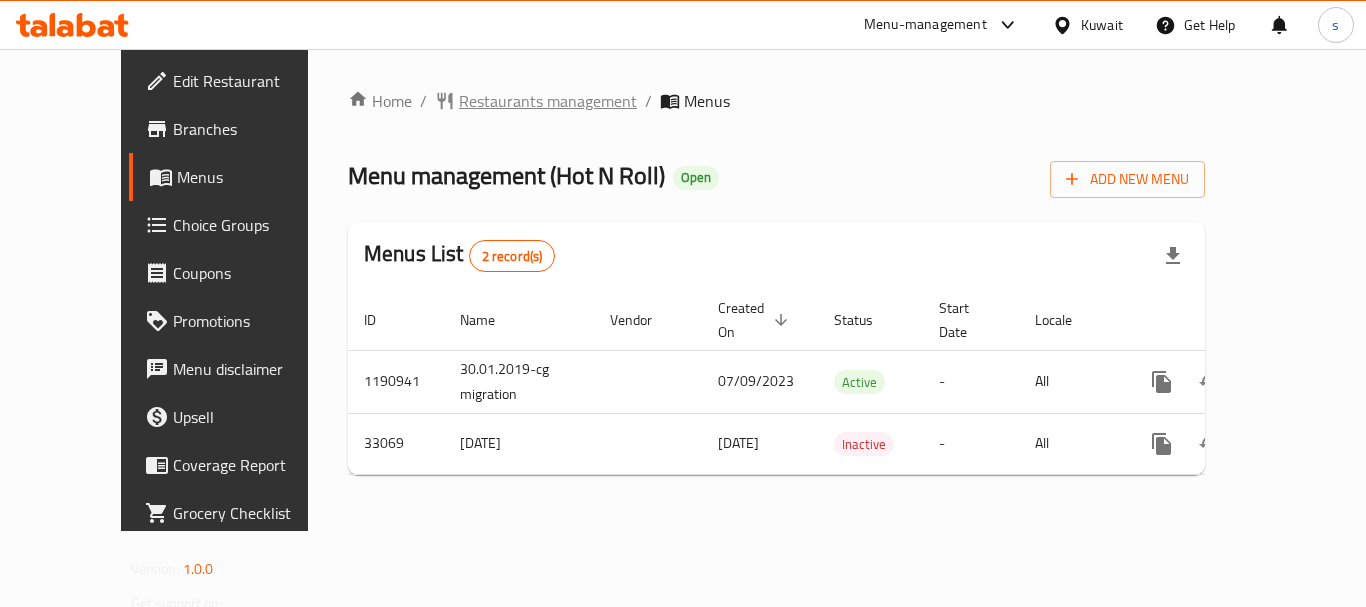 click on "Restaurants management" at bounding box center (548, 101) 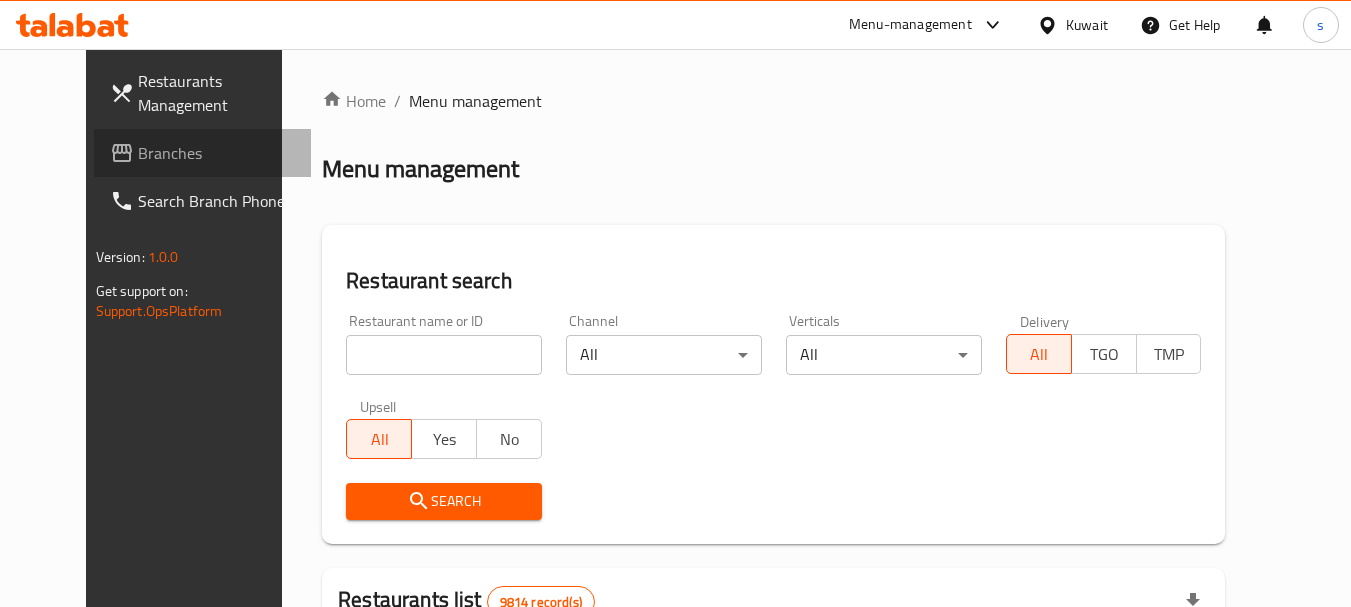 click on "Branches" at bounding box center [217, 153] 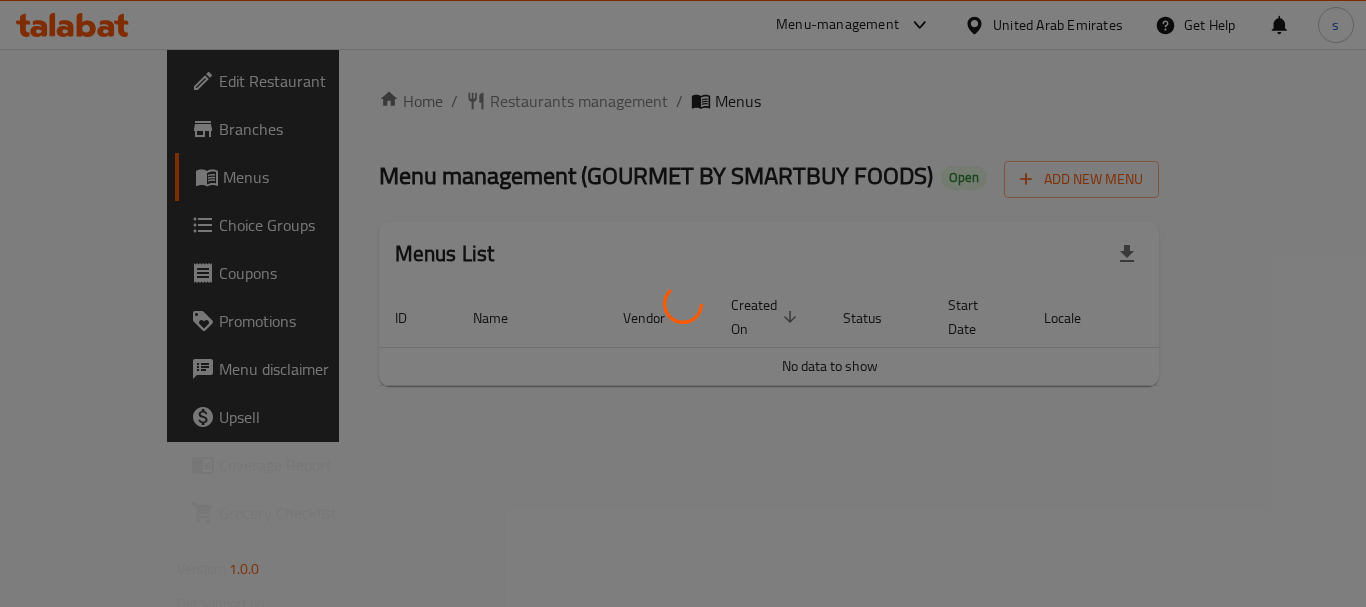 scroll, scrollTop: 0, scrollLeft: 0, axis: both 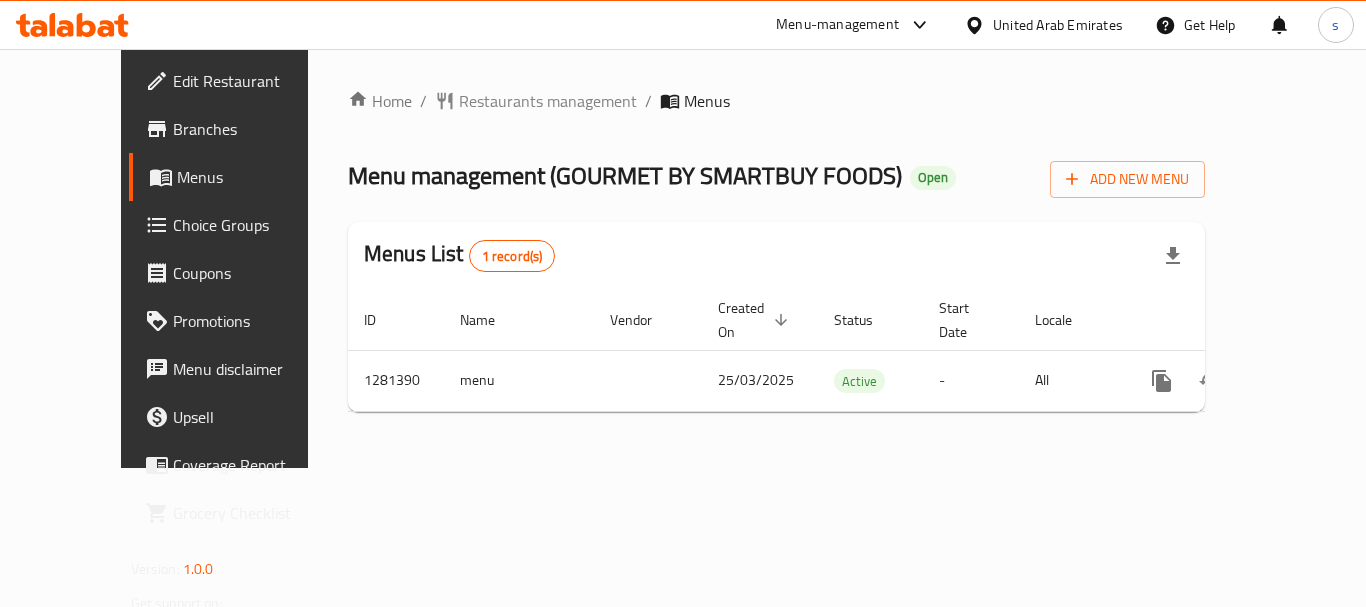 click on "Menu-management" at bounding box center [854, 25] 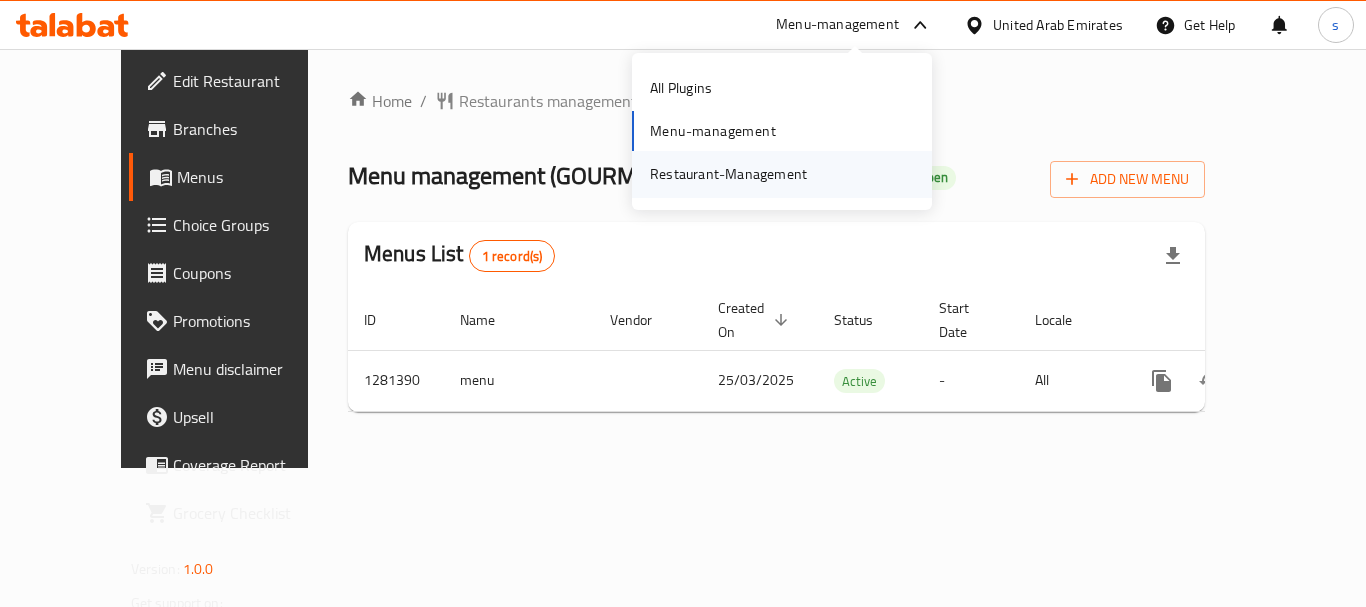 click on "Restaurant-Management" at bounding box center (728, 174) 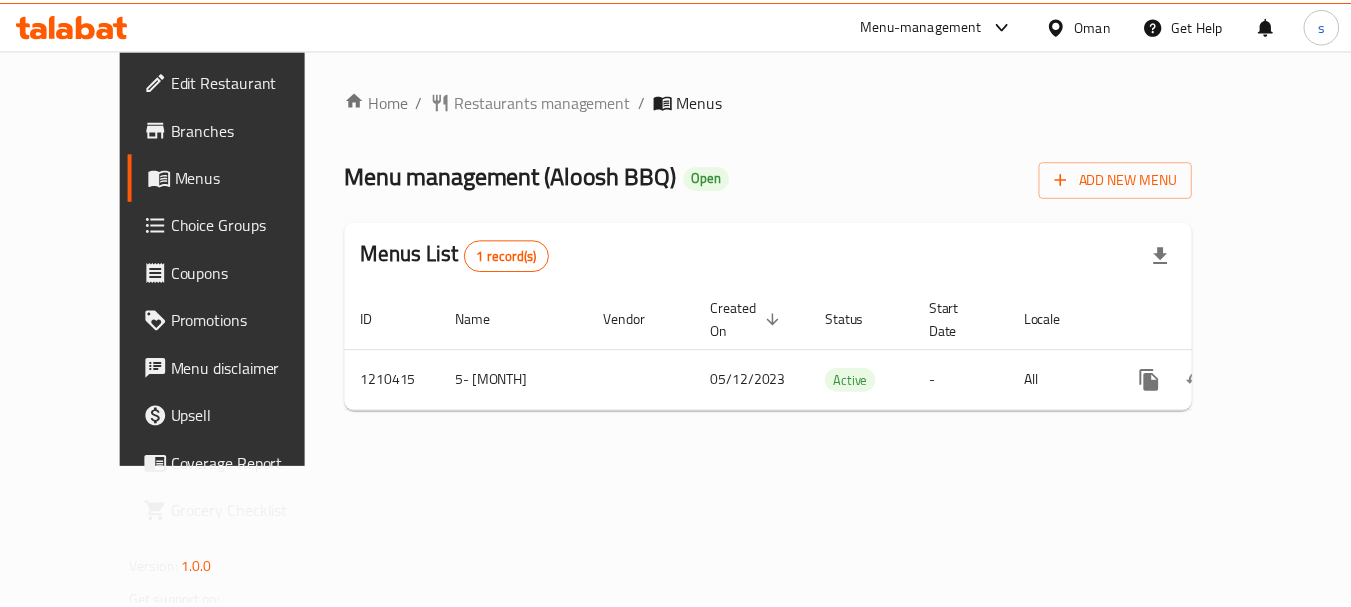scroll, scrollTop: 0, scrollLeft: 0, axis: both 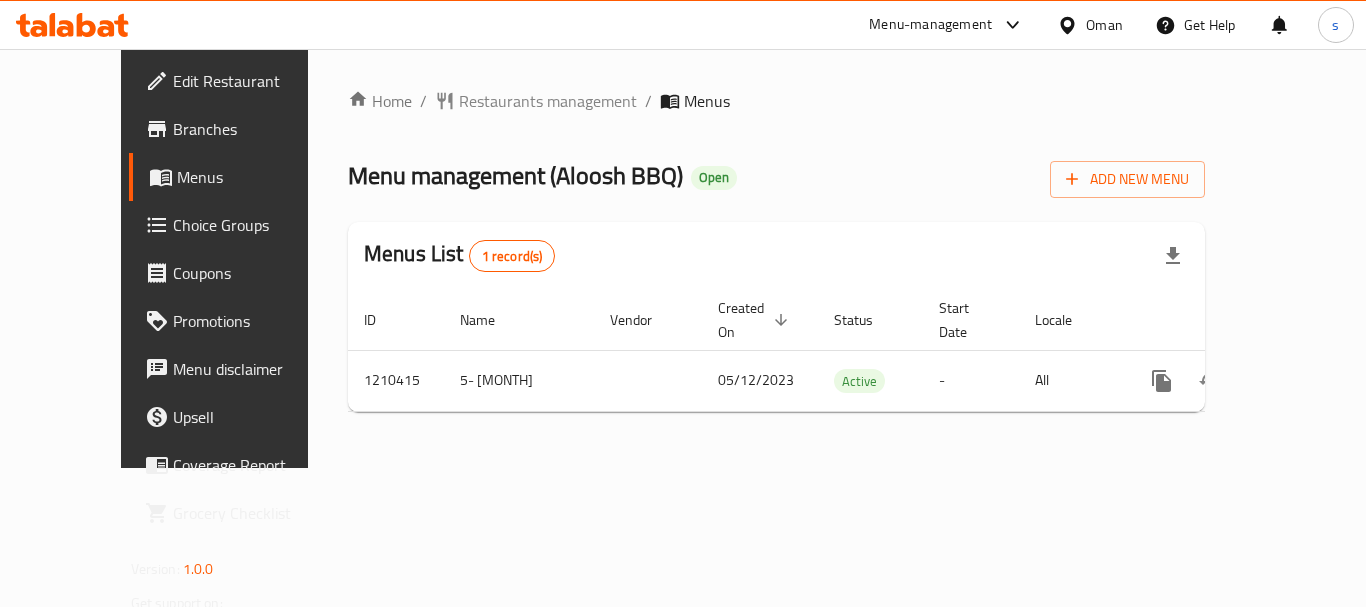 click on "Restaurants management" at bounding box center (548, 101) 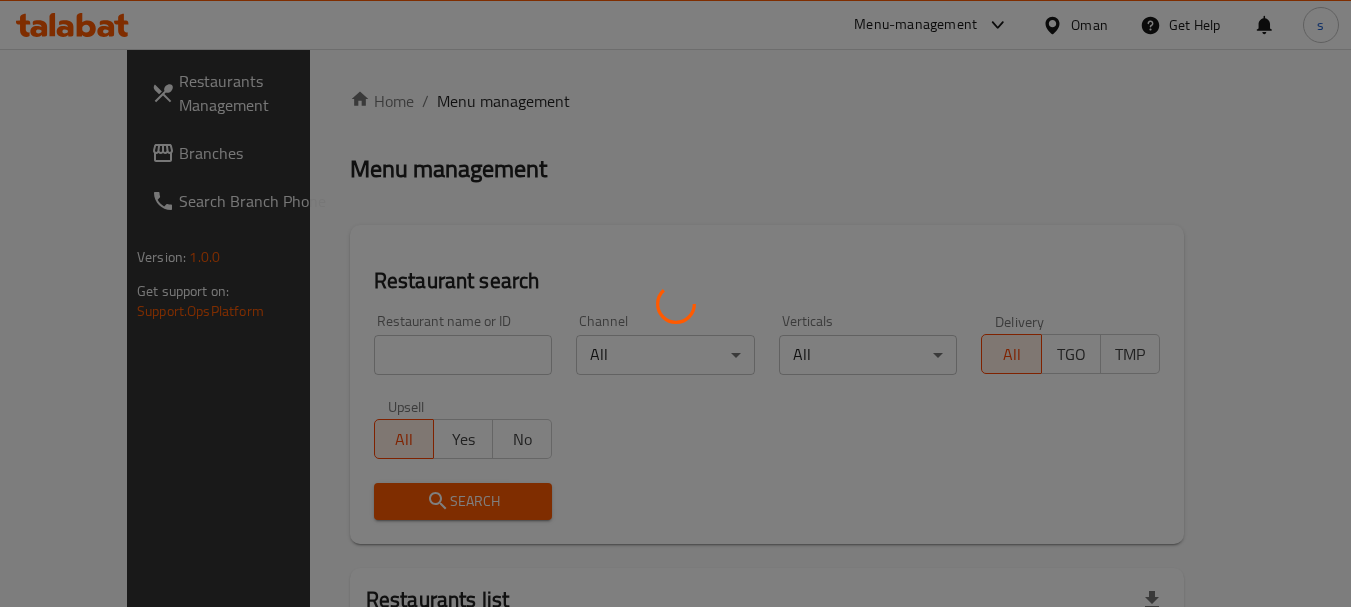 click at bounding box center [675, 303] 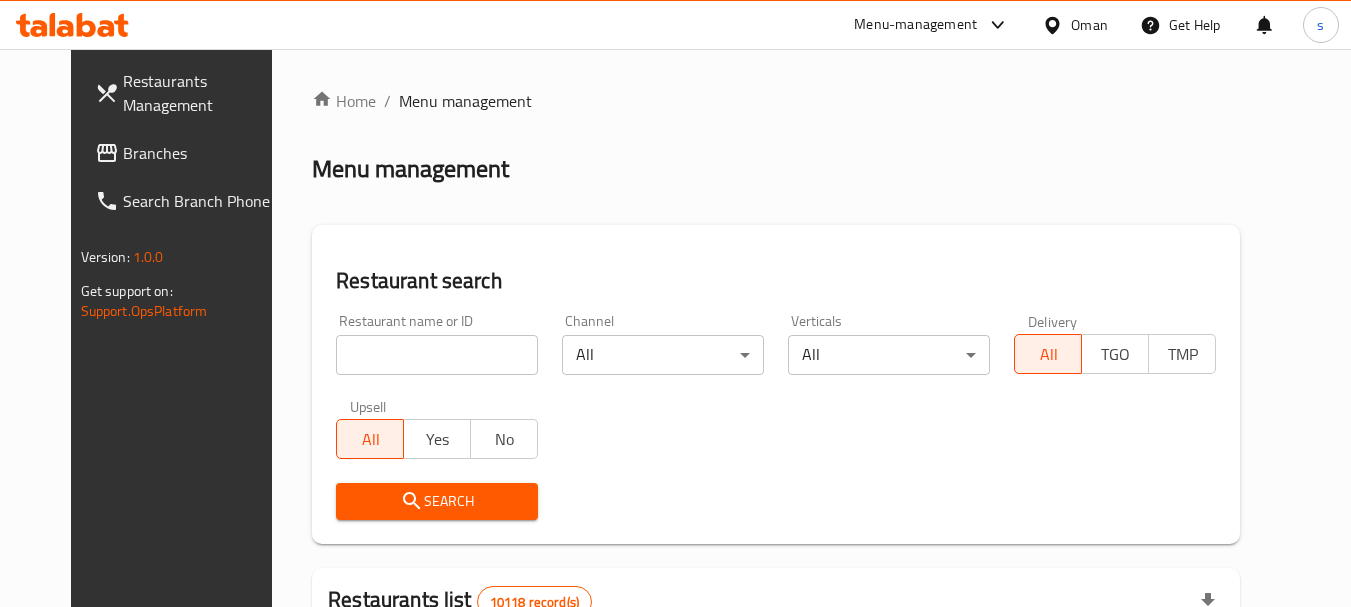 click on "Branches" at bounding box center [202, 153] 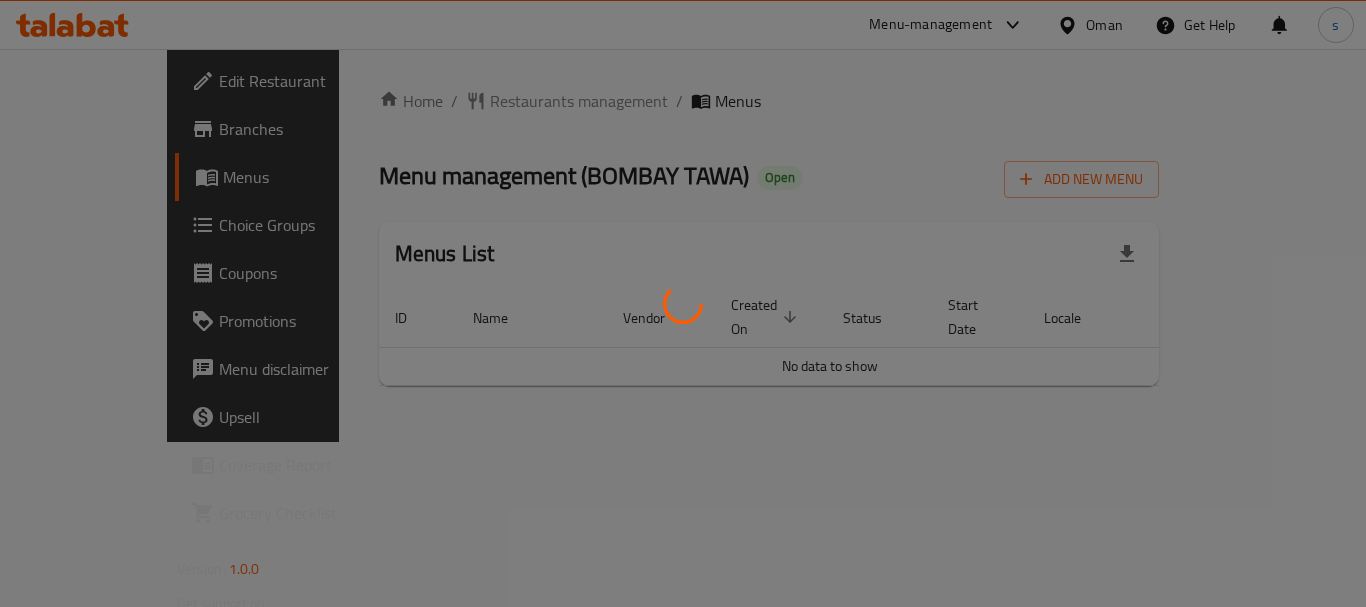 scroll, scrollTop: 0, scrollLeft: 0, axis: both 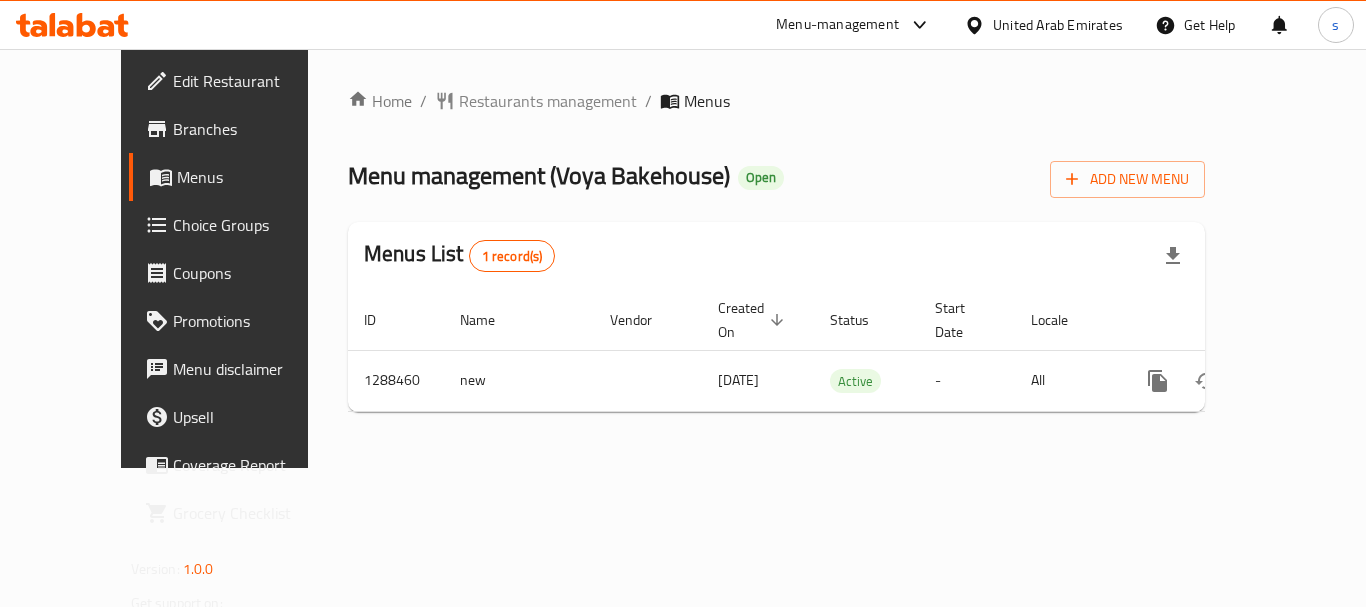click on "Menu-management" at bounding box center [837, 25] 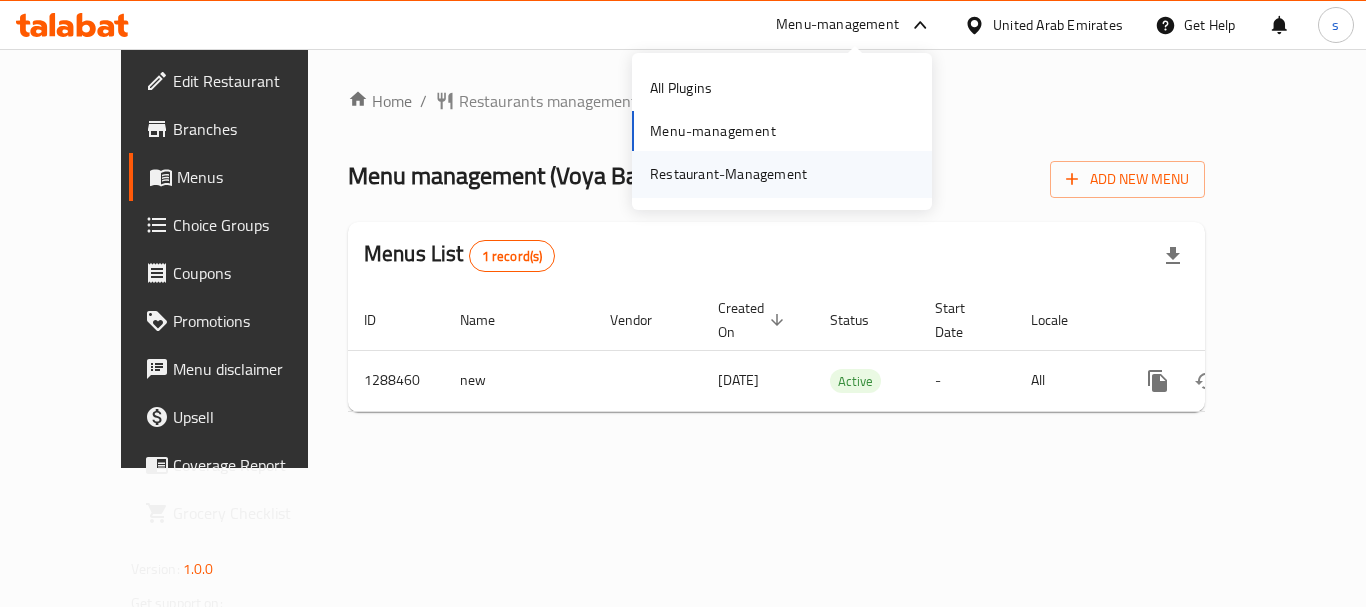 click on "Restaurant-Management" at bounding box center [728, 174] 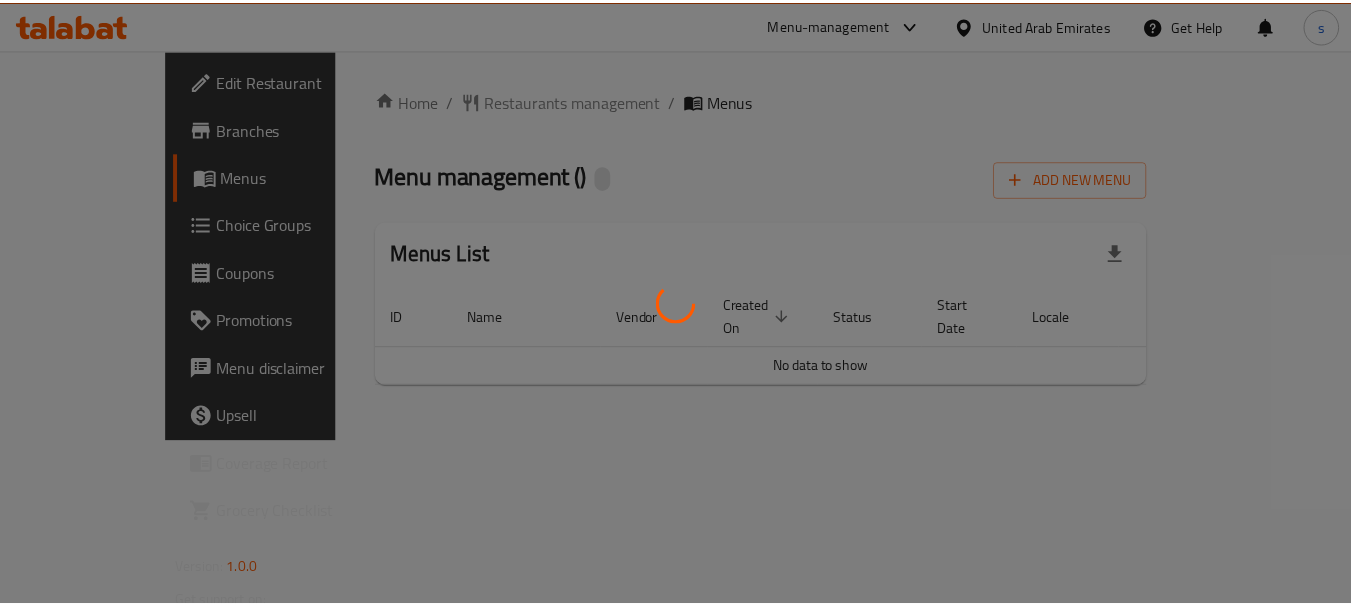 scroll, scrollTop: 0, scrollLeft: 0, axis: both 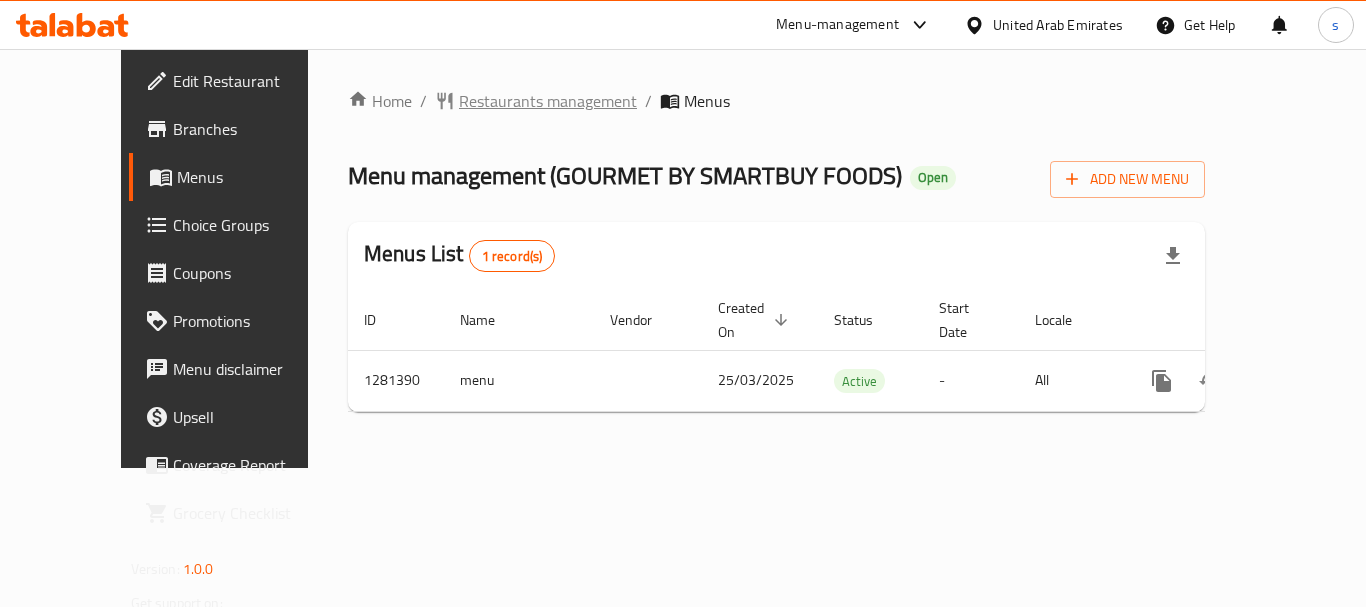 click on "Restaurants management" at bounding box center [548, 101] 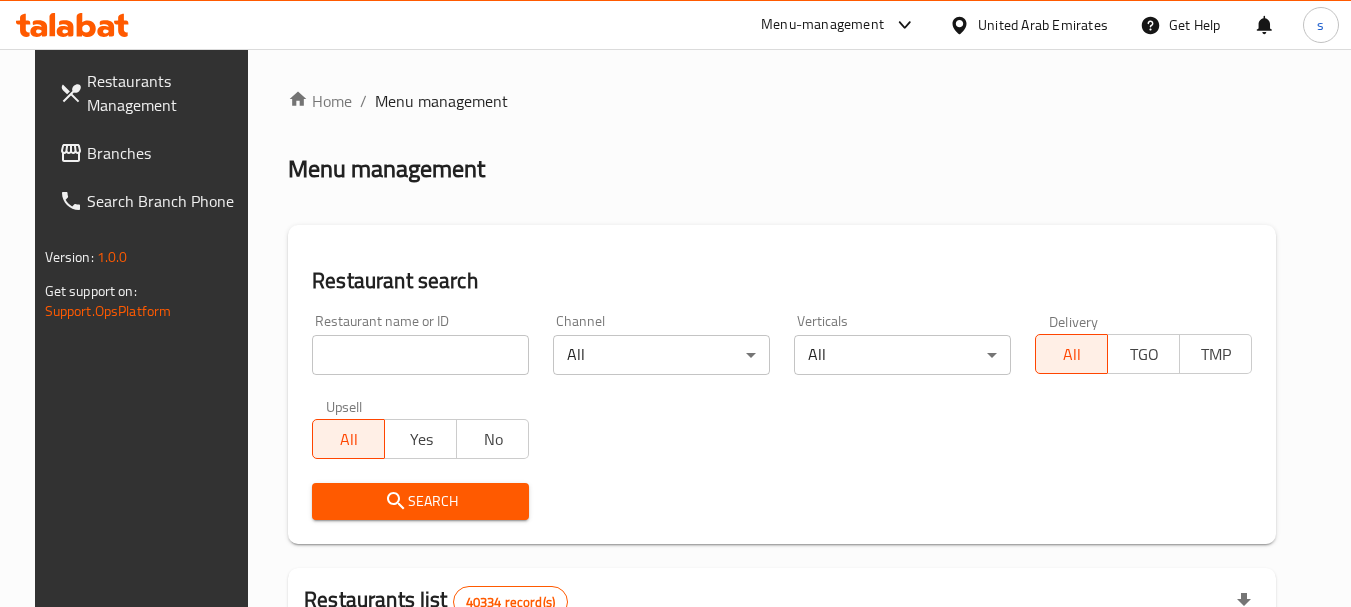 click at bounding box center (420, 355) 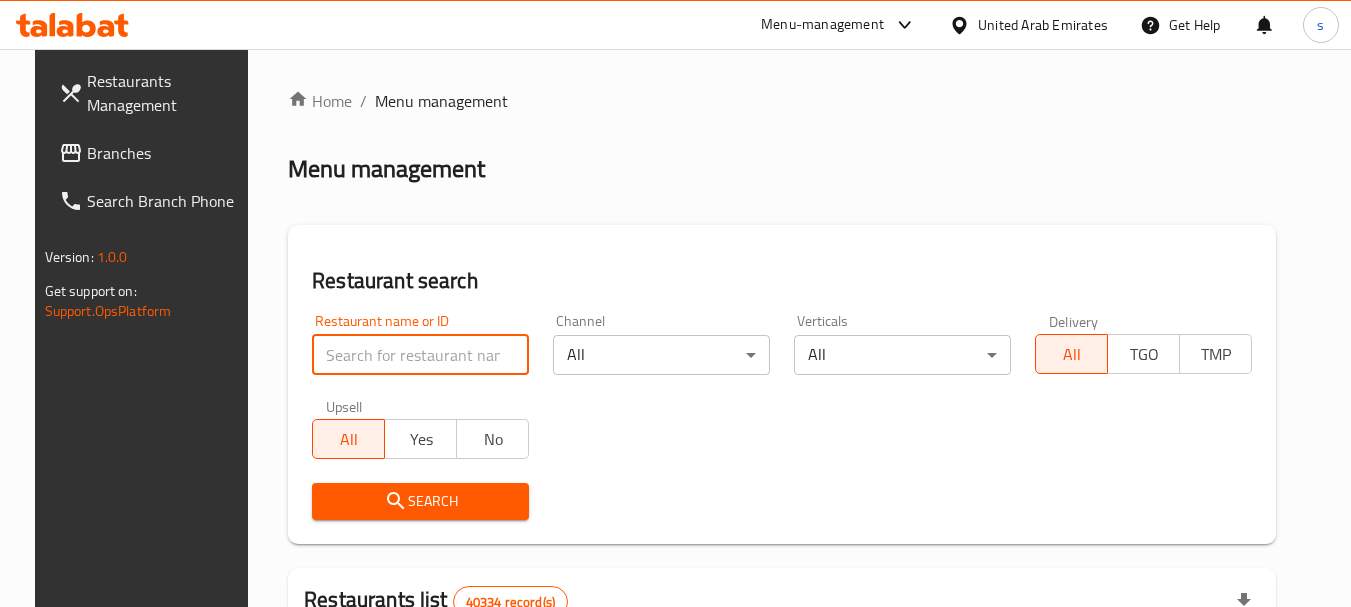 paste on "694333" 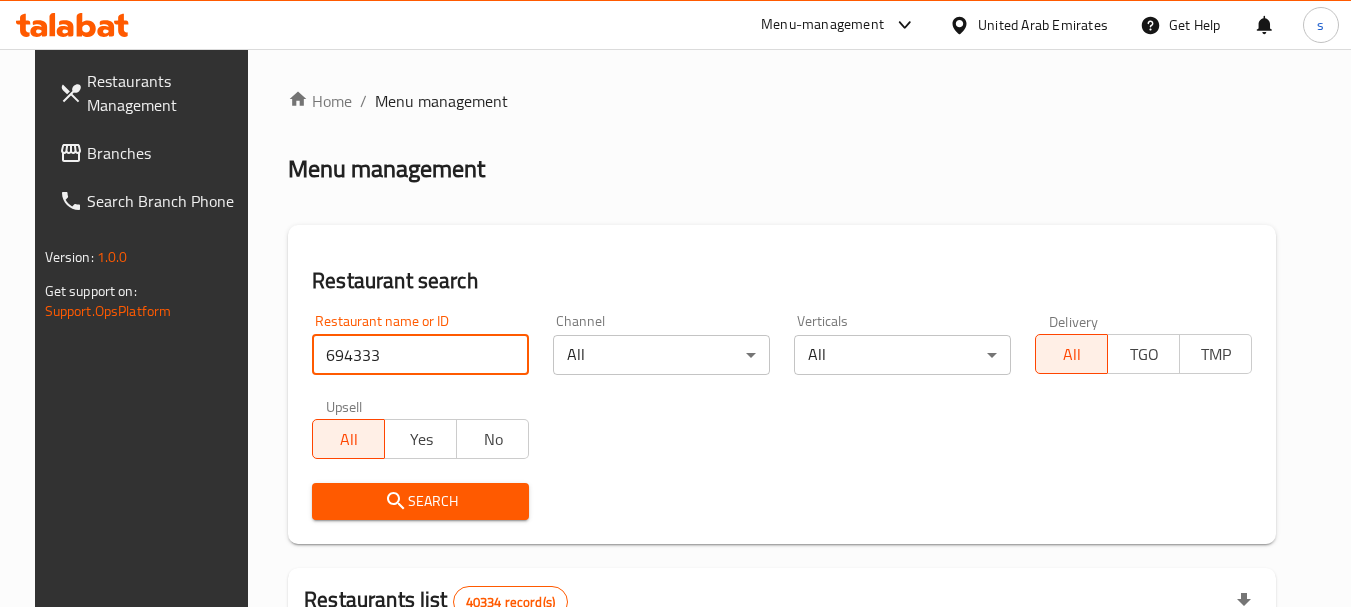 type on "694333" 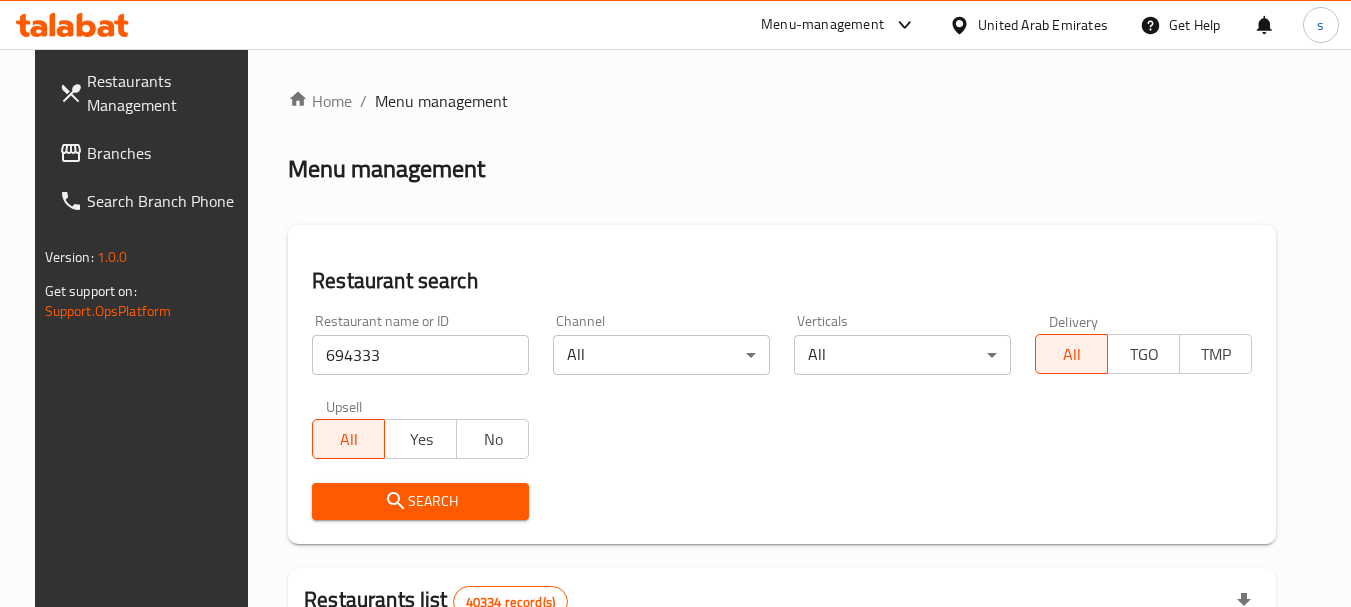 click on "Search" at bounding box center [420, 501] 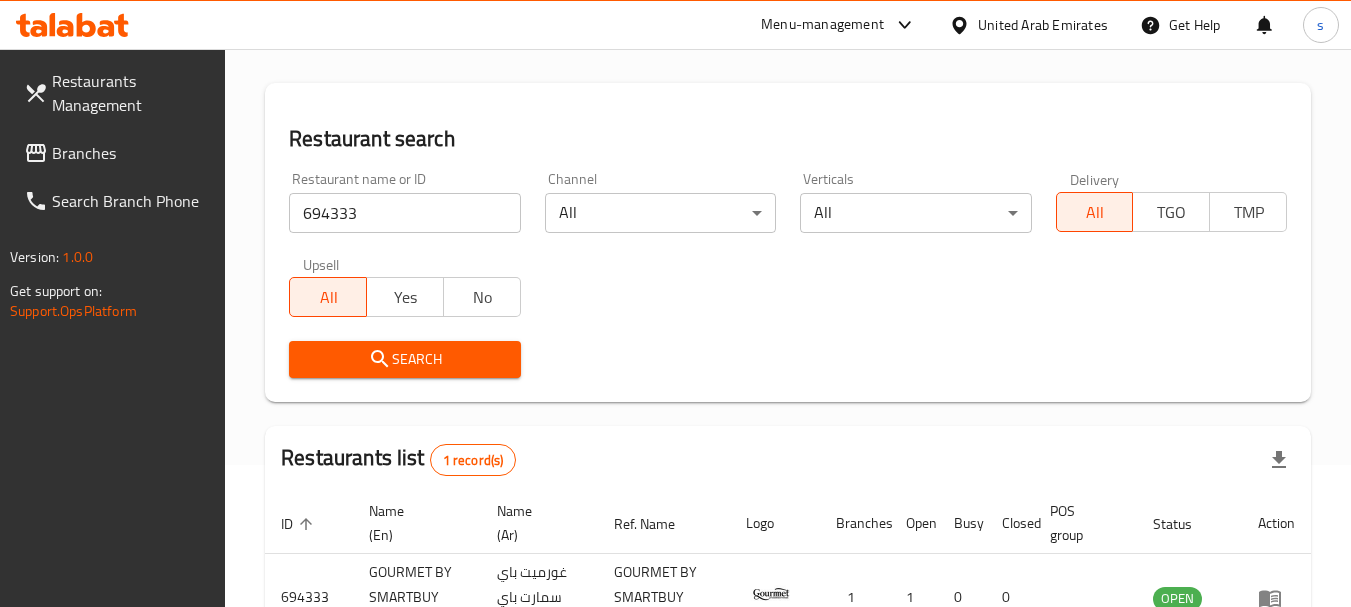 scroll, scrollTop: 285, scrollLeft: 0, axis: vertical 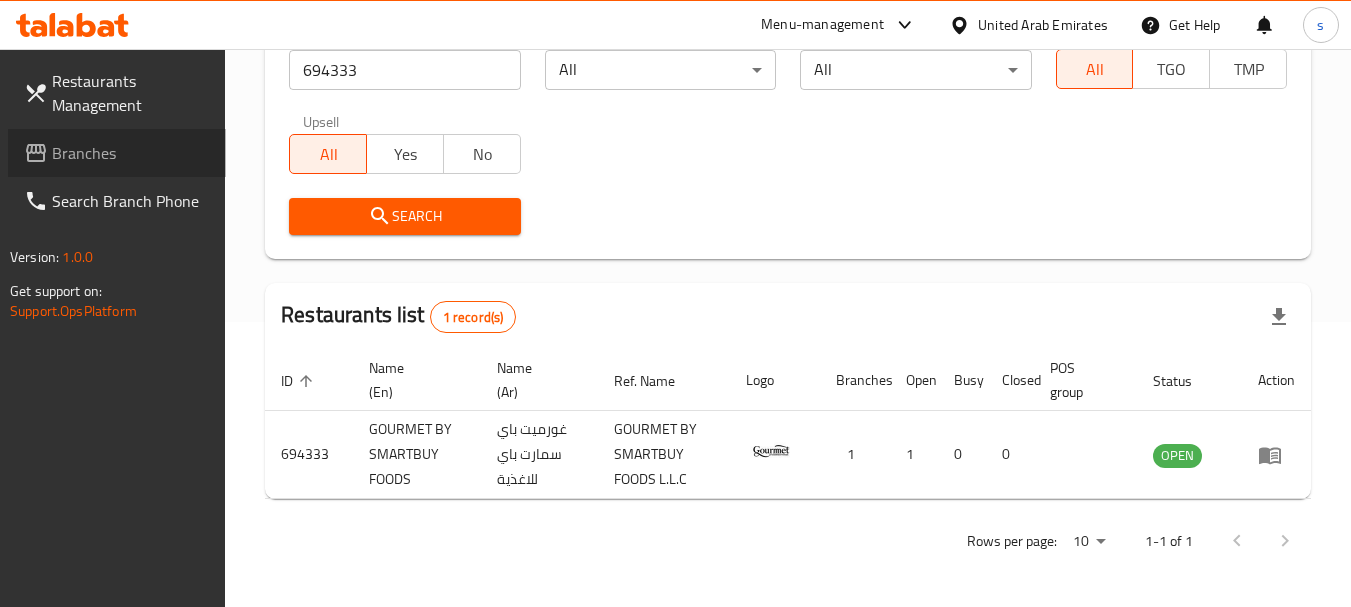 click on "Branches" at bounding box center (131, 153) 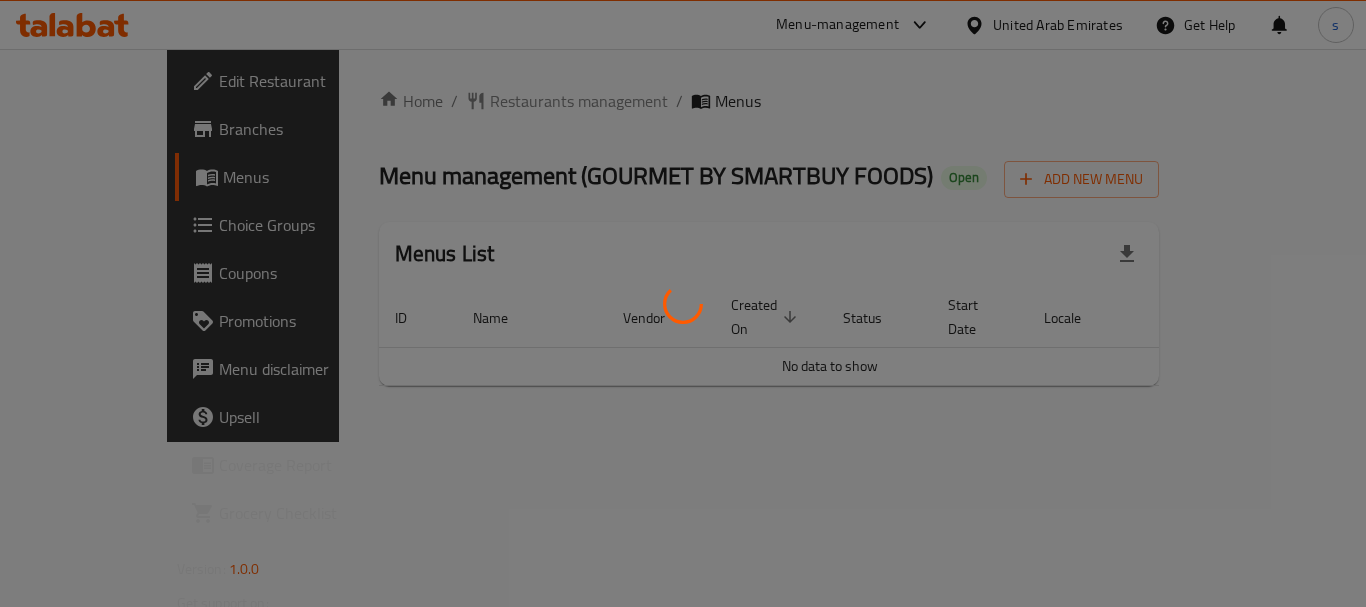 scroll, scrollTop: 0, scrollLeft: 0, axis: both 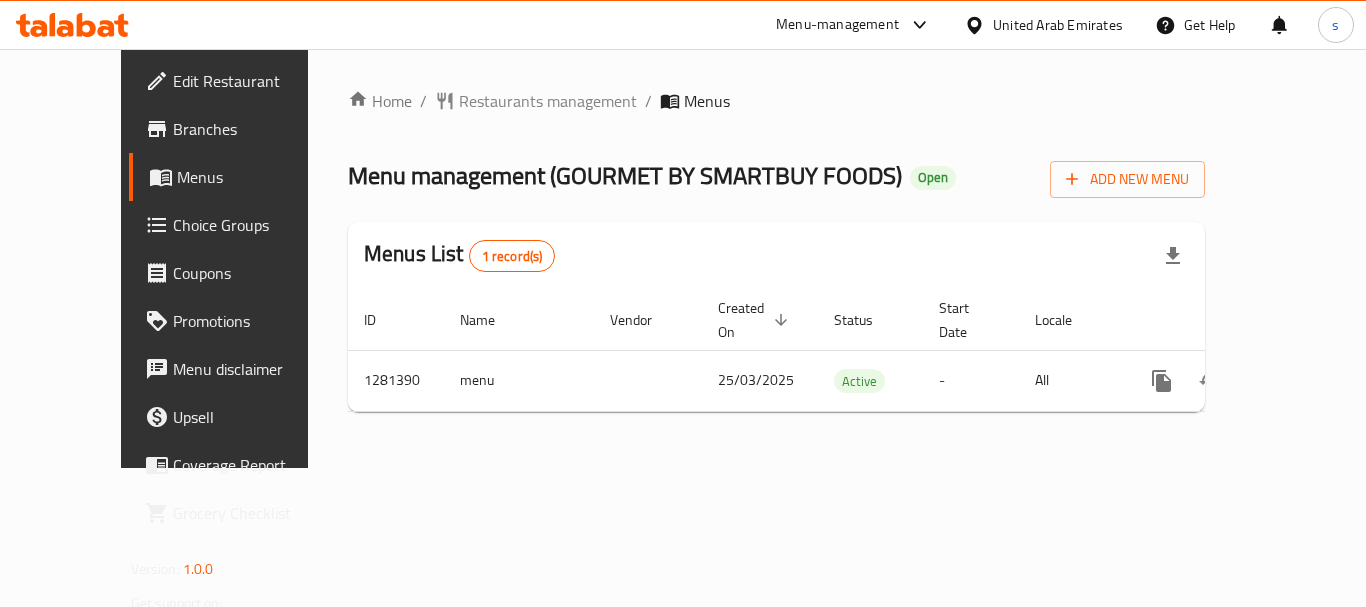 click on "Menu-management" at bounding box center (837, 25) 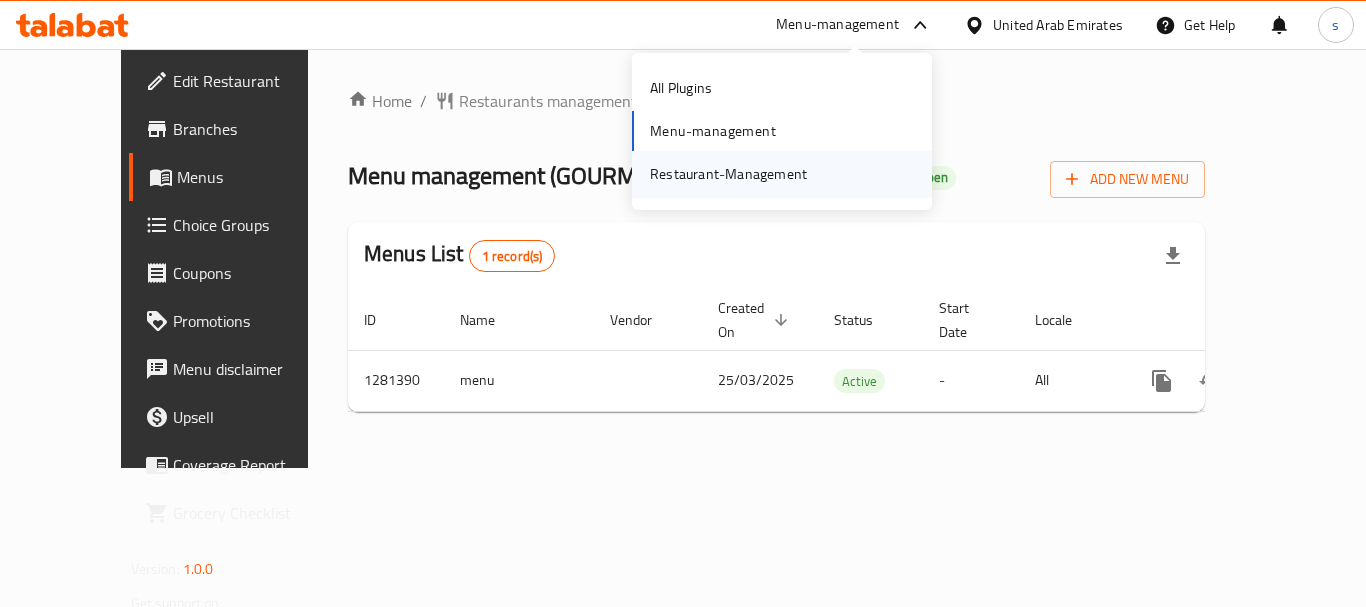 click on "Restaurant-Management" at bounding box center (728, 174) 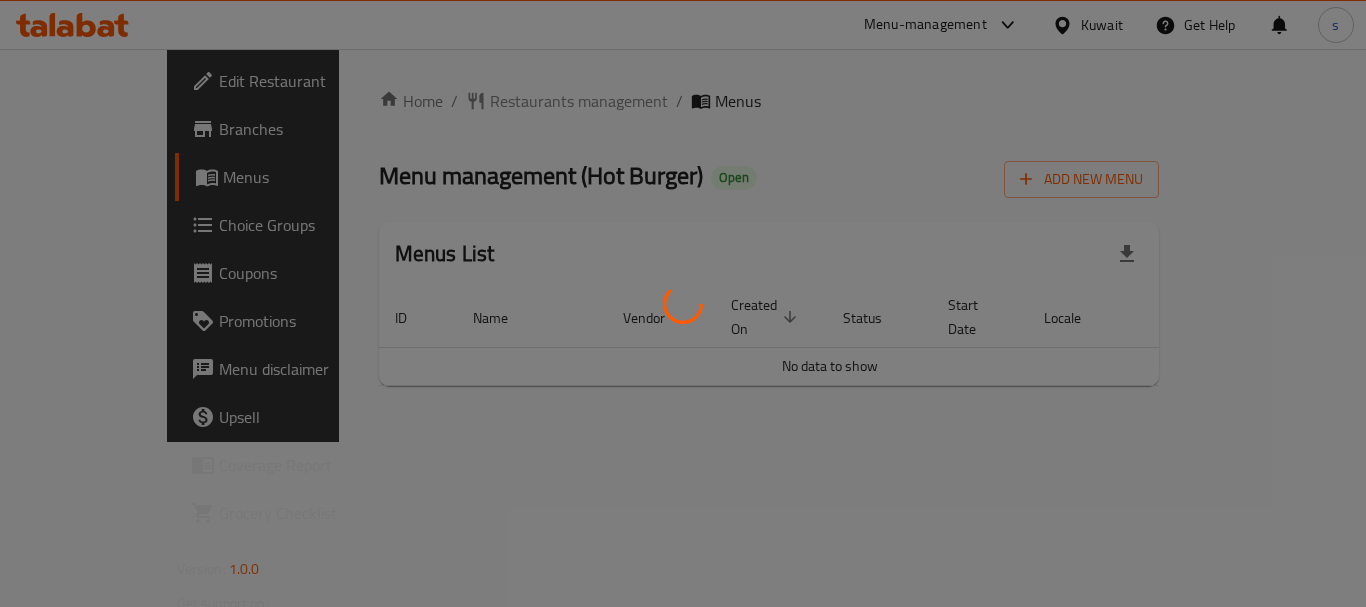 scroll, scrollTop: 0, scrollLeft: 0, axis: both 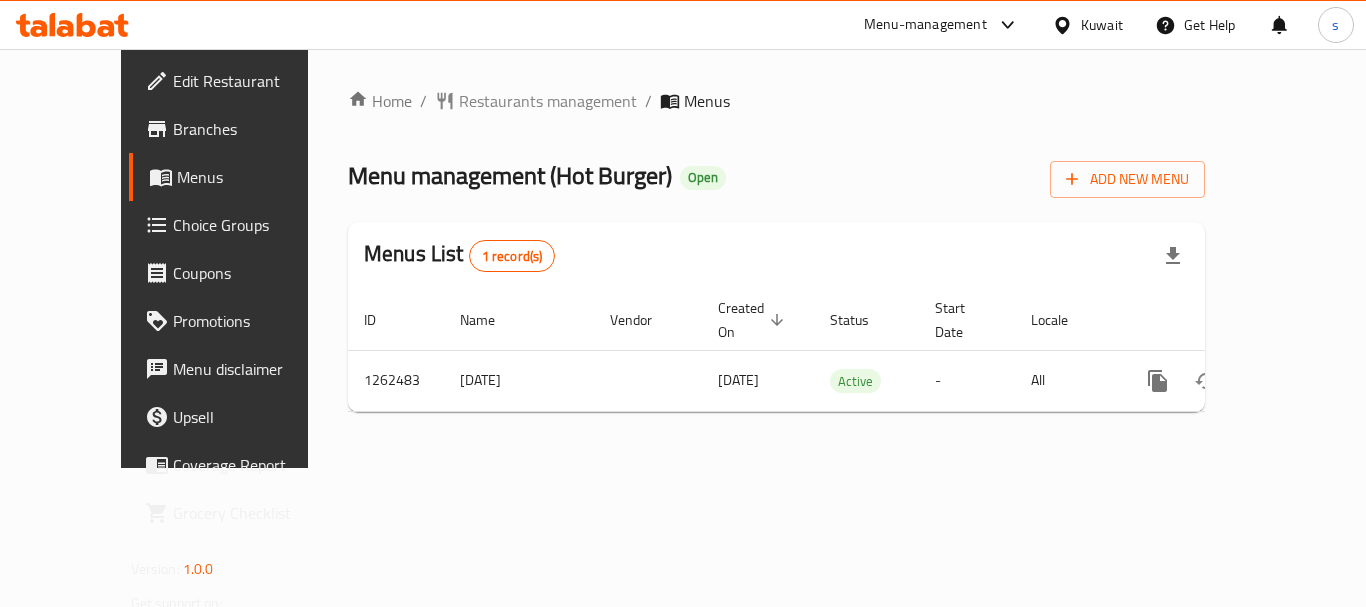 click 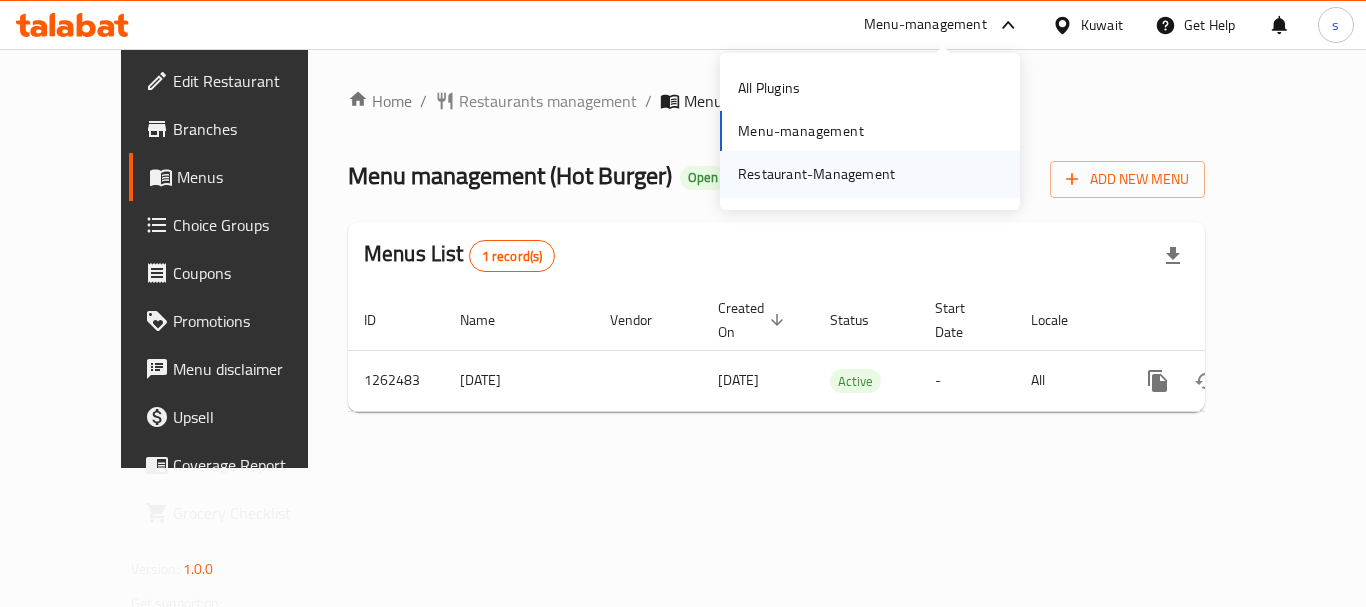 click on "Restaurant-Management" at bounding box center [816, 174] 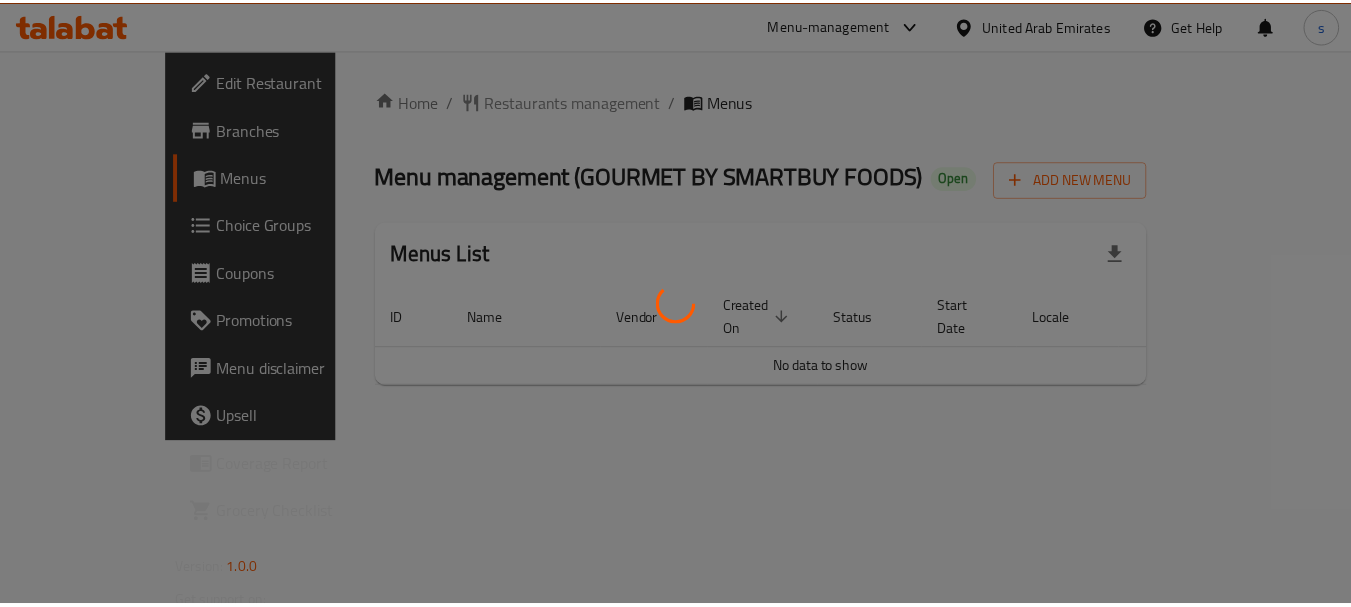scroll, scrollTop: 0, scrollLeft: 0, axis: both 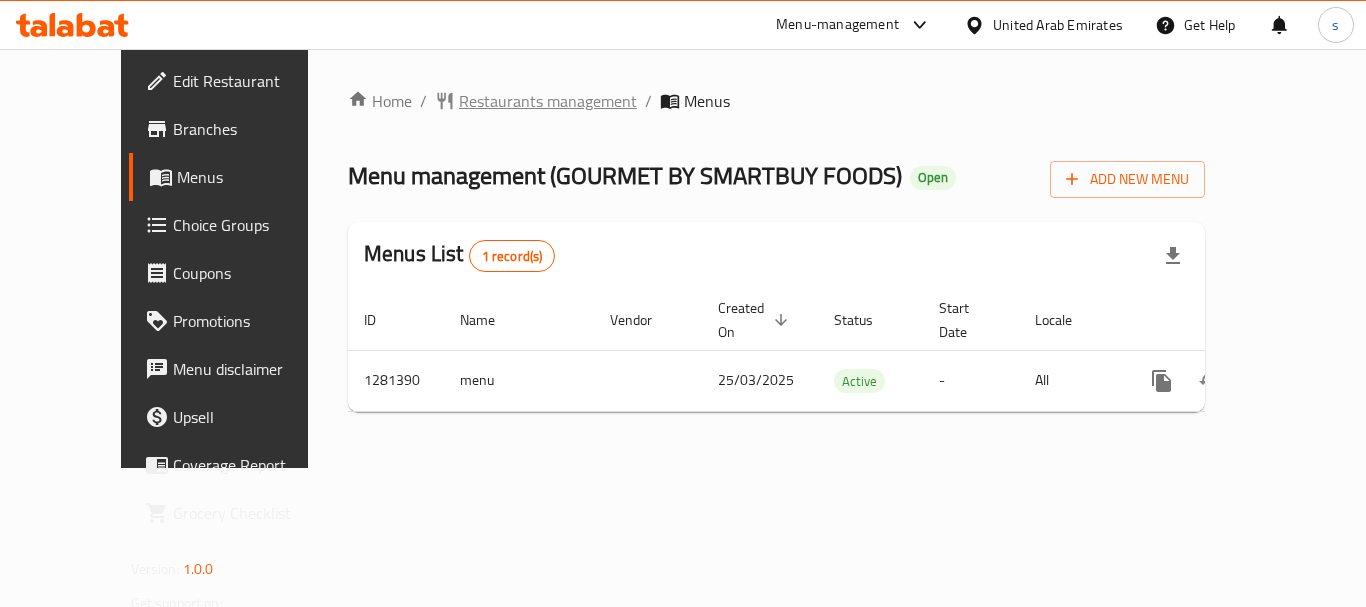 click on "Restaurants management" at bounding box center (548, 101) 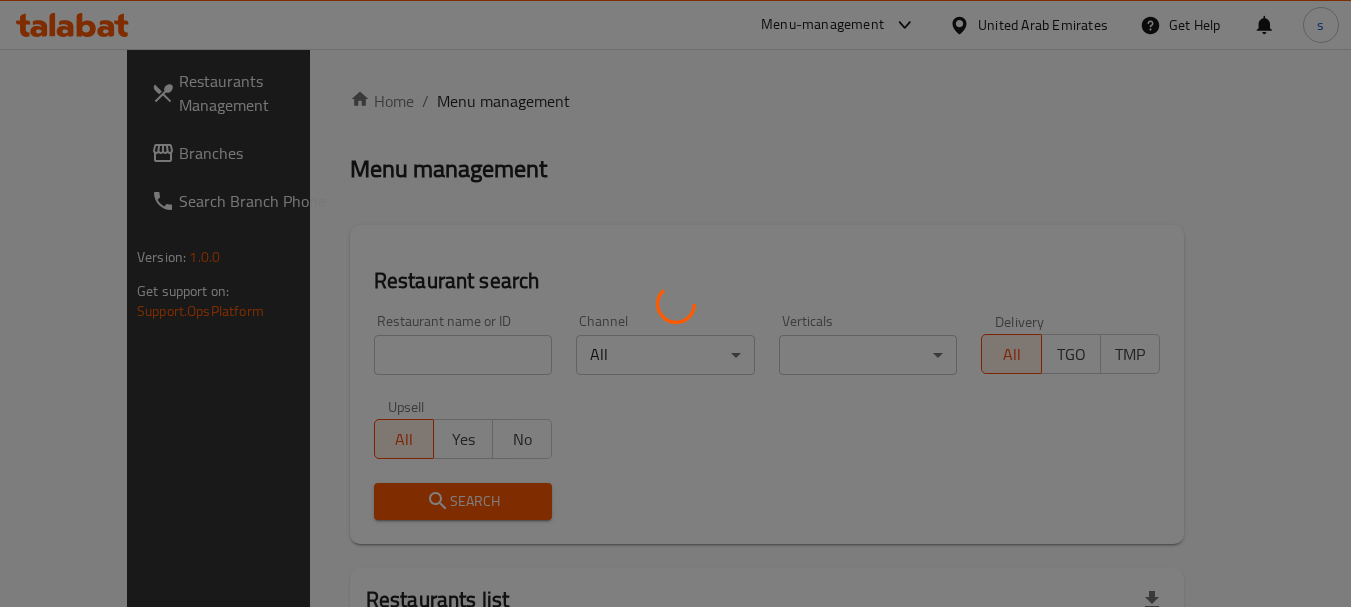 click at bounding box center [675, 303] 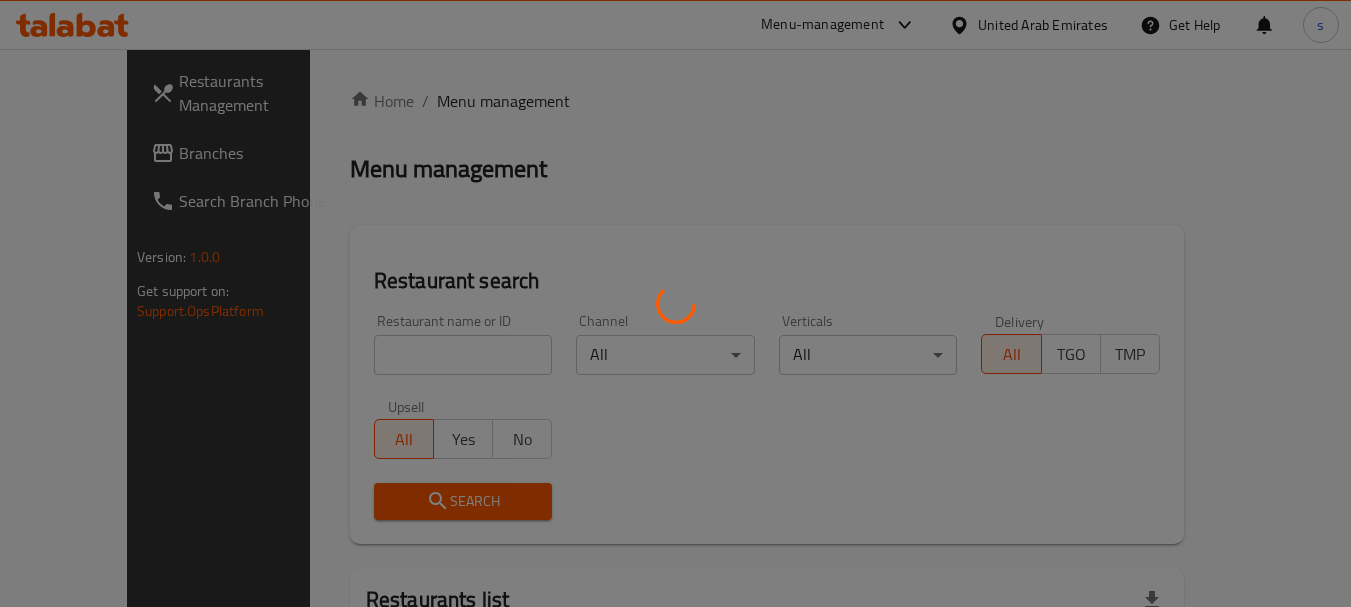 click at bounding box center (675, 303) 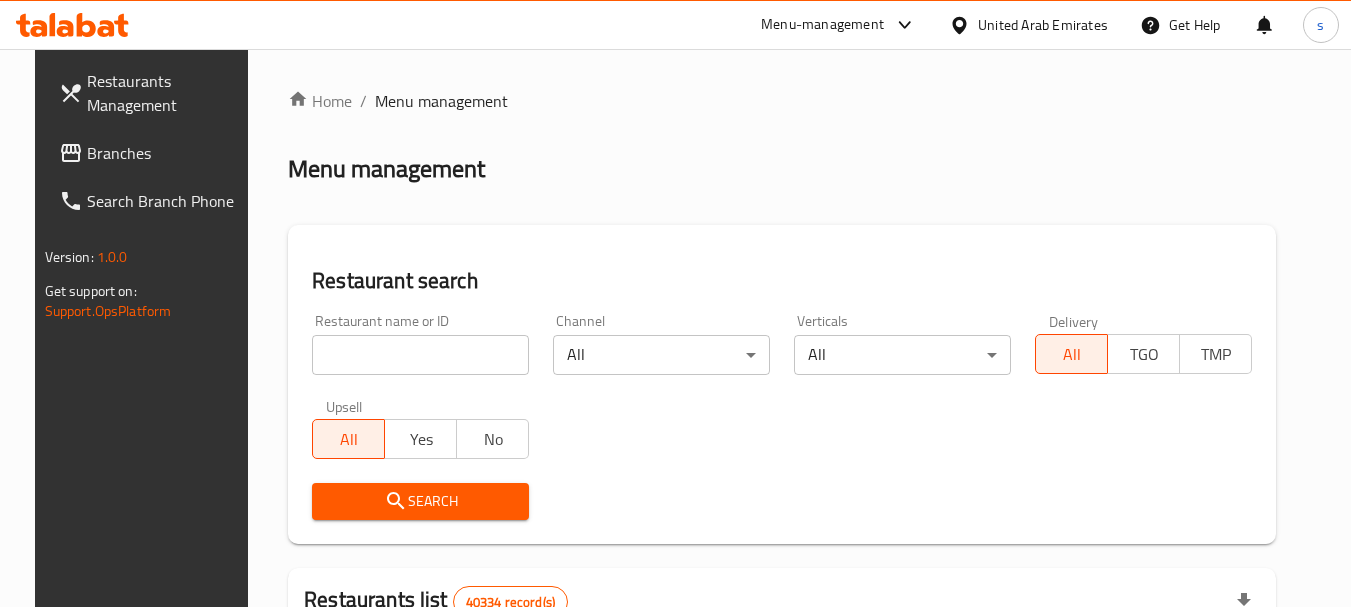 click on "Search Branch Phone" at bounding box center [152, 201] 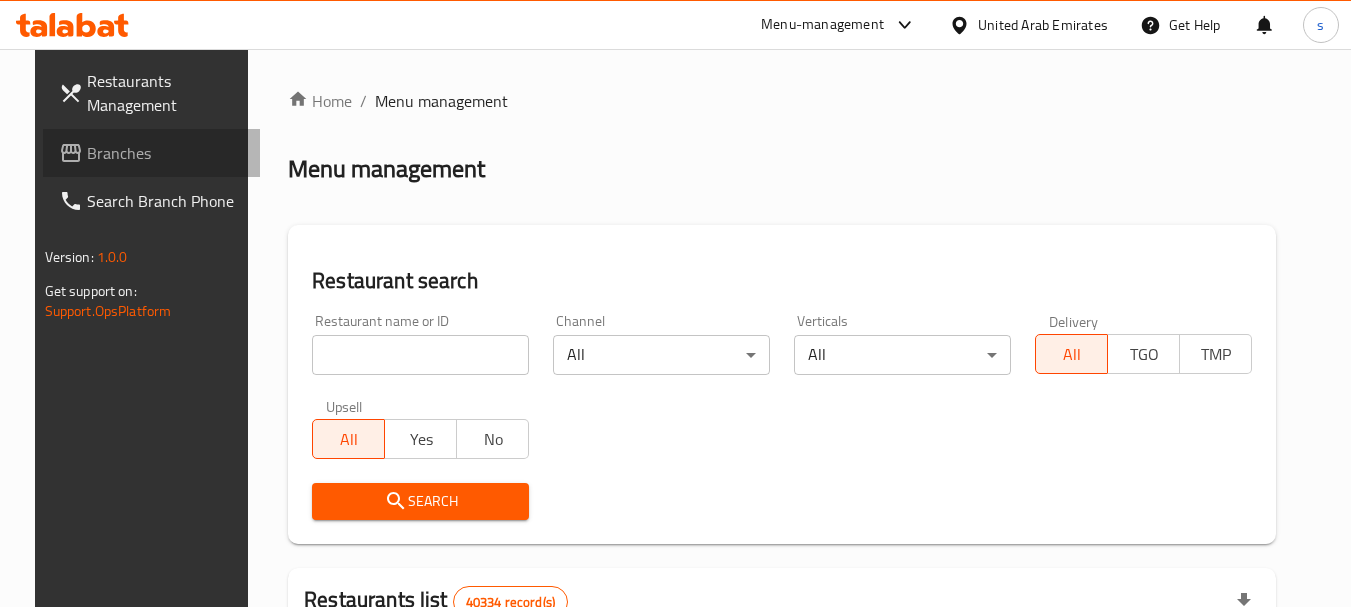 click on "Branches" at bounding box center [166, 153] 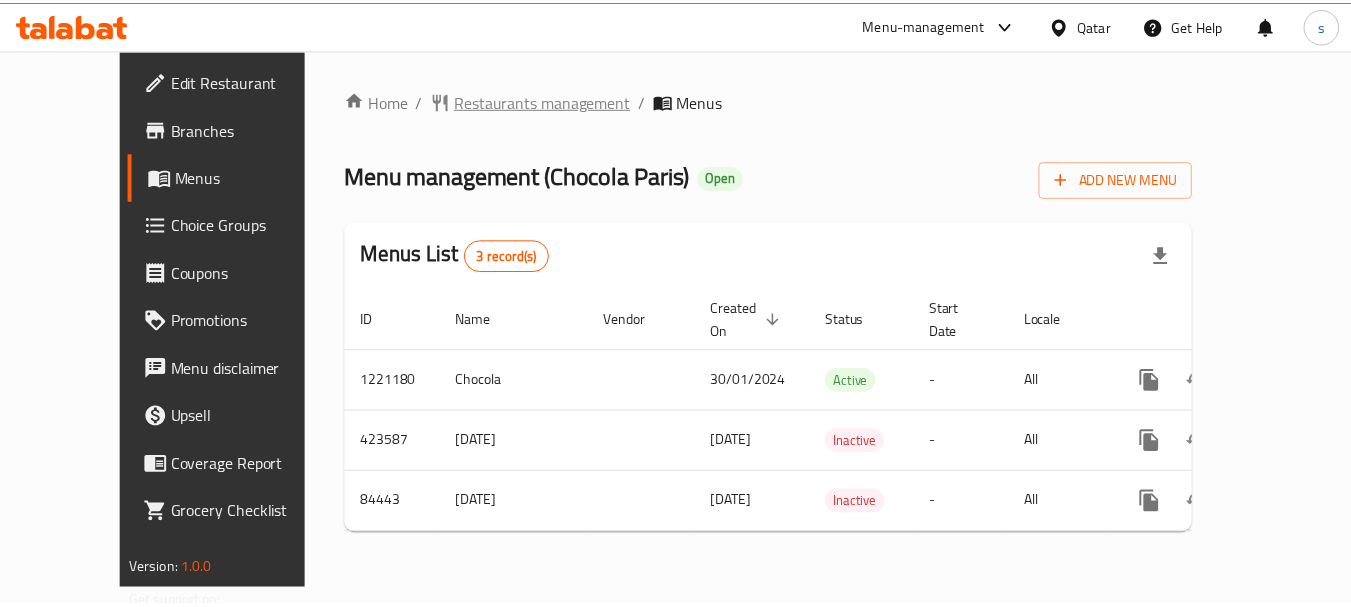scroll, scrollTop: 0, scrollLeft: 0, axis: both 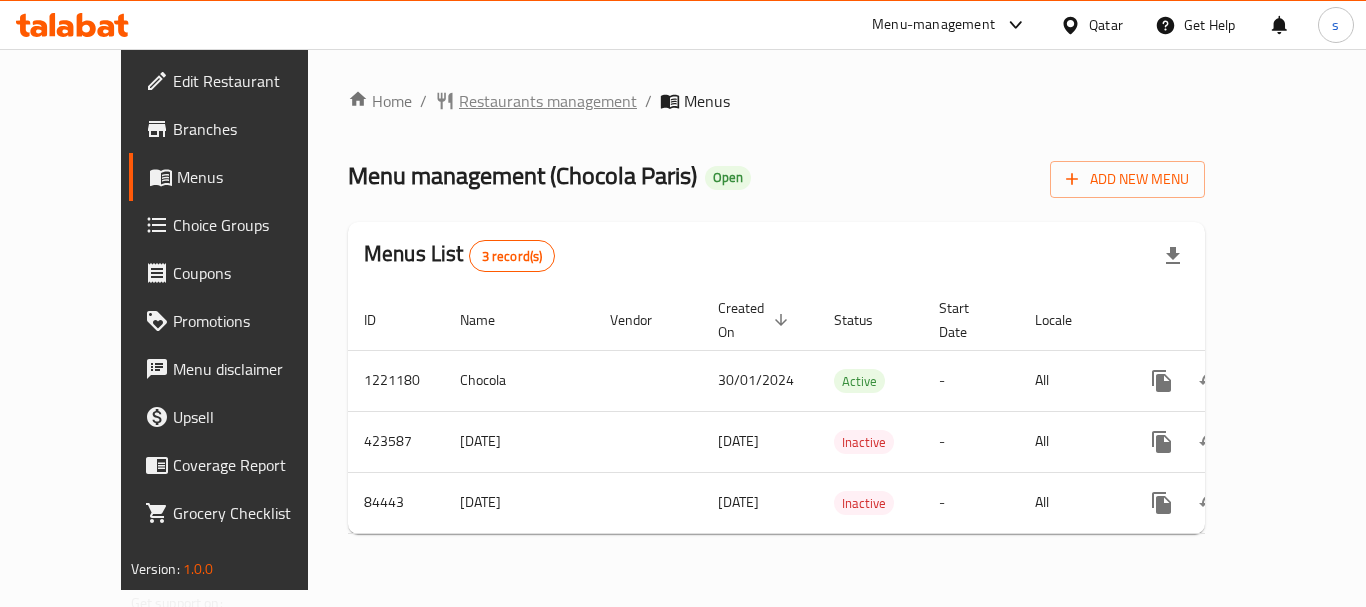 click on "Restaurants management" at bounding box center [548, 101] 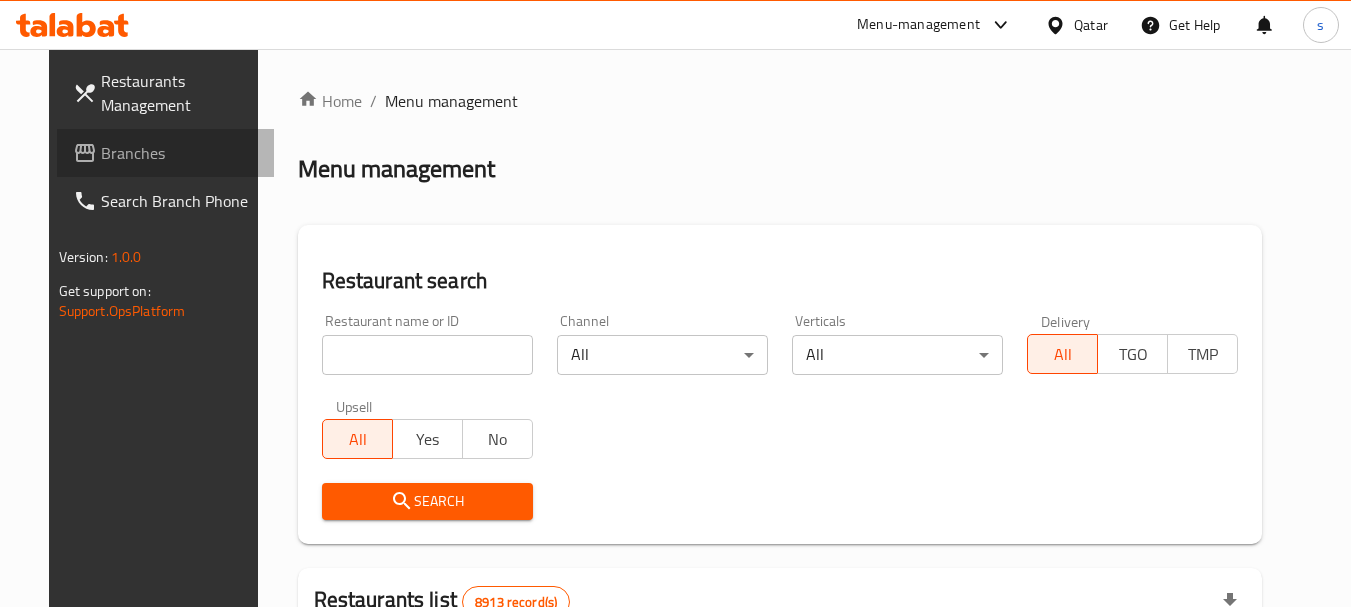 click on "Branches" at bounding box center [166, 153] 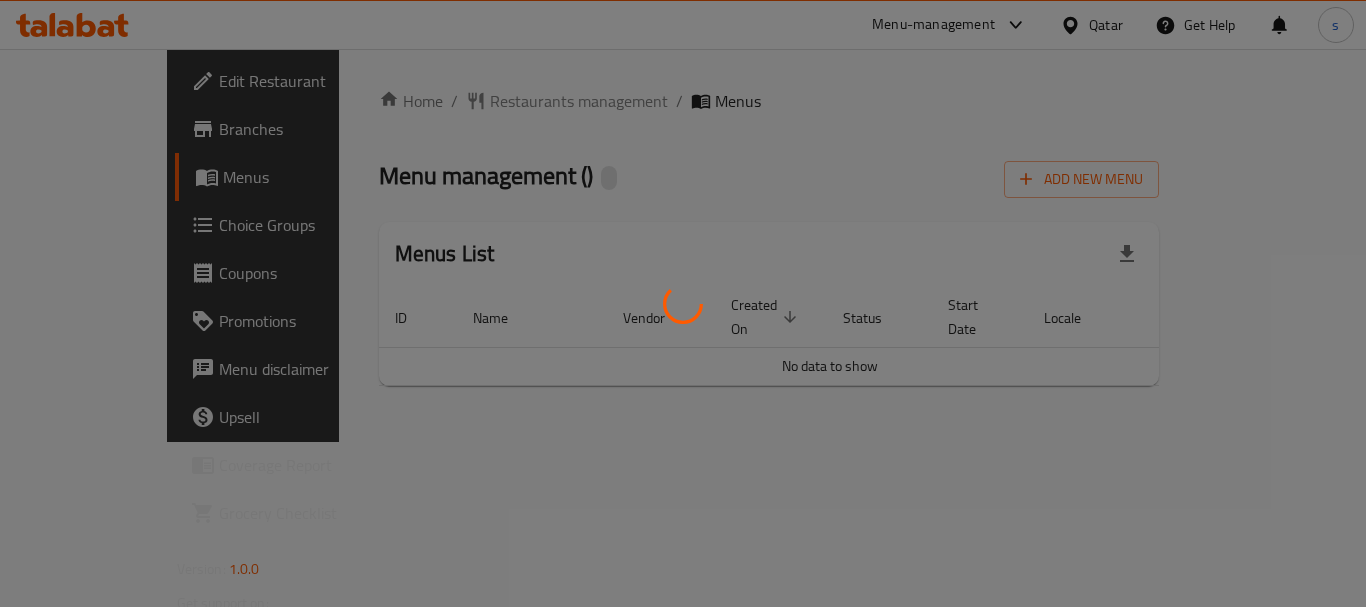 scroll, scrollTop: 0, scrollLeft: 0, axis: both 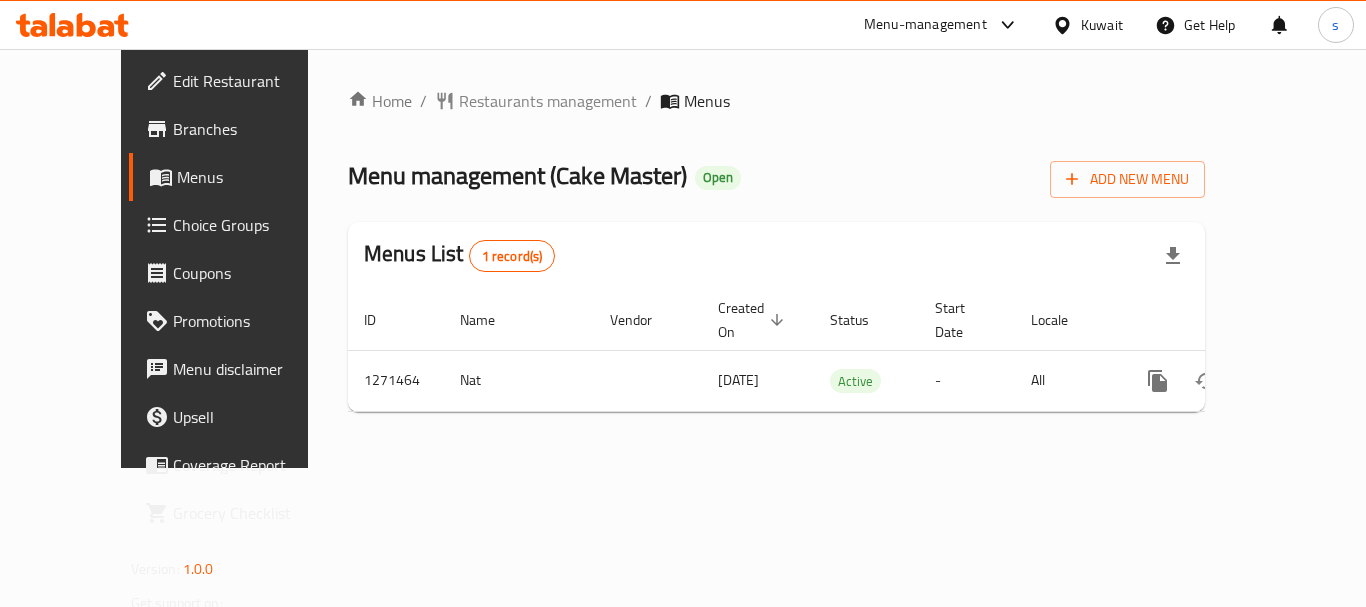 click at bounding box center [1003, 25] 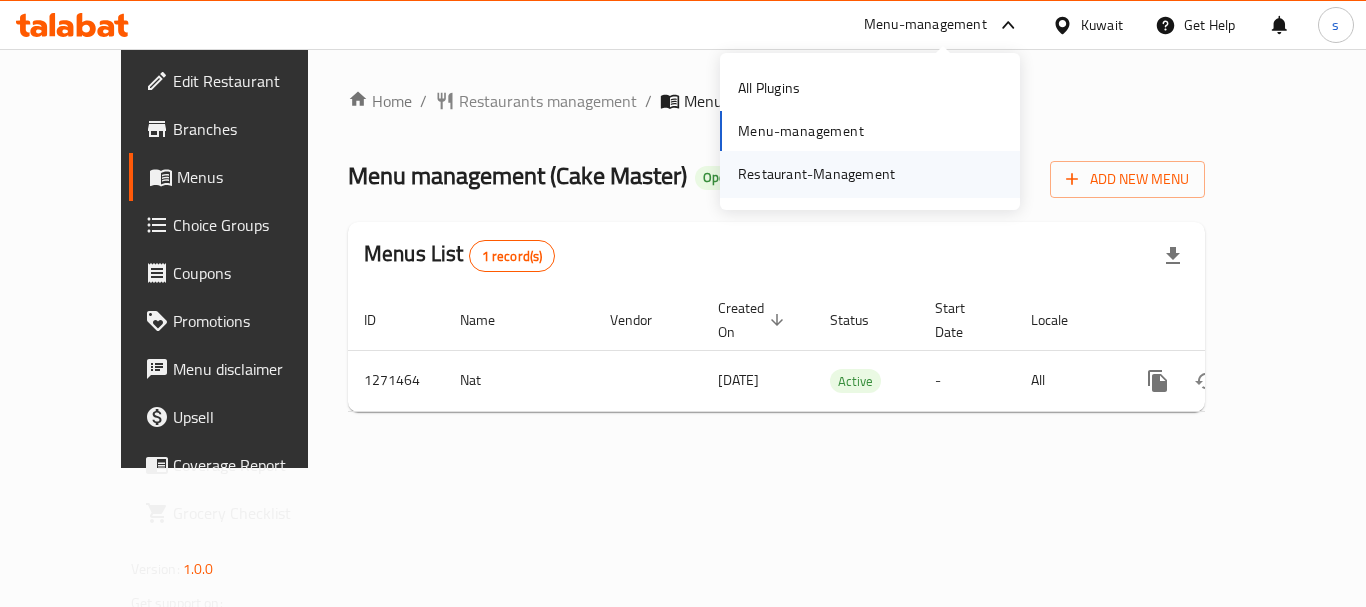 click on "Restaurant-Management" at bounding box center [816, 174] 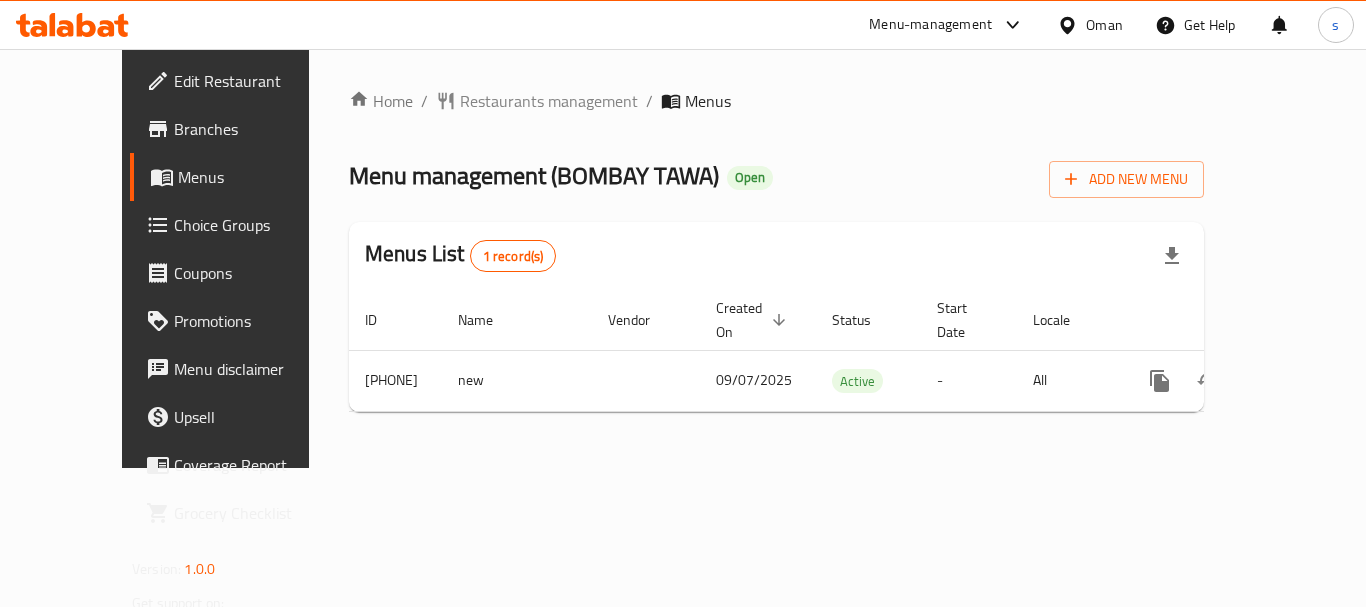 scroll, scrollTop: 0, scrollLeft: 0, axis: both 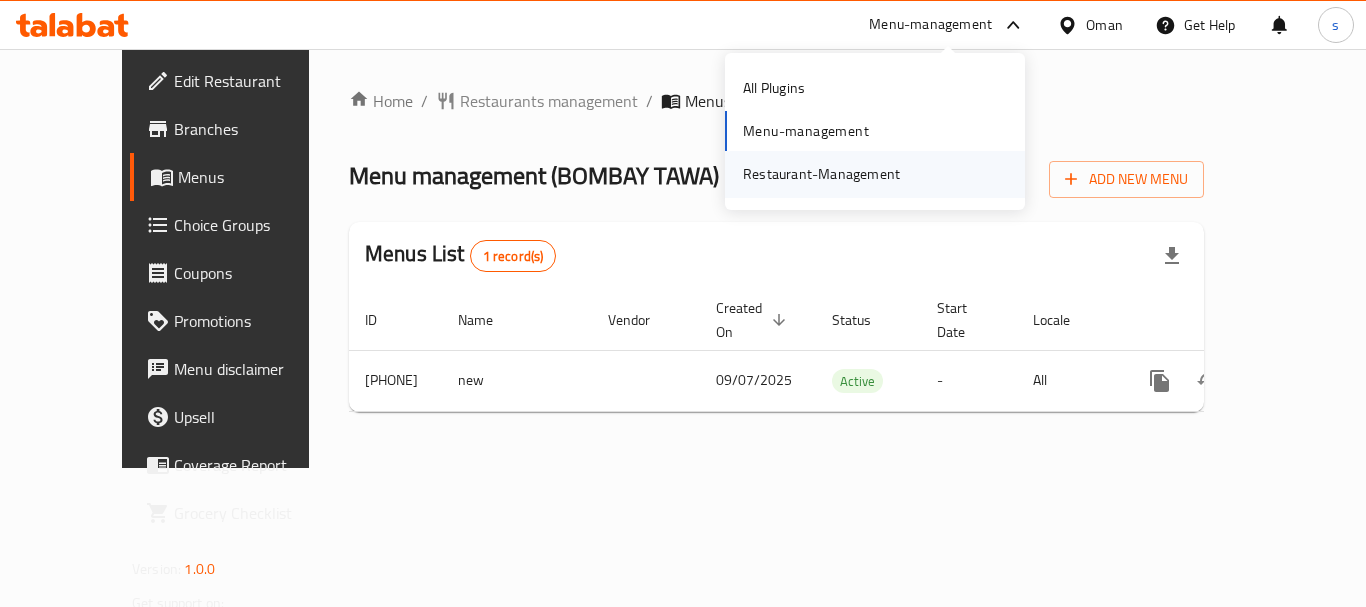 click on "Restaurant-Management" at bounding box center (821, 174) 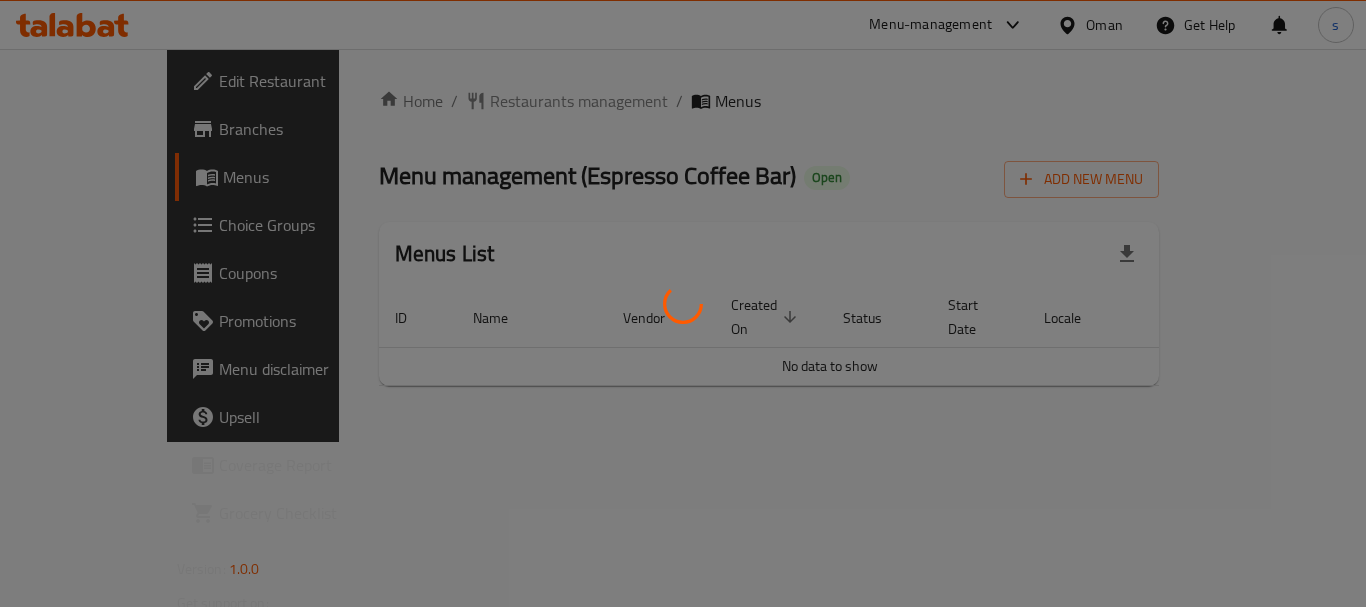 scroll, scrollTop: 0, scrollLeft: 0, axis: both 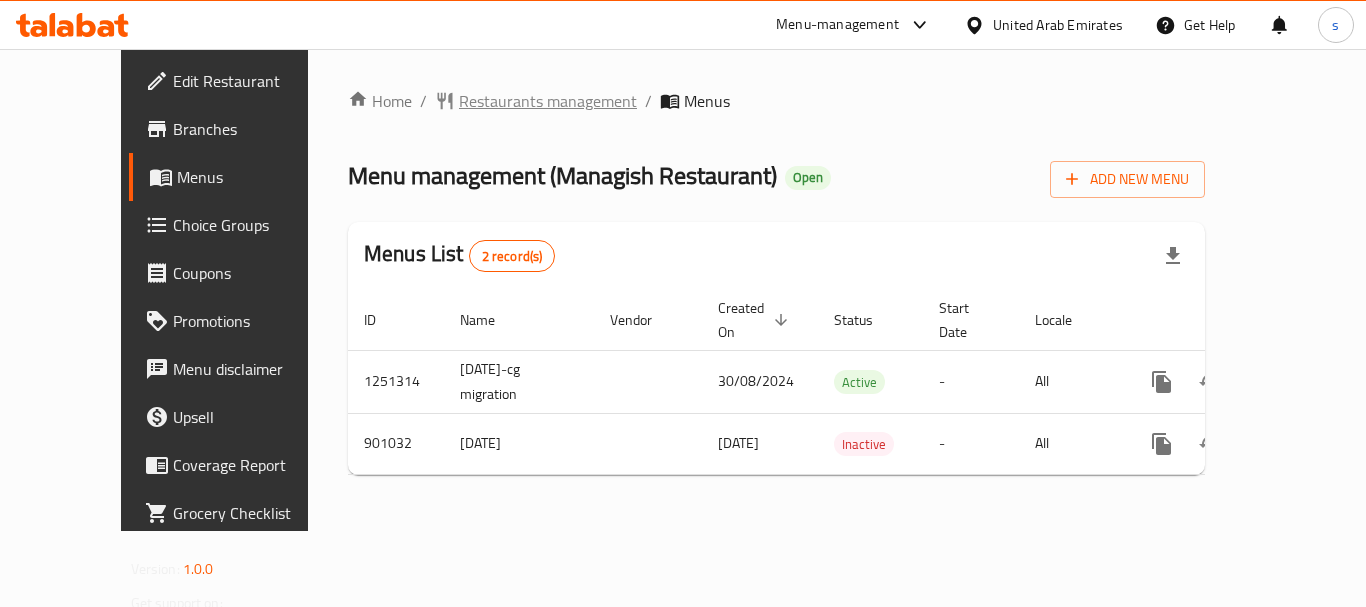click on "Restaurants management" at bounding box center (548, 101) 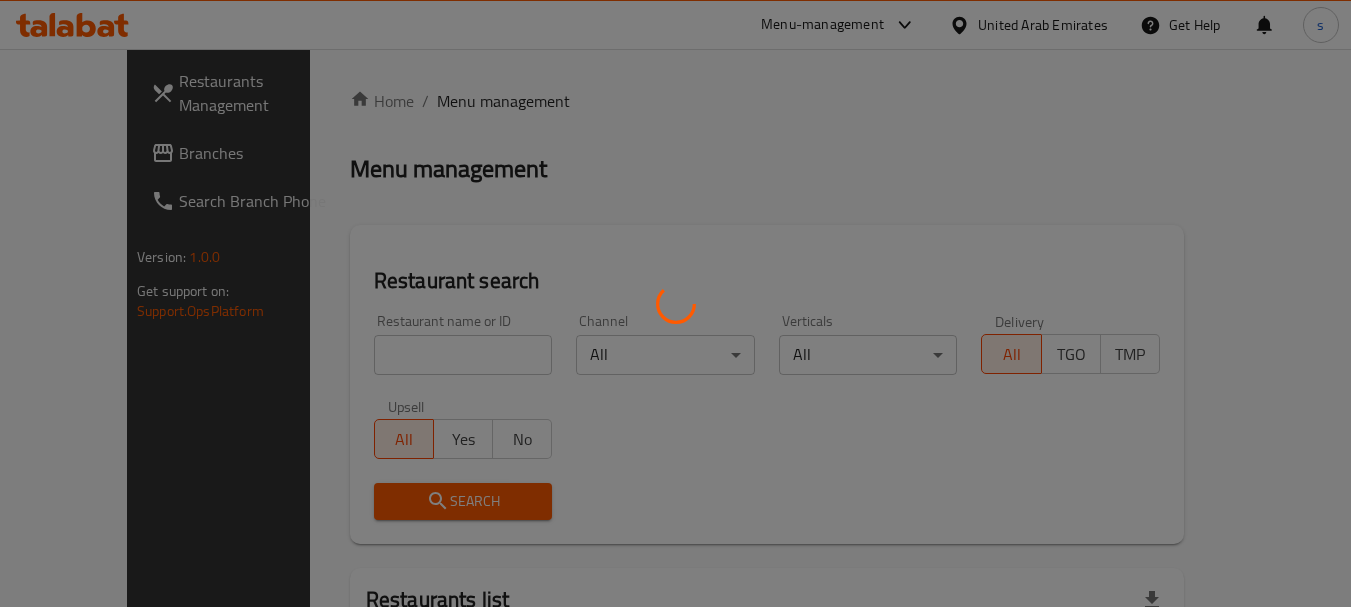 click at bounding box center [675, 303] 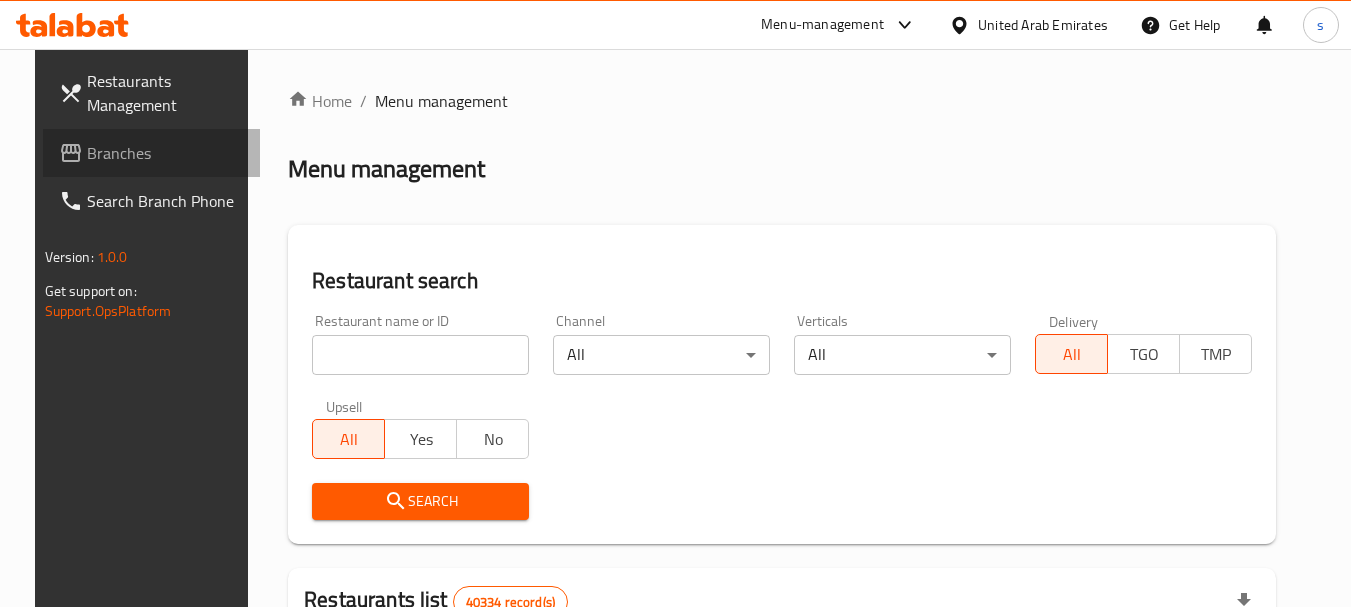 click on "Branches" at bounding box center [152, 153] 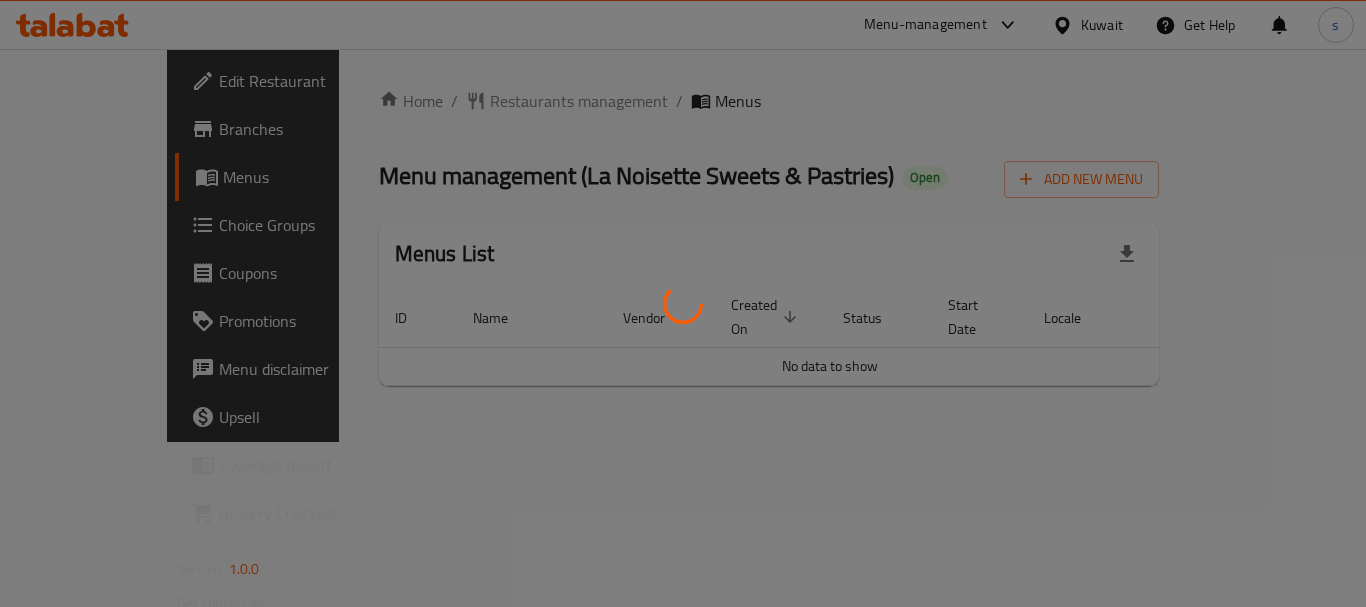 scroll, scrollTop: 0, scrollLeft: 0, axis: both 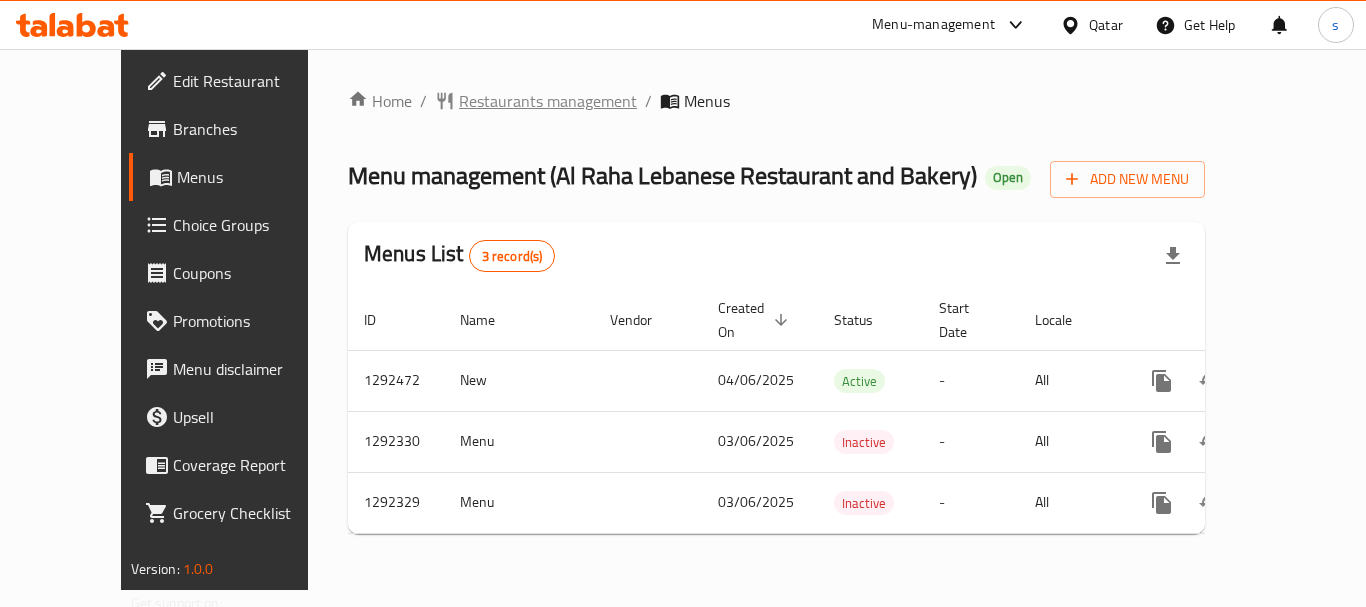 click on "Restaurants management" at bounding box center (548, 101) 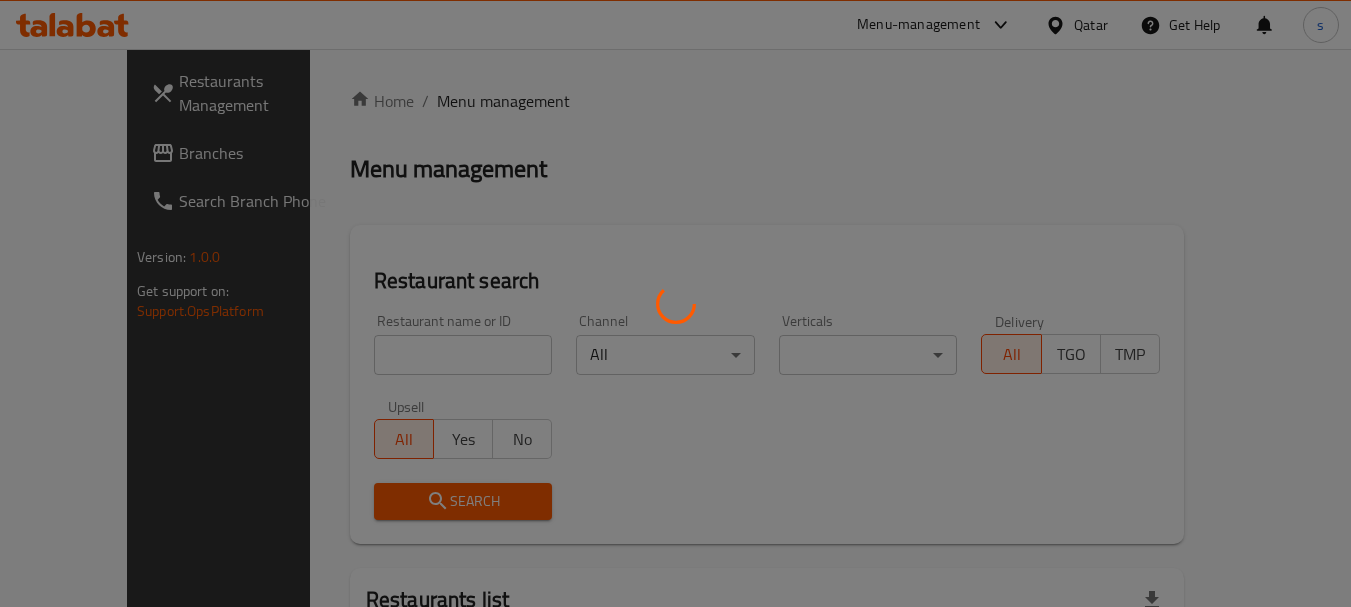 click at bounding box center (675, 303) 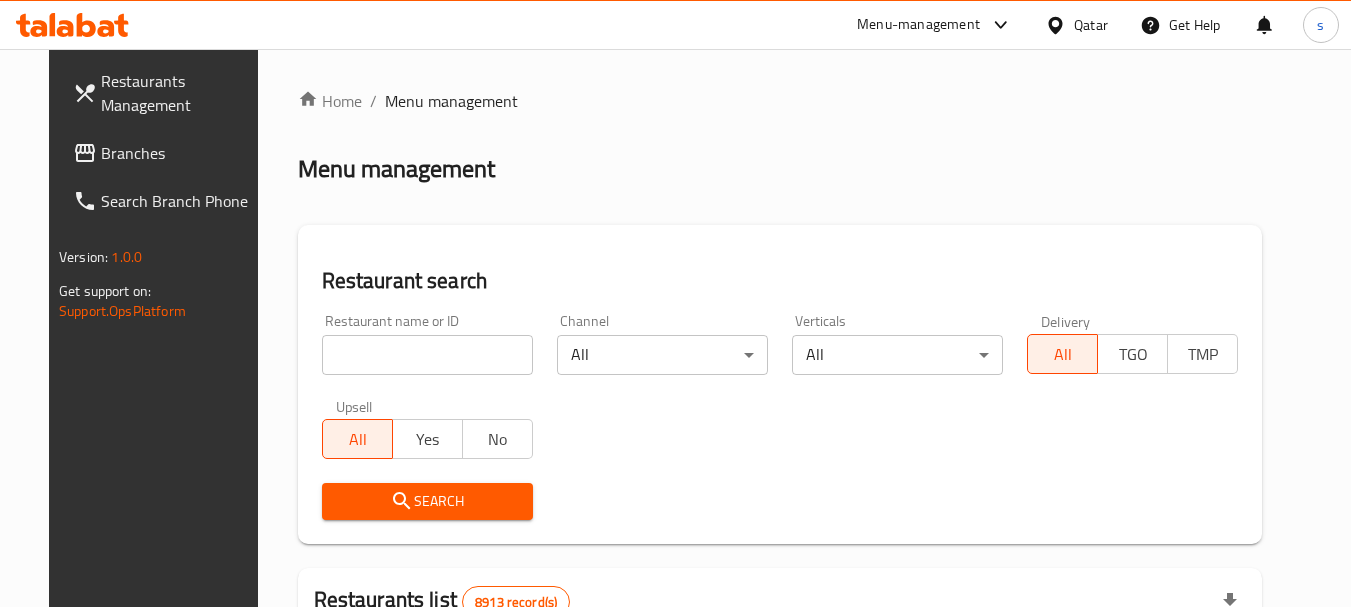 click on "Branches" at bounding box center (180, 153) 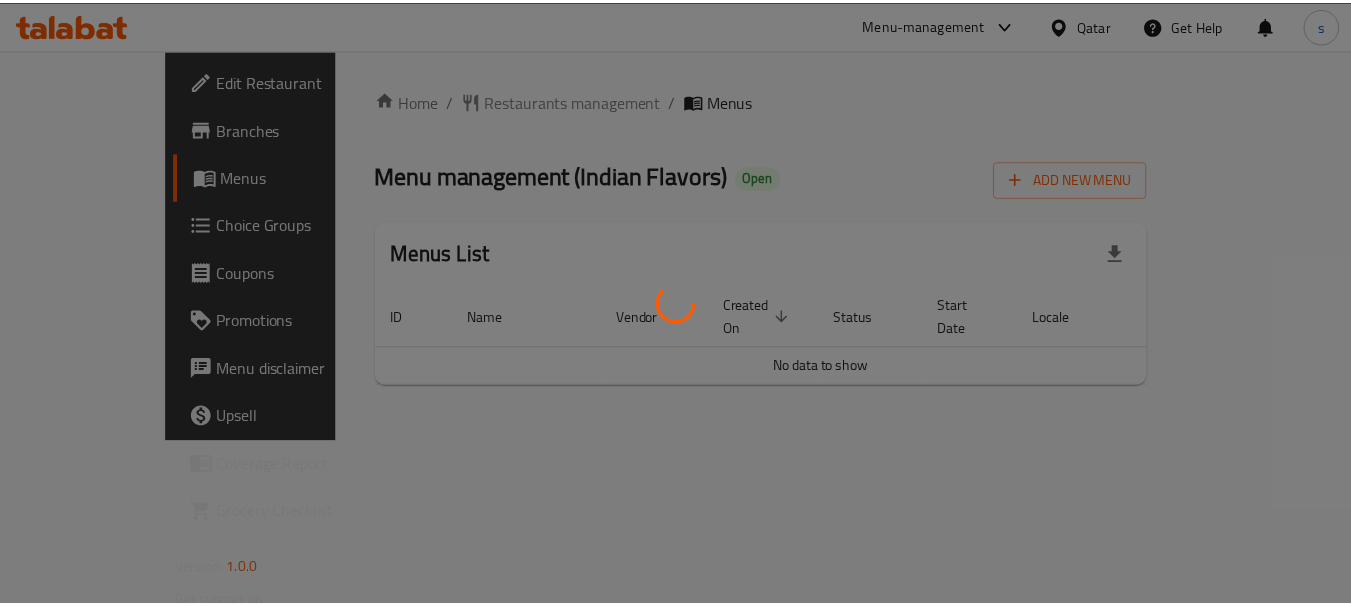 scroll, scrollTop: 0, scrollLeft: 0, axis: both 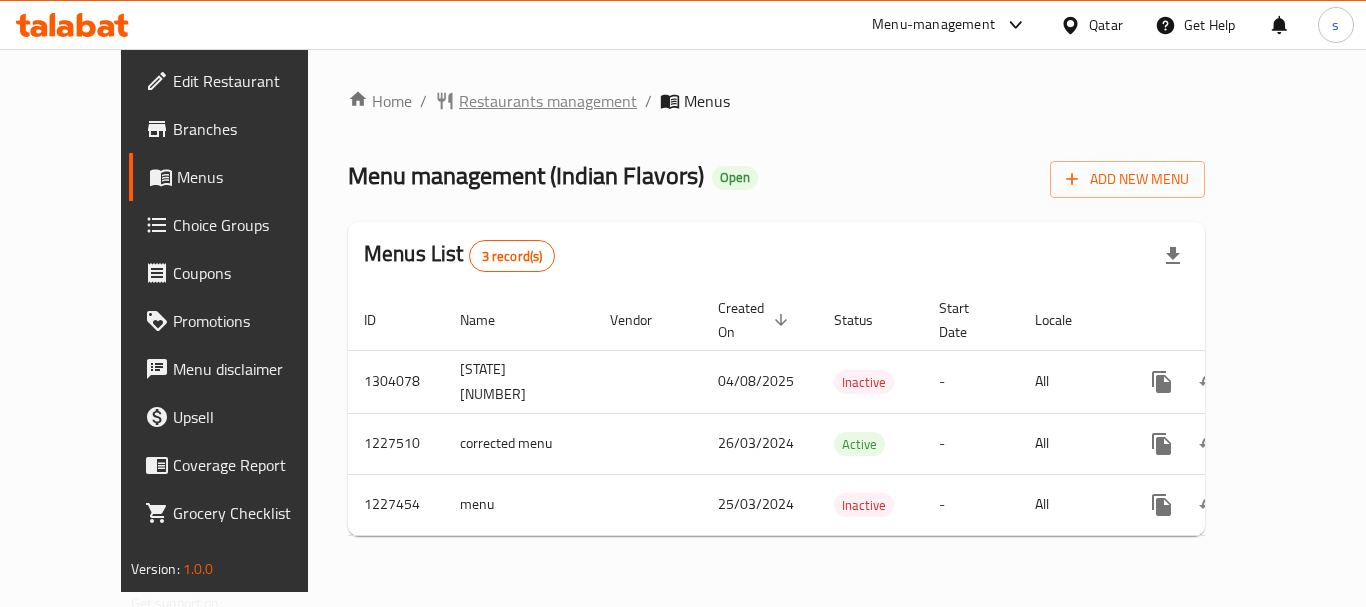 click on "Restaurants management" at bounding box center [548, 101] 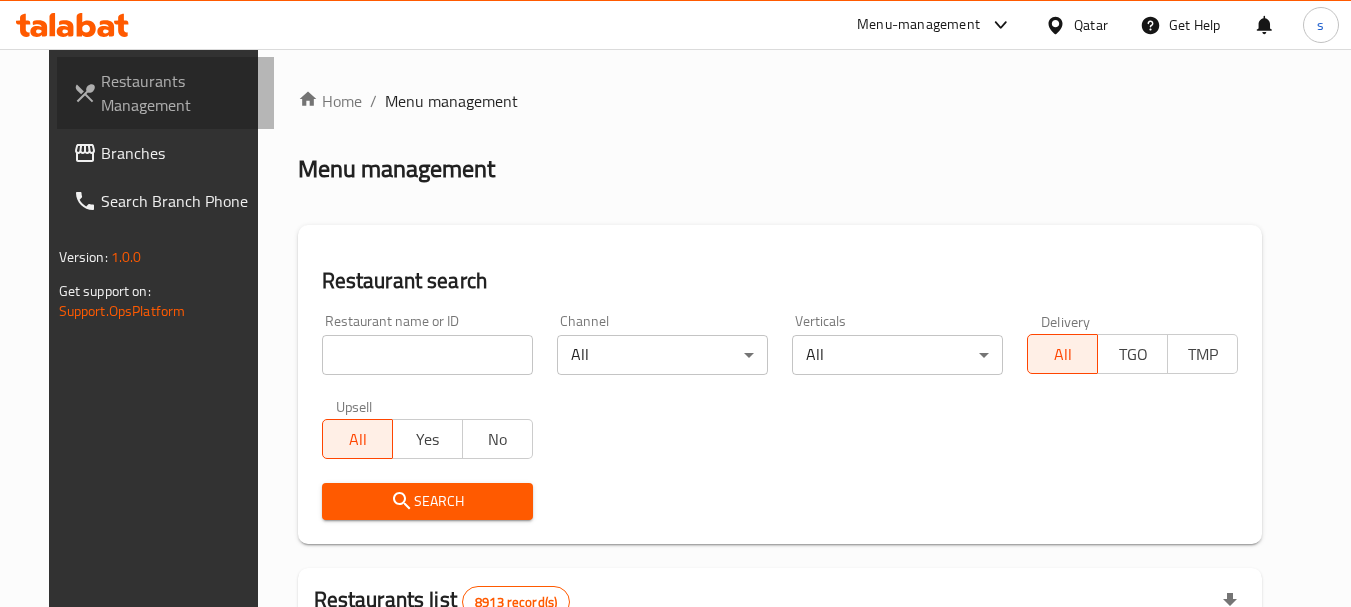 click on "Restaurants Management" at bounding box center [166, 93] 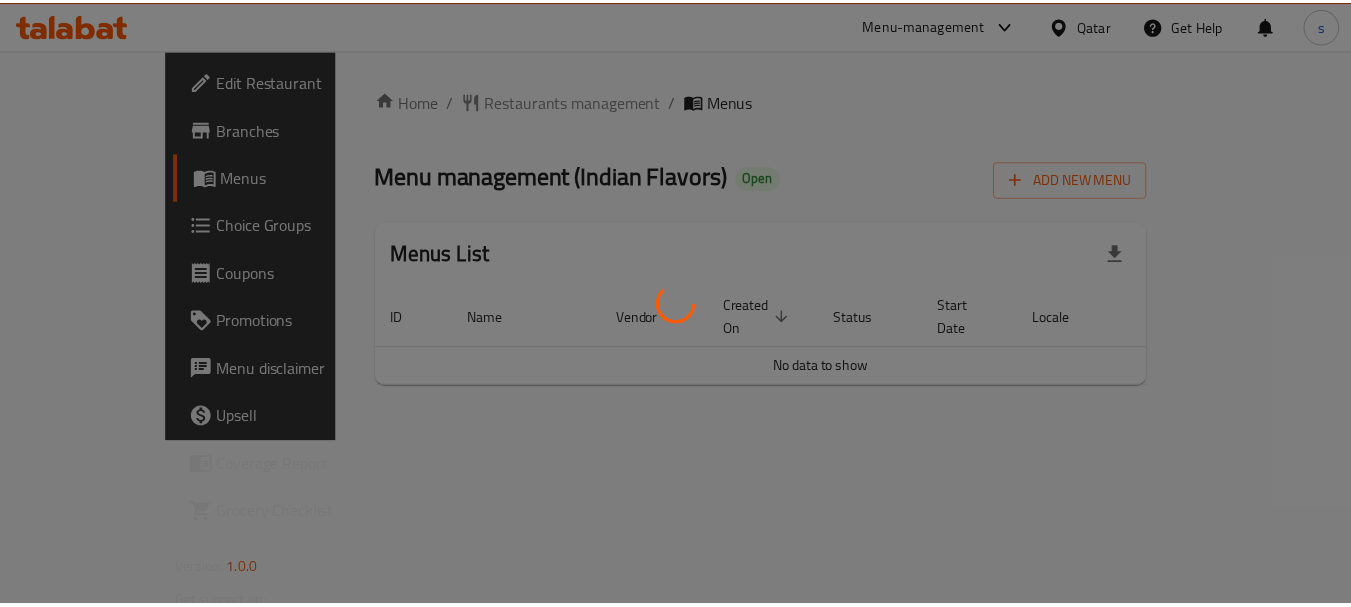 scroll, scrollTop: 0, scrollLeft: 0, axis: both 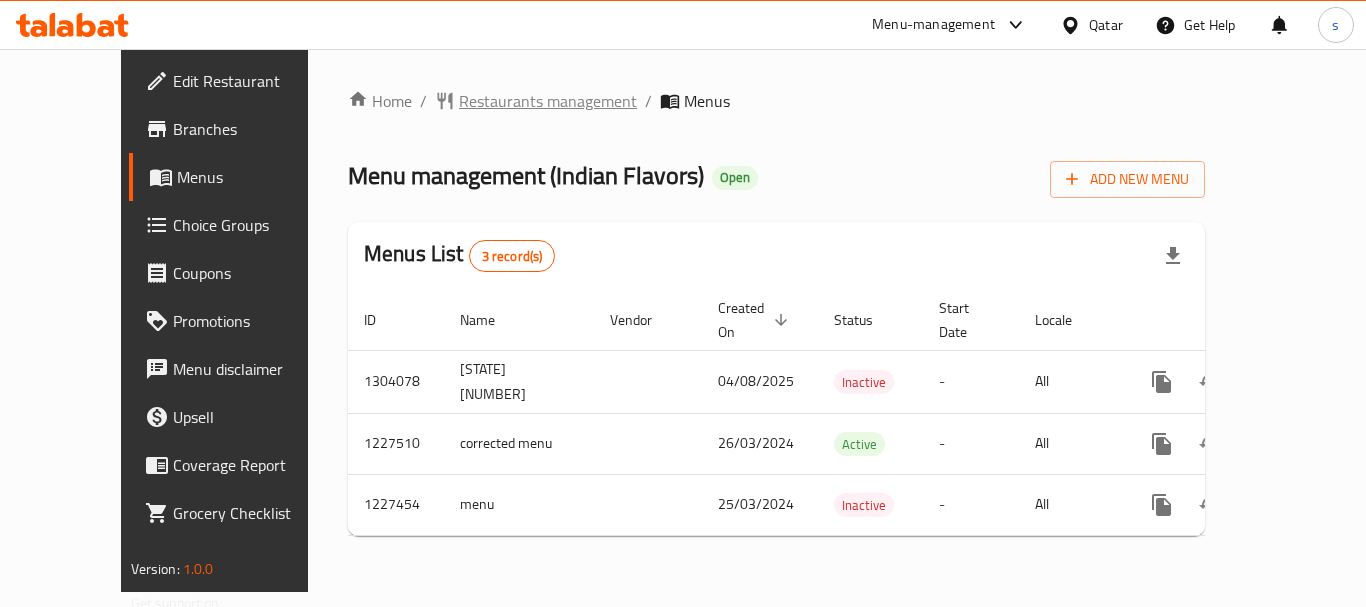 click on "Restaurants management" at bounding box center [548, 101] 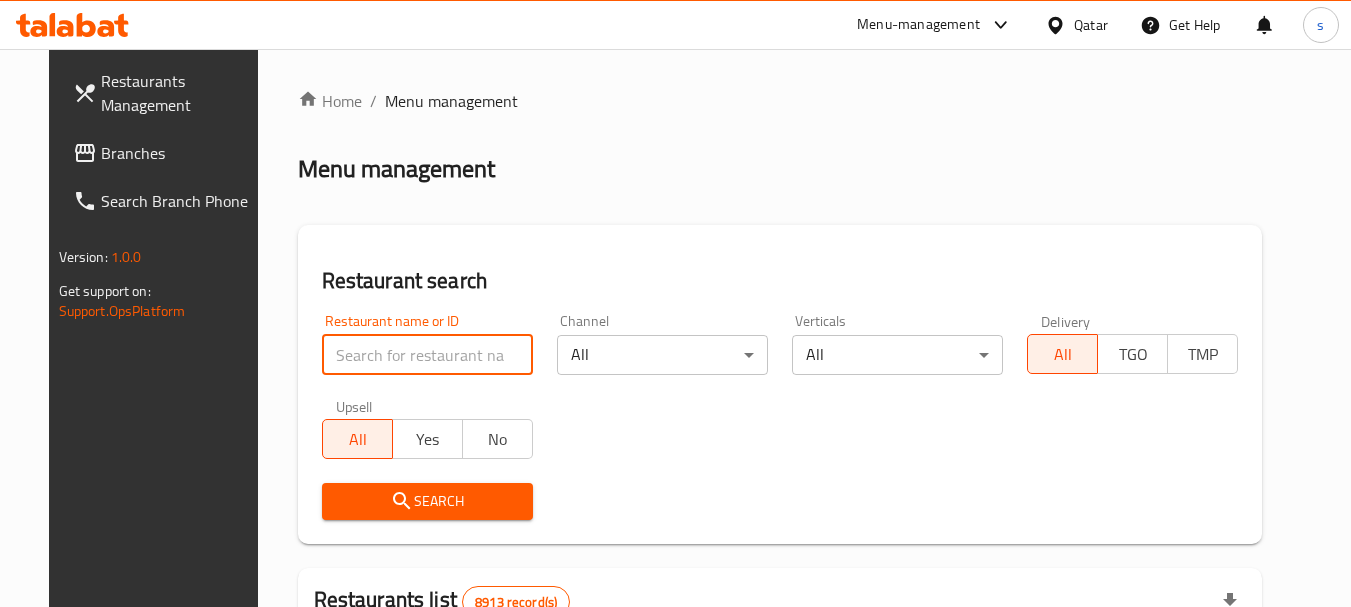 click at bounding box center [427, 355] 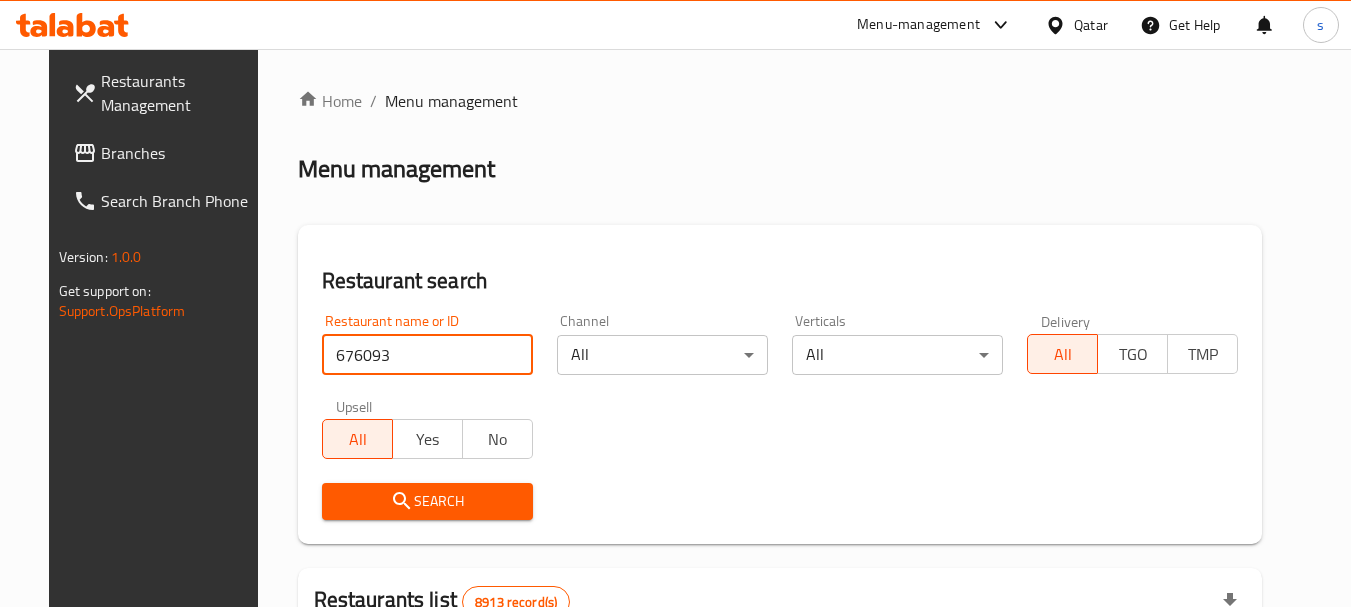 type on "676093" 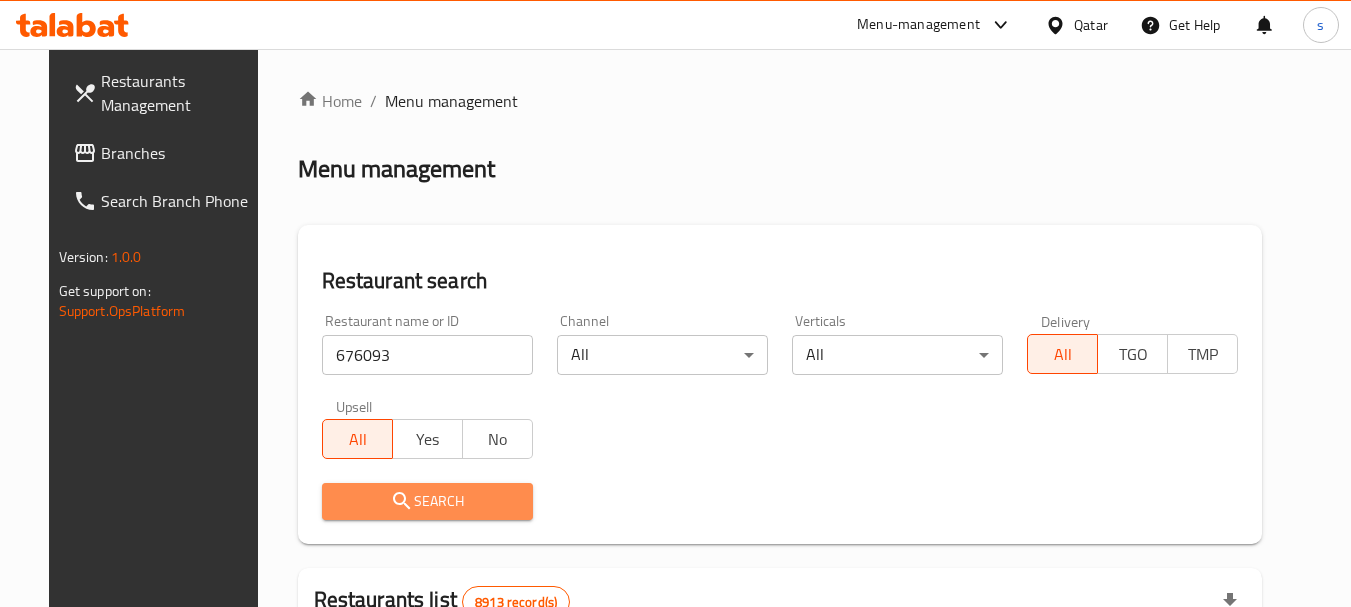 click 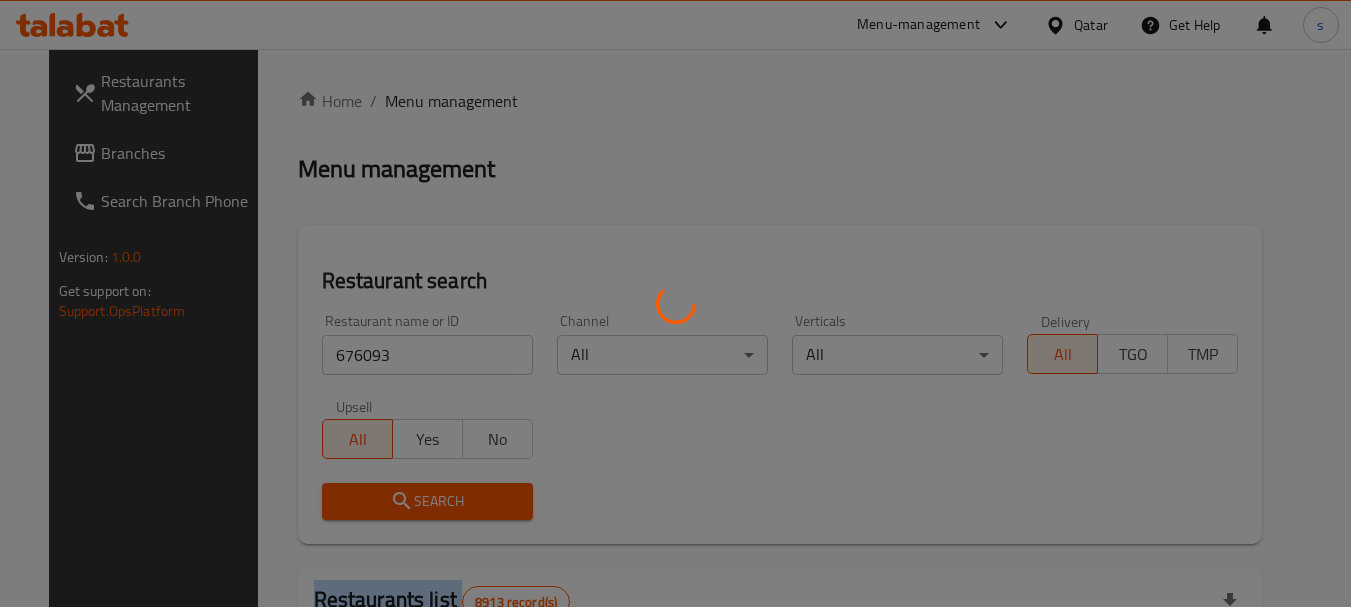 click at bounding box center [675, 303] 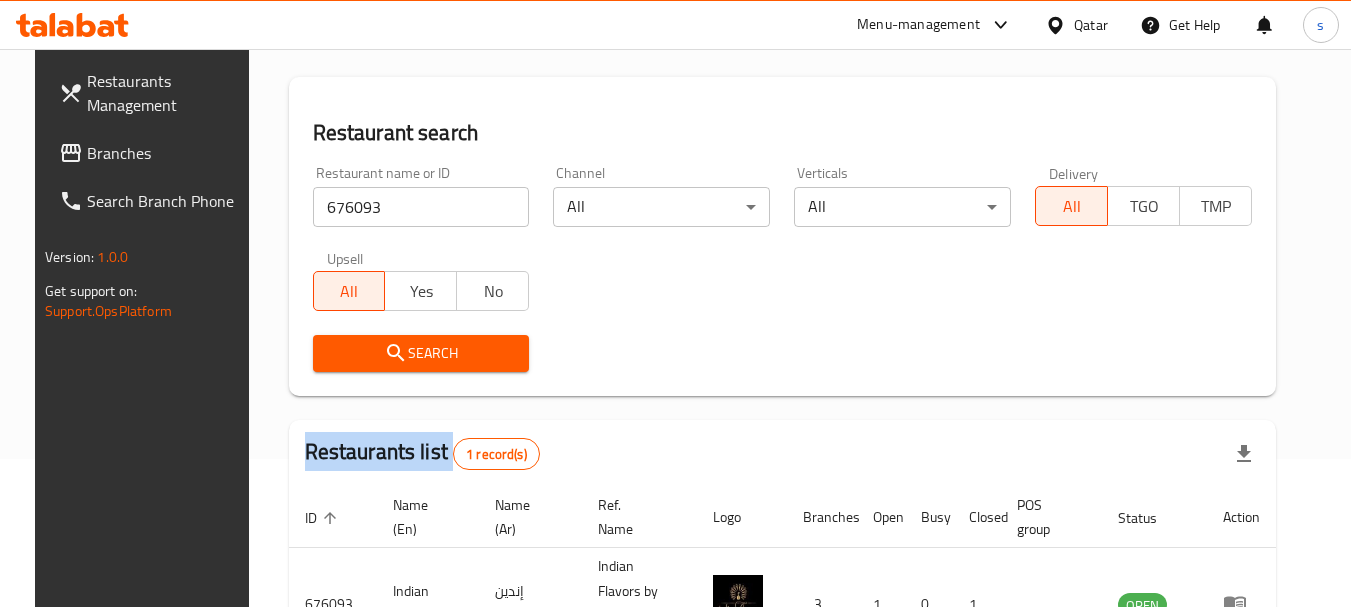 scroll, scrollTop: 268, scrollLeft: 0, axis: vertical 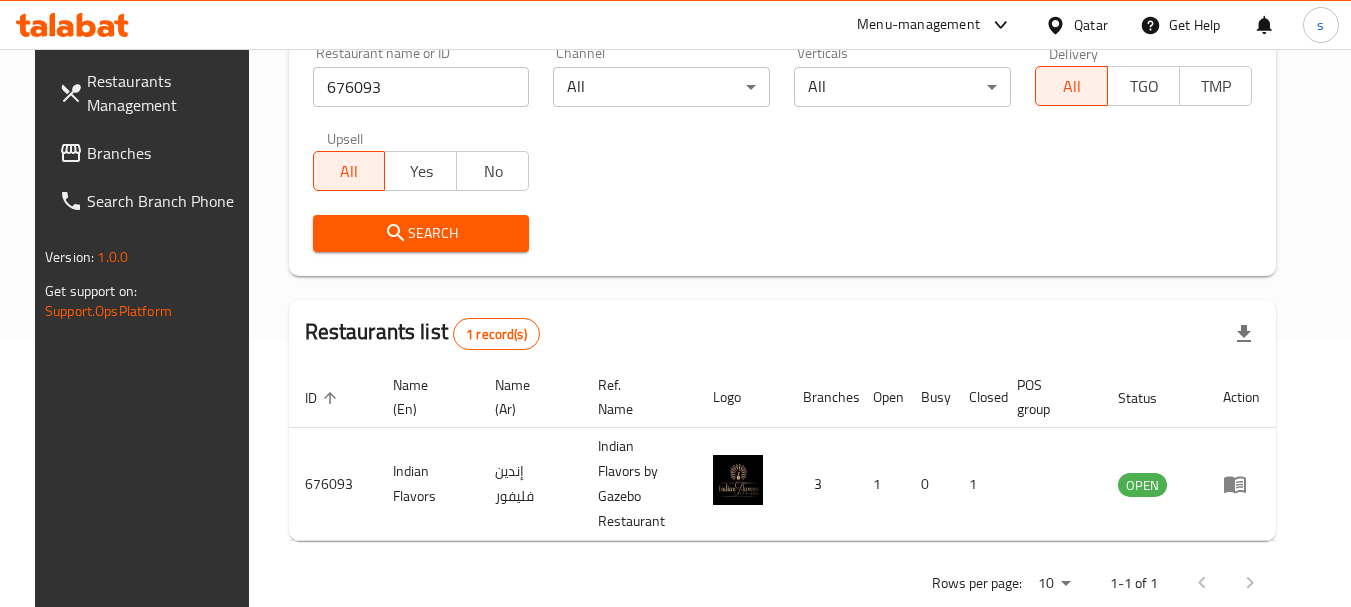 click on "Search" at bounding box center [782, 233] 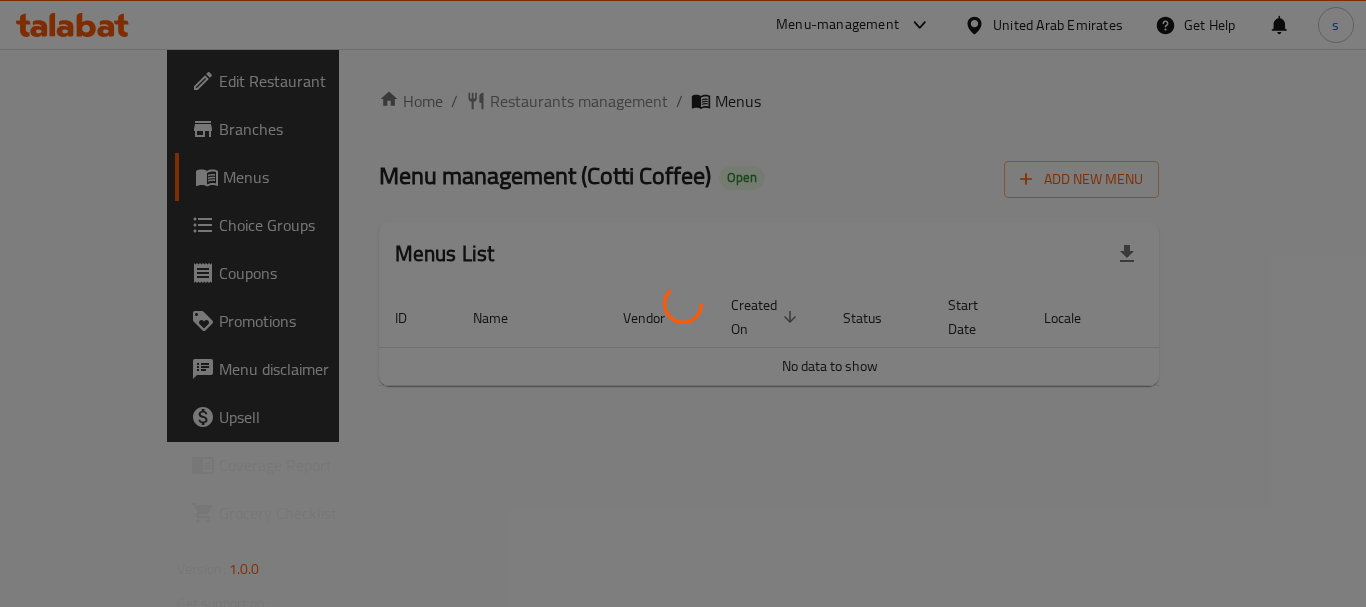 scroll, scrollTop: 0, scrollLeft: 0, axis: both 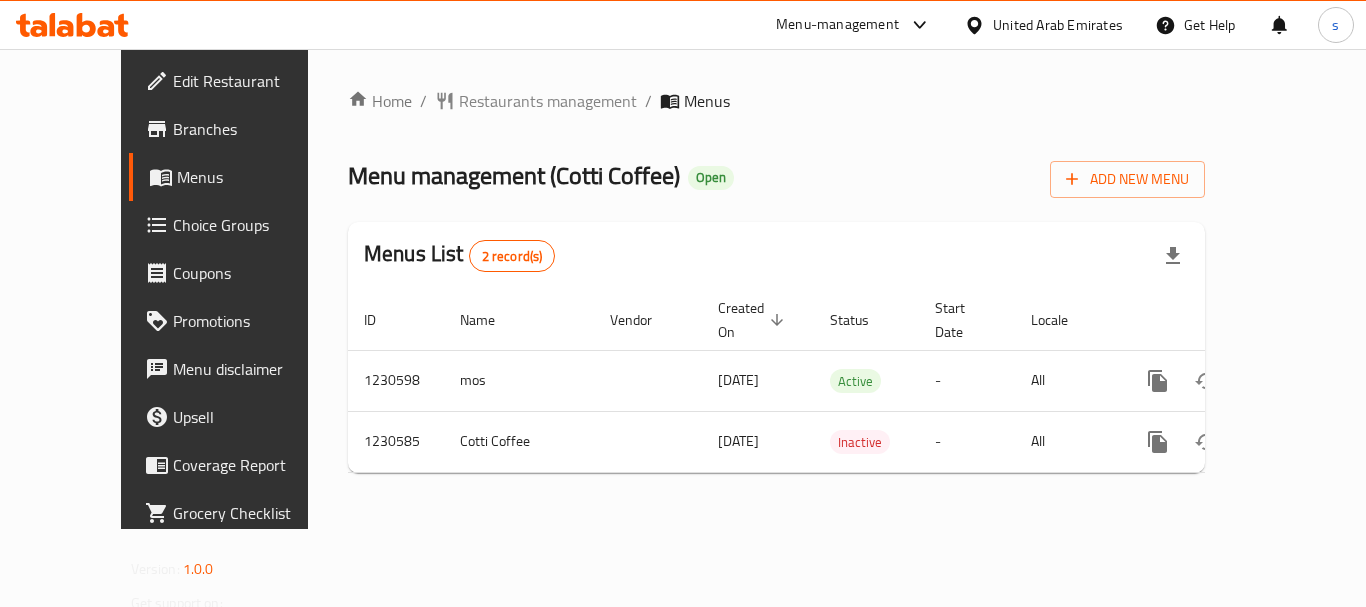 click on "Menu-management" at bounding box center (837, 25) 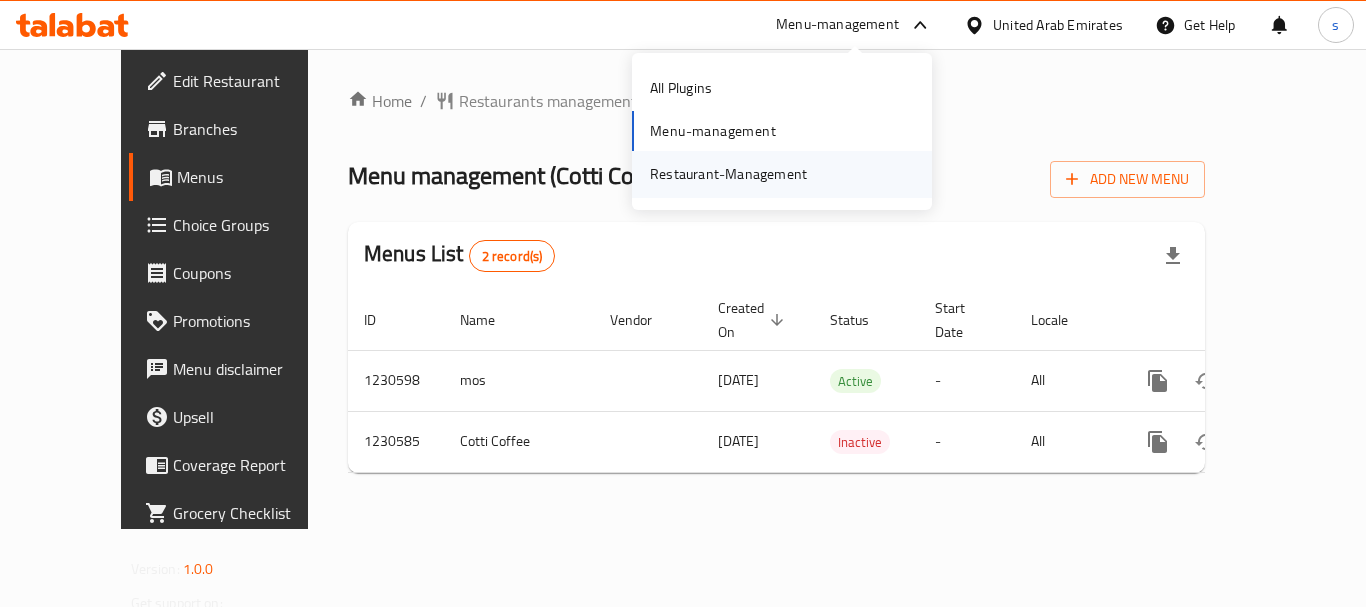 click on "Restaurant-Management" at bounding box center (728, 174) 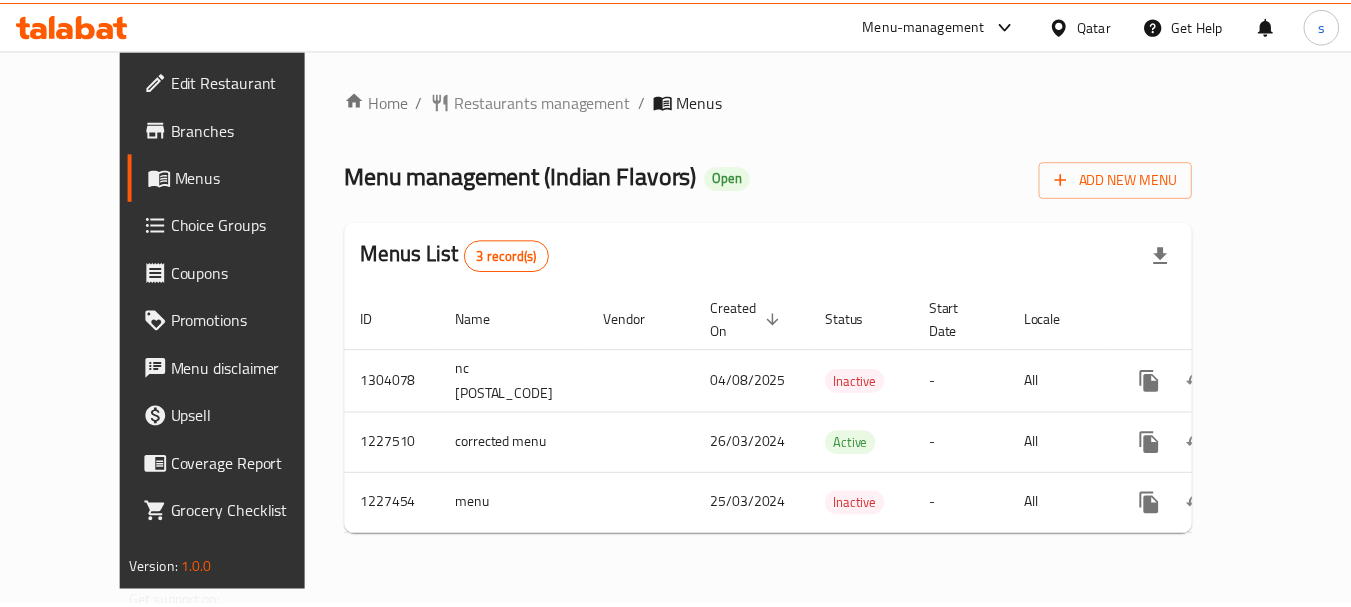 scroll, scrollTop: 0, scrollLeft: 0, axis: both 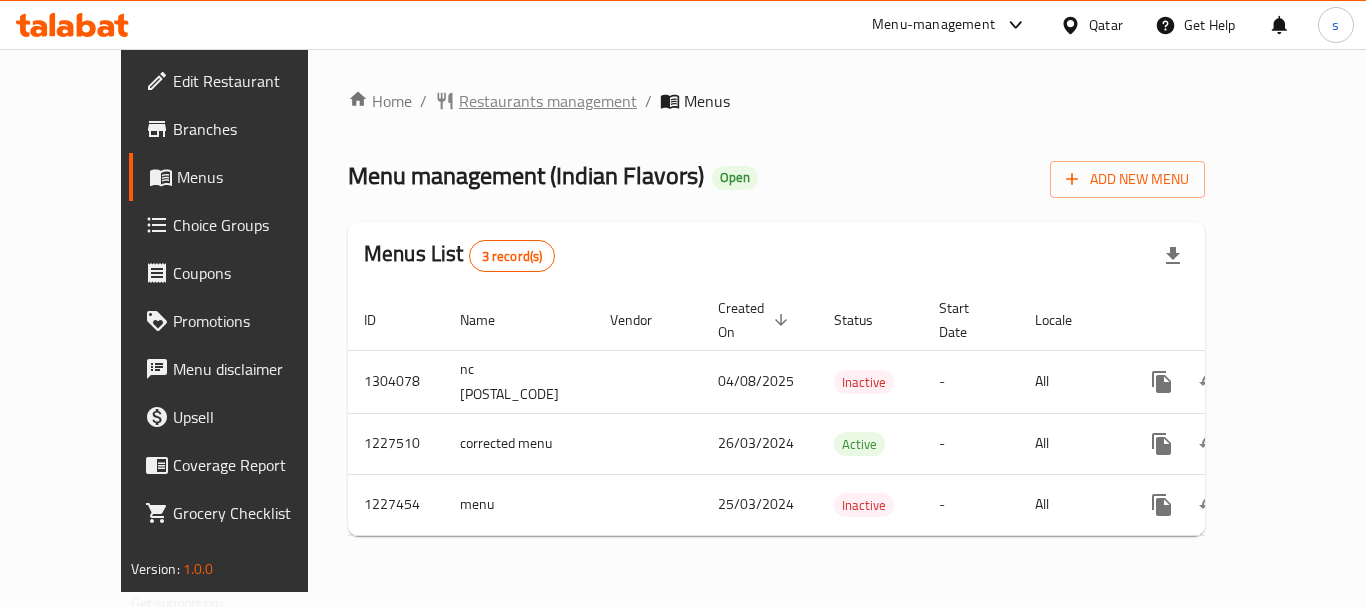 click on "Restaurants management" at bounding box center [548, 101] 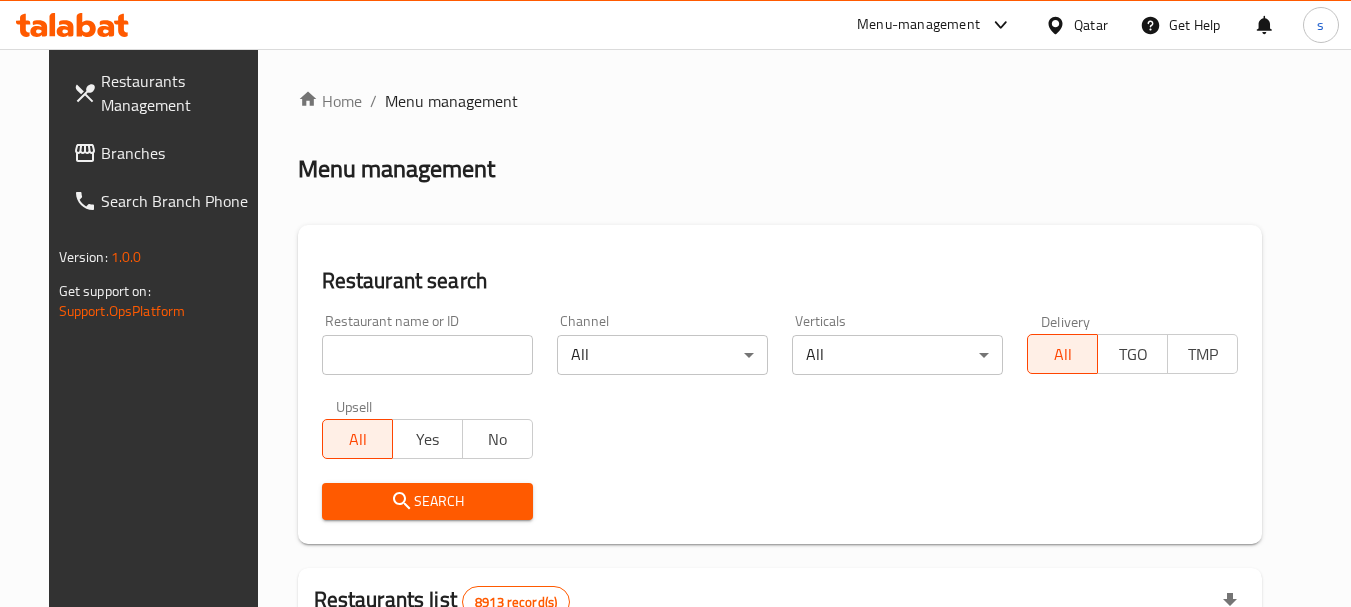 click at bounding box center (427, 355) 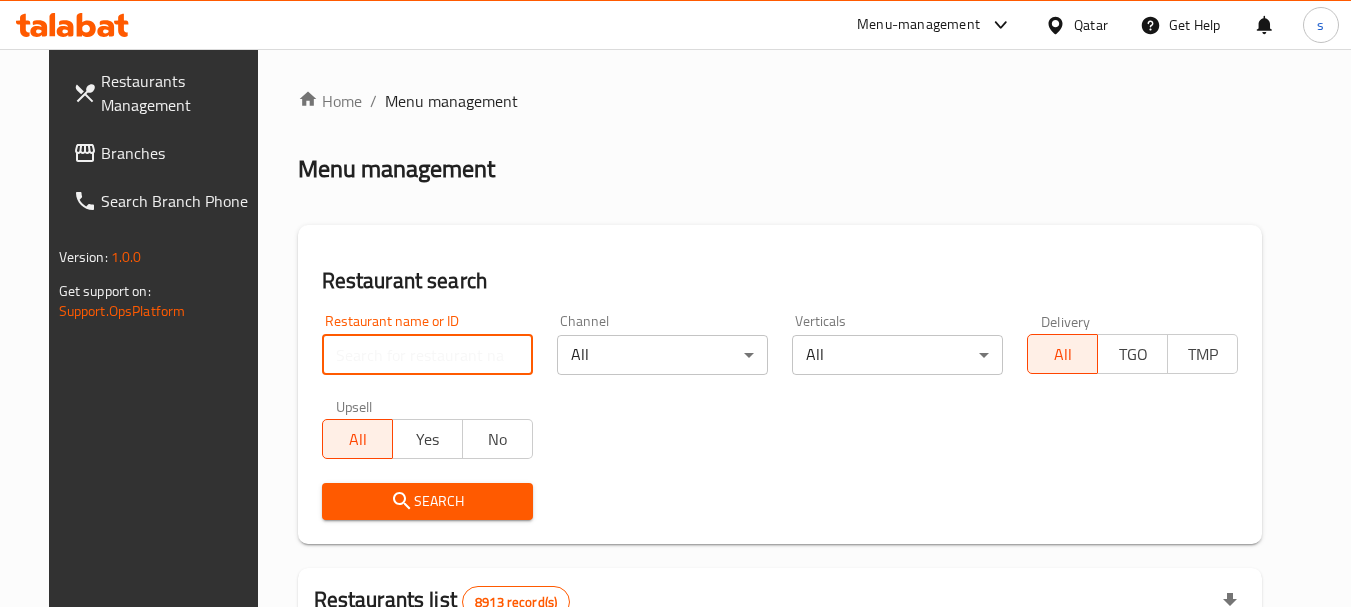 paste on "676093" 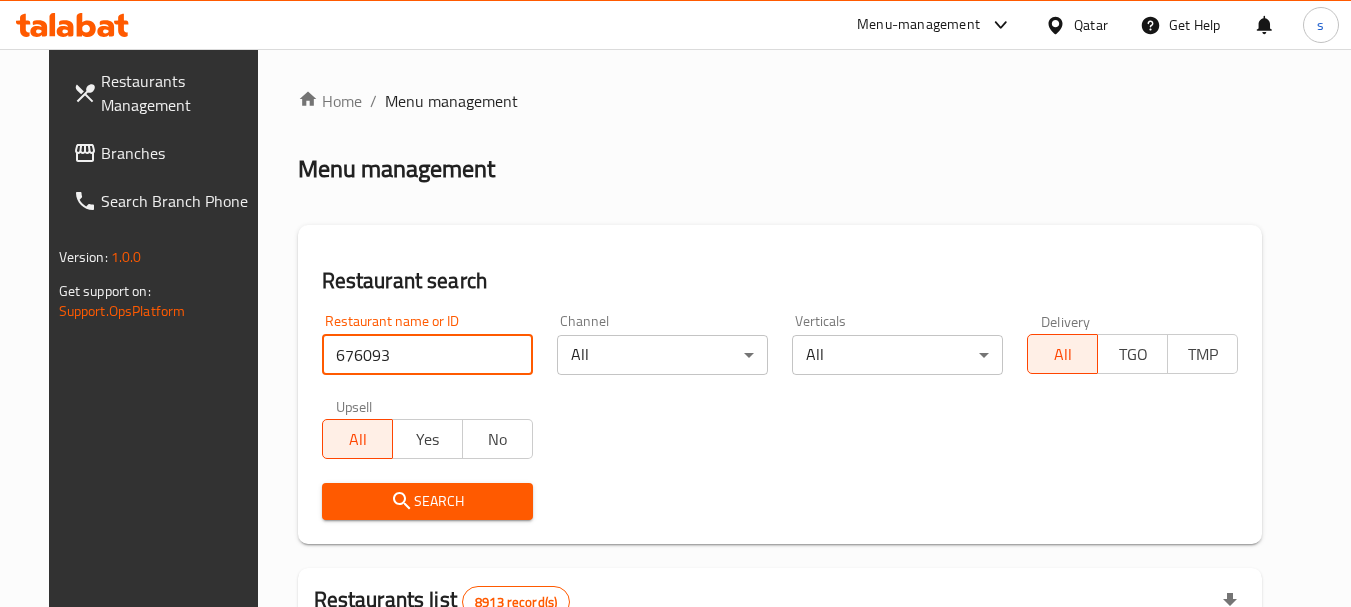 type on "676093" 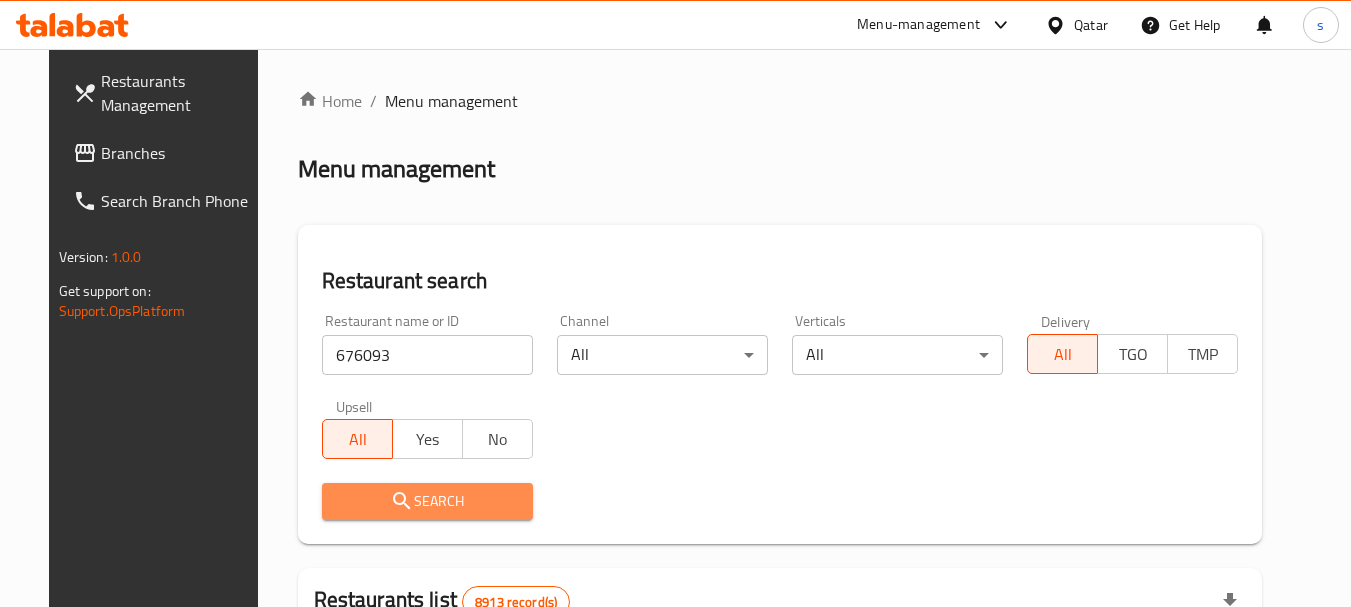 click on "Search" at bounding box center (427, 501) 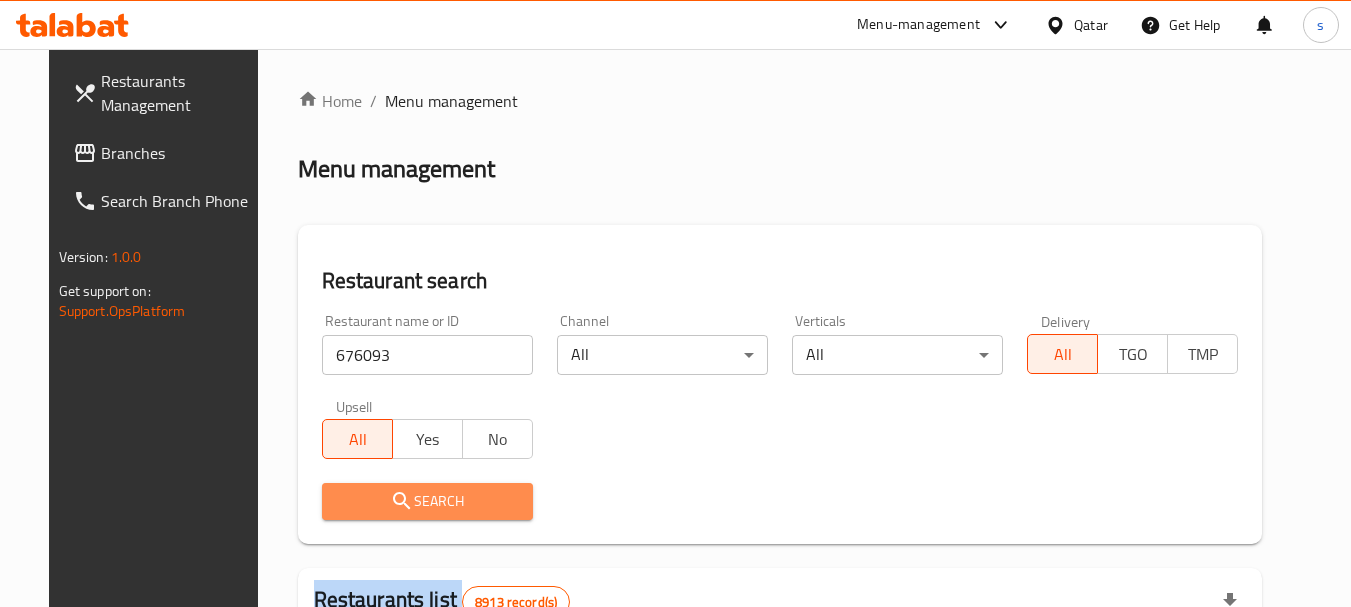 click at bounding box center (675, 303) 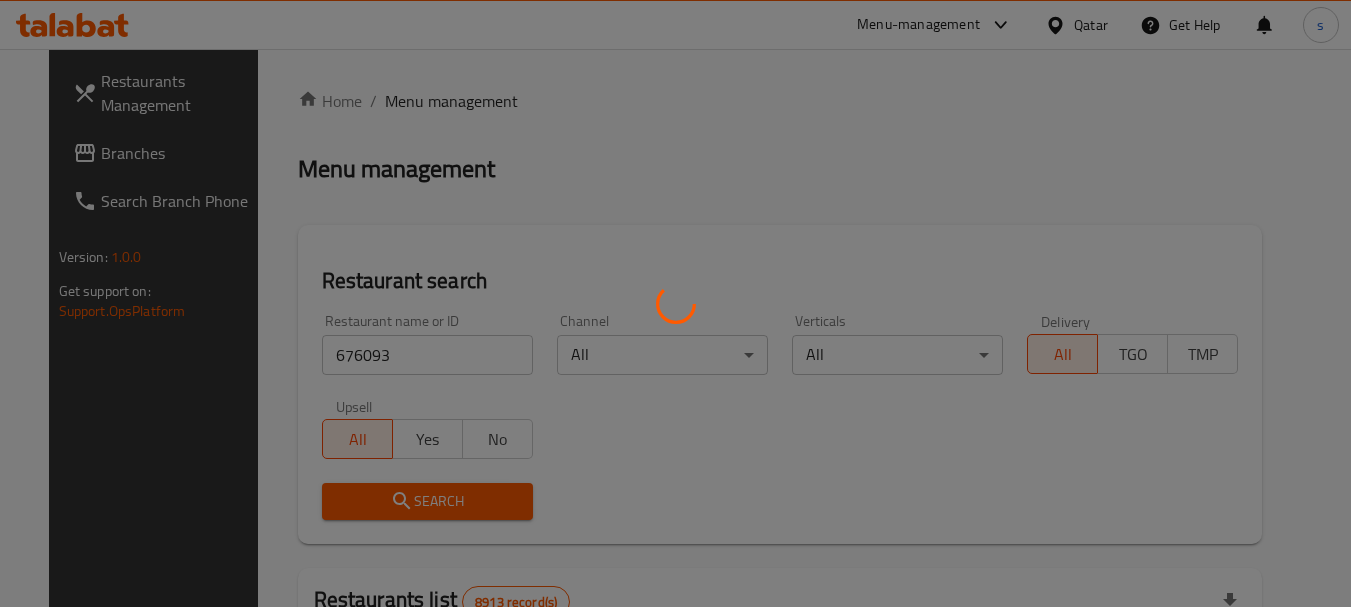 click at bounding box center (675, 303) 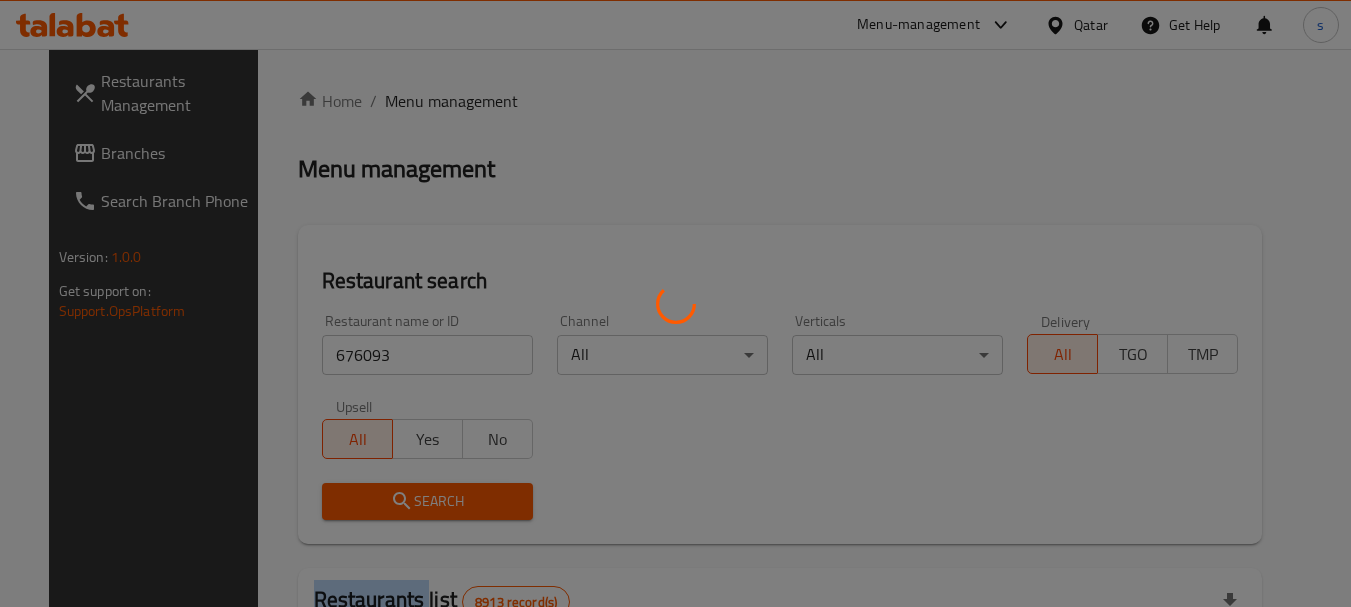 click at bounding box center (675, 303) 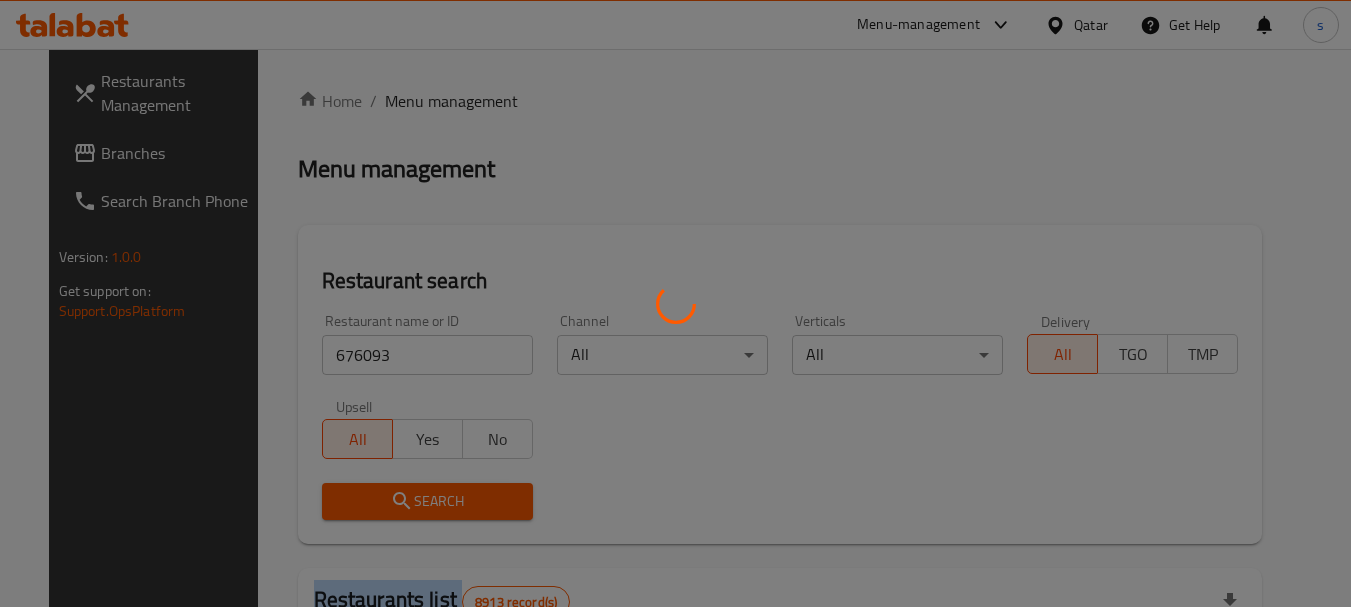 click at bounding box center (675, 303) 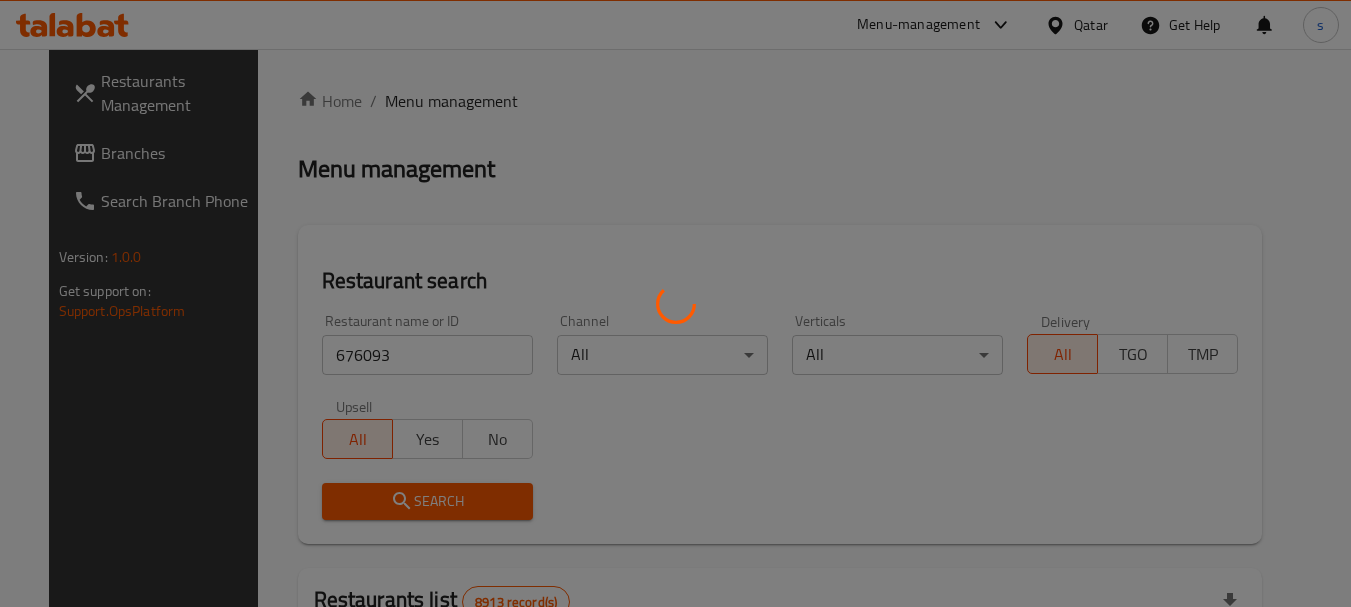 click at bounding box center [675, 303] 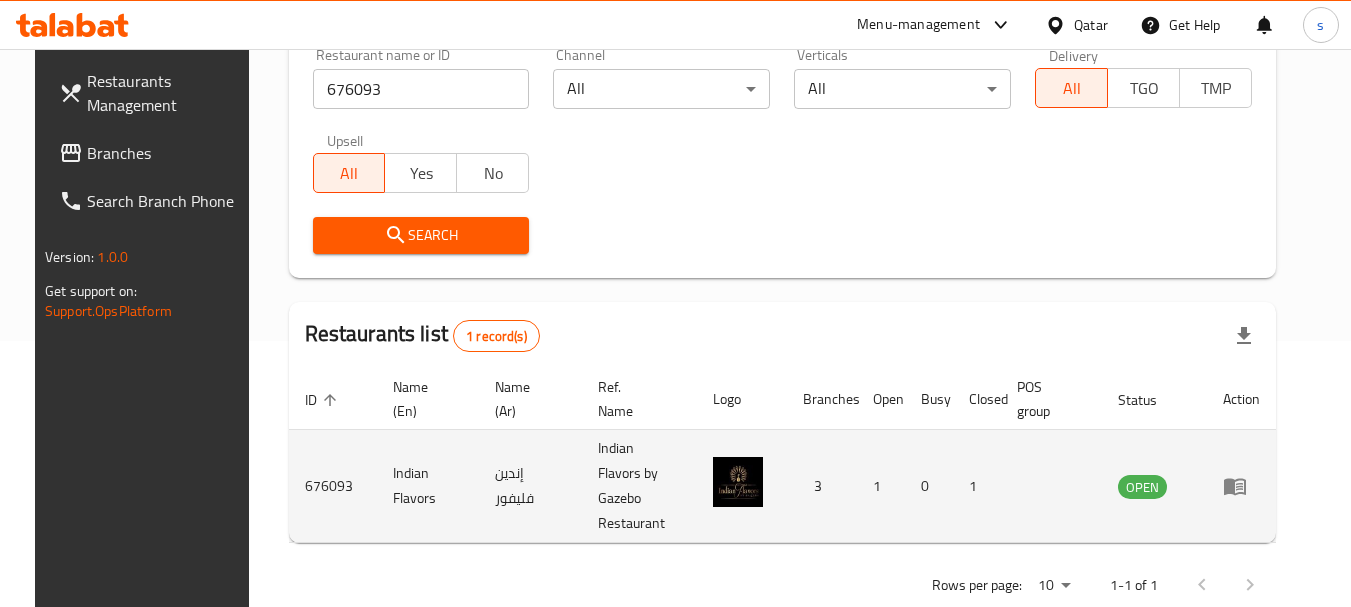 scroll, scrollTop: 268, scrollLeft: 0, axis: vertical 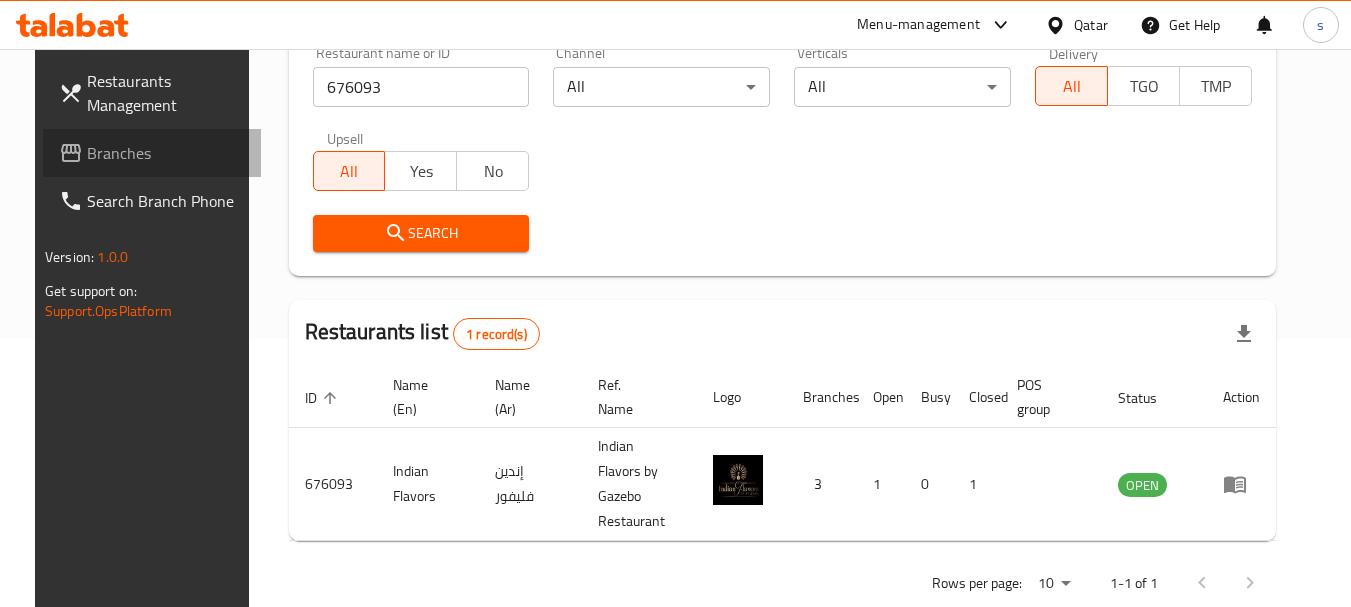 click on "Branches" at bounding box center [166, 153] 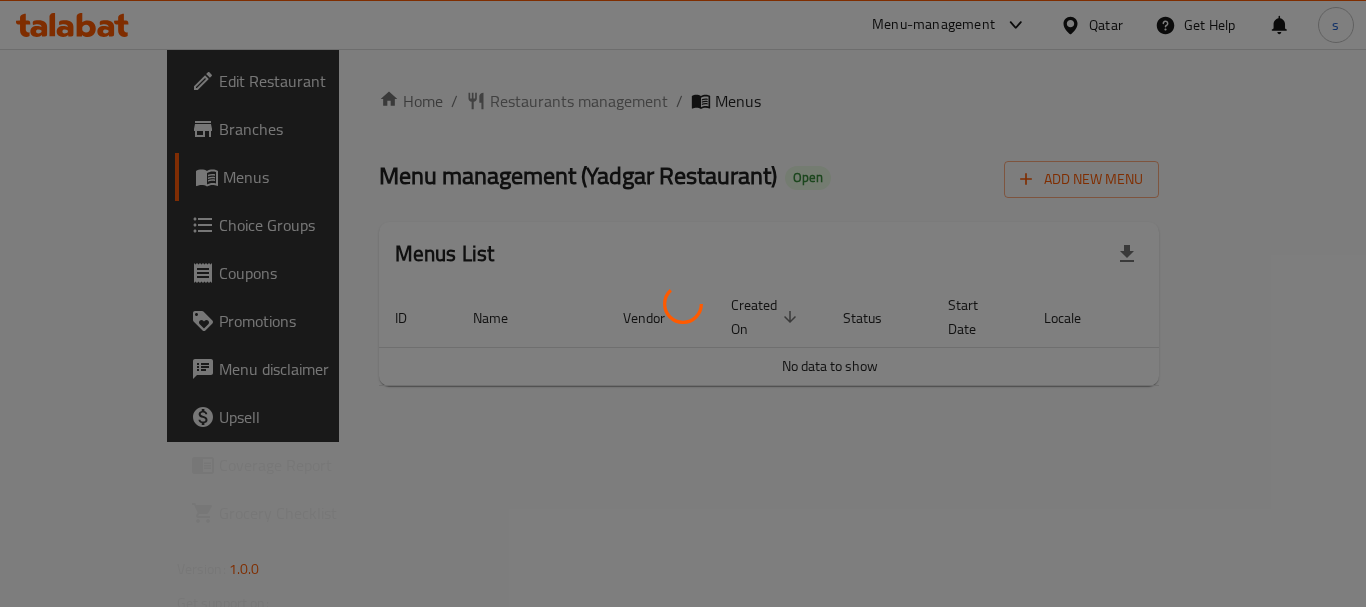 scroll, scrollTop: 0, scrollLeft: 0, axis: both 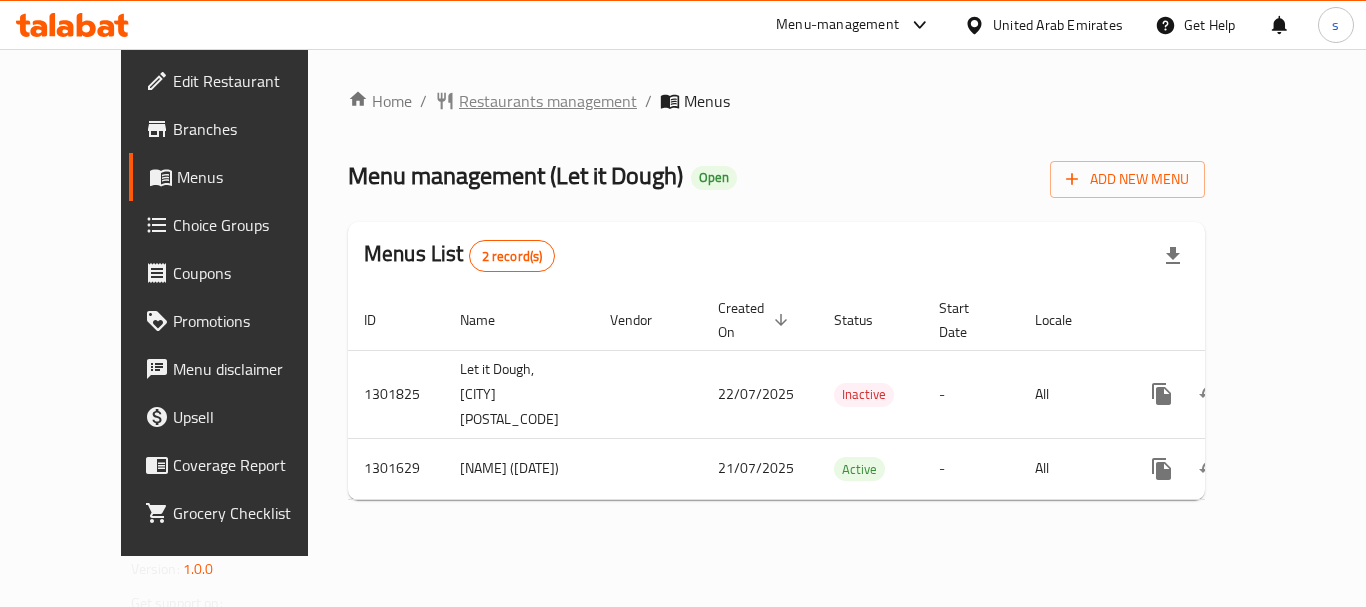 click on "Restaurants management" at bounding box center [548, 101] 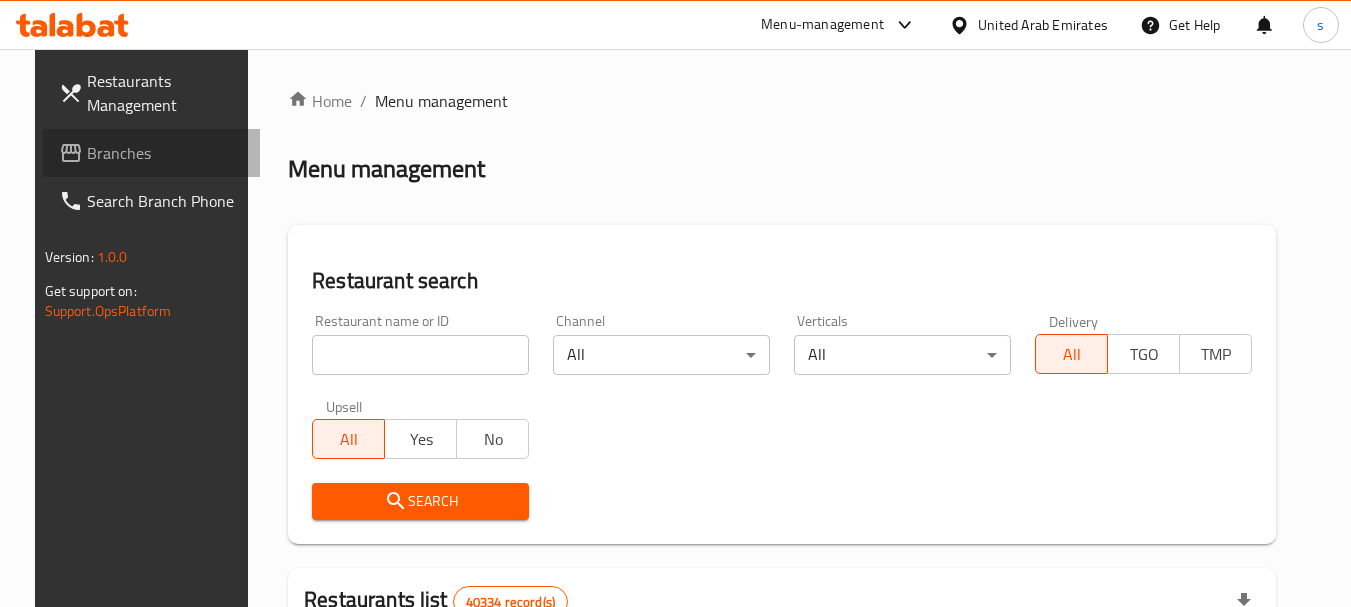 click on "Branches" at bounding box center [166, 153] 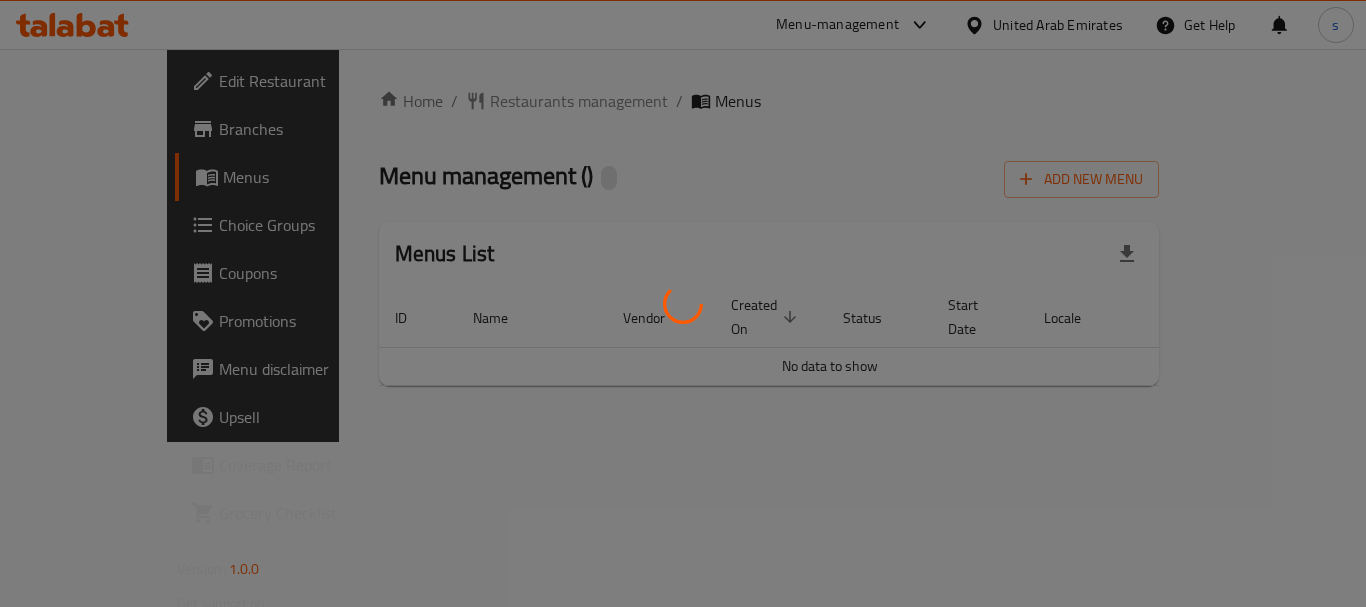 scroll, scrollTop: 0, scrollLeft: 0, axis: both 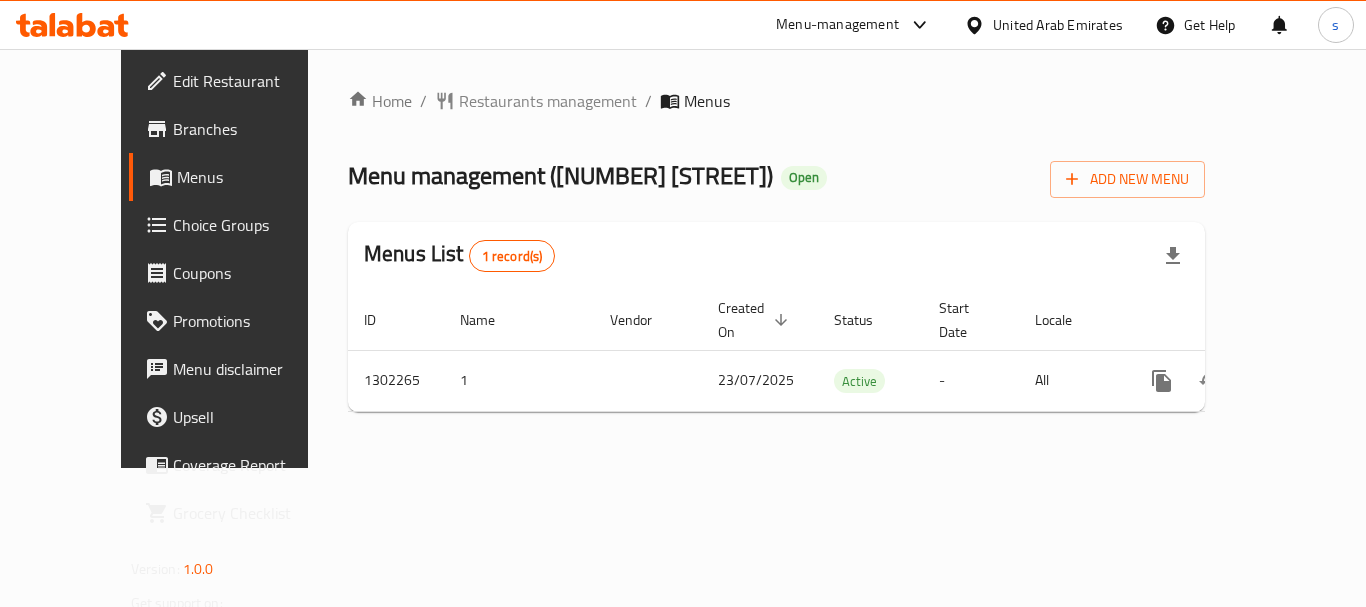 click on "Menu-management" at bounding box center (837, 25) 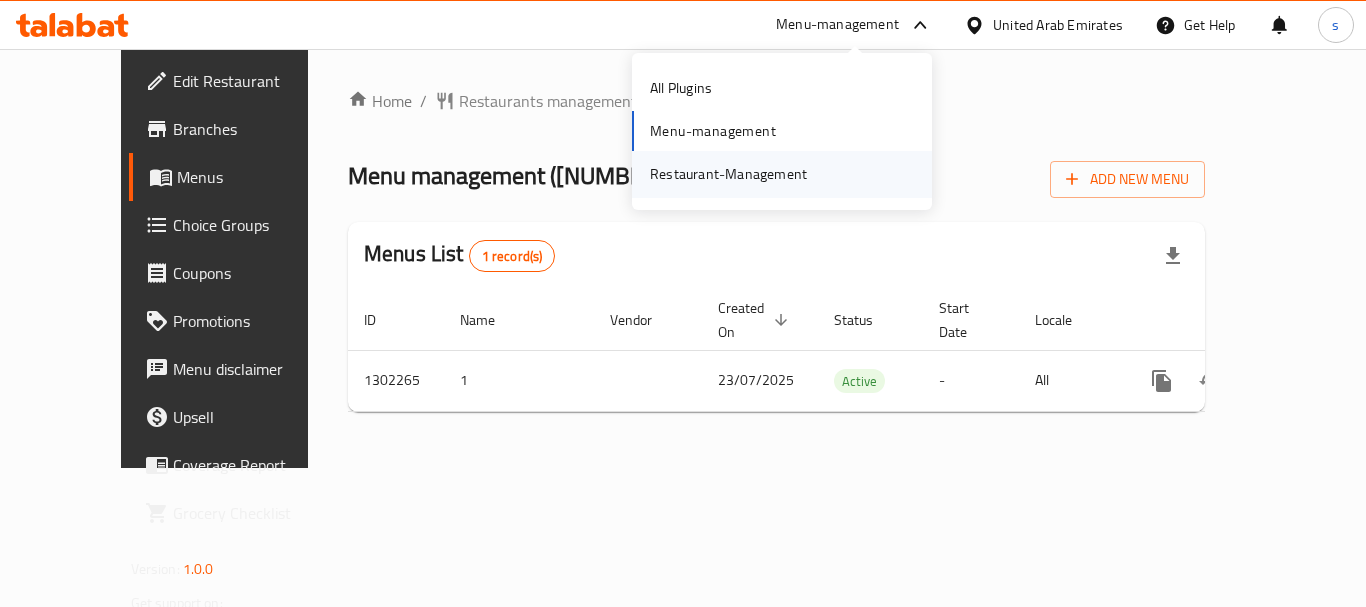 click on "Restaurant-Management" at bounding box center [728, 174] 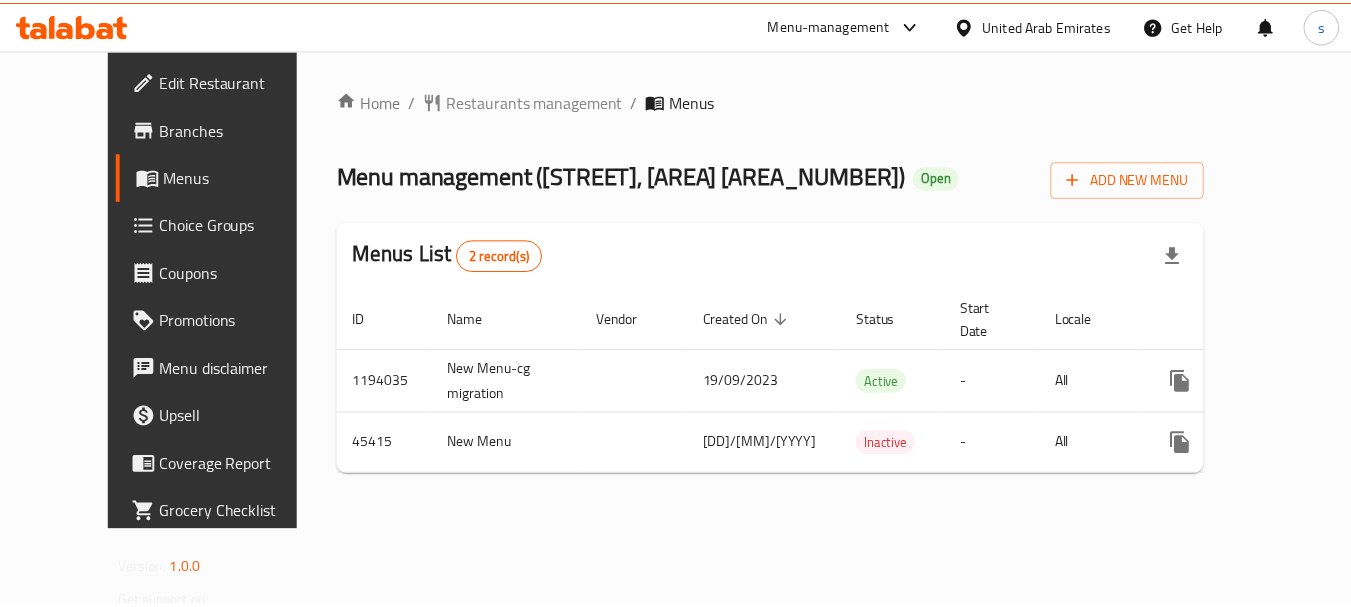 scroll, scrollTop: 0, scrollLeft: 0, axis: both 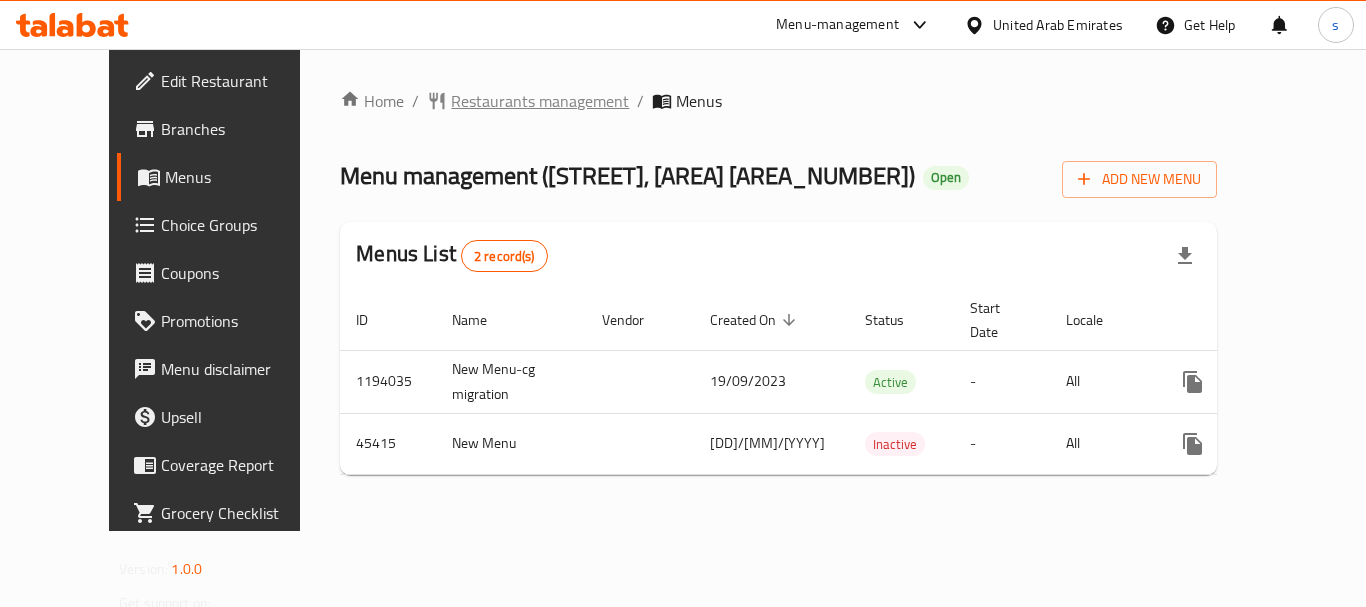 click on "Restaurants management" at bounding box center [540, 101] 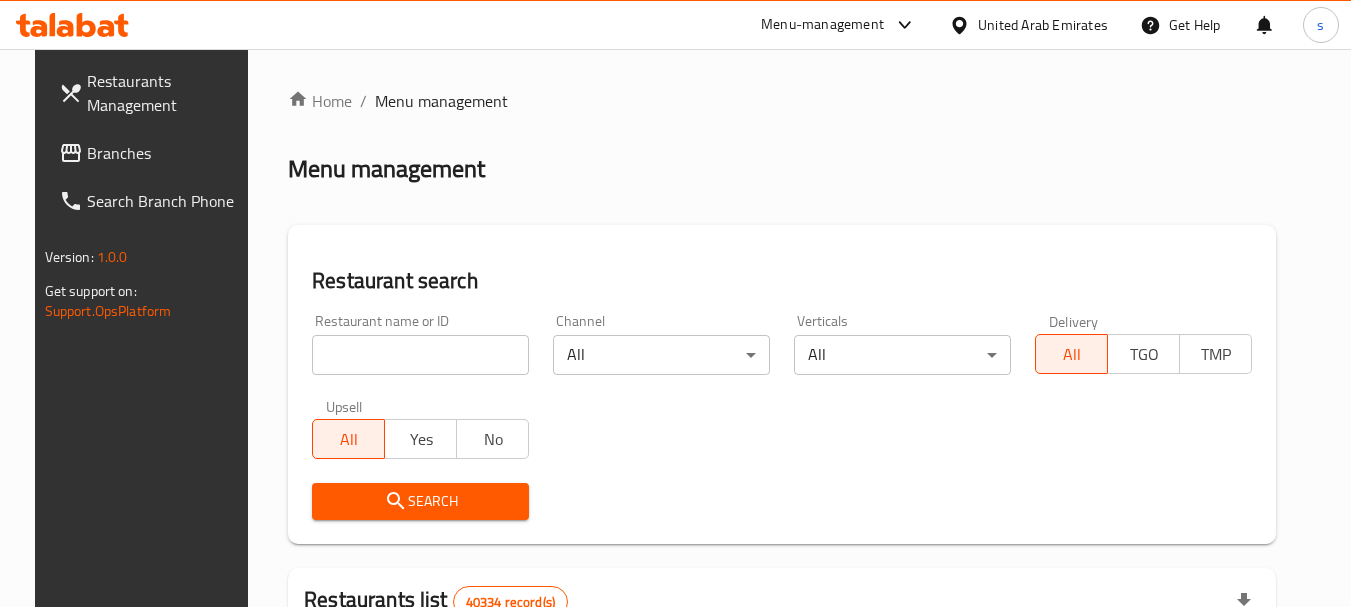 click on "Branches" at bounding box center (166, 153) 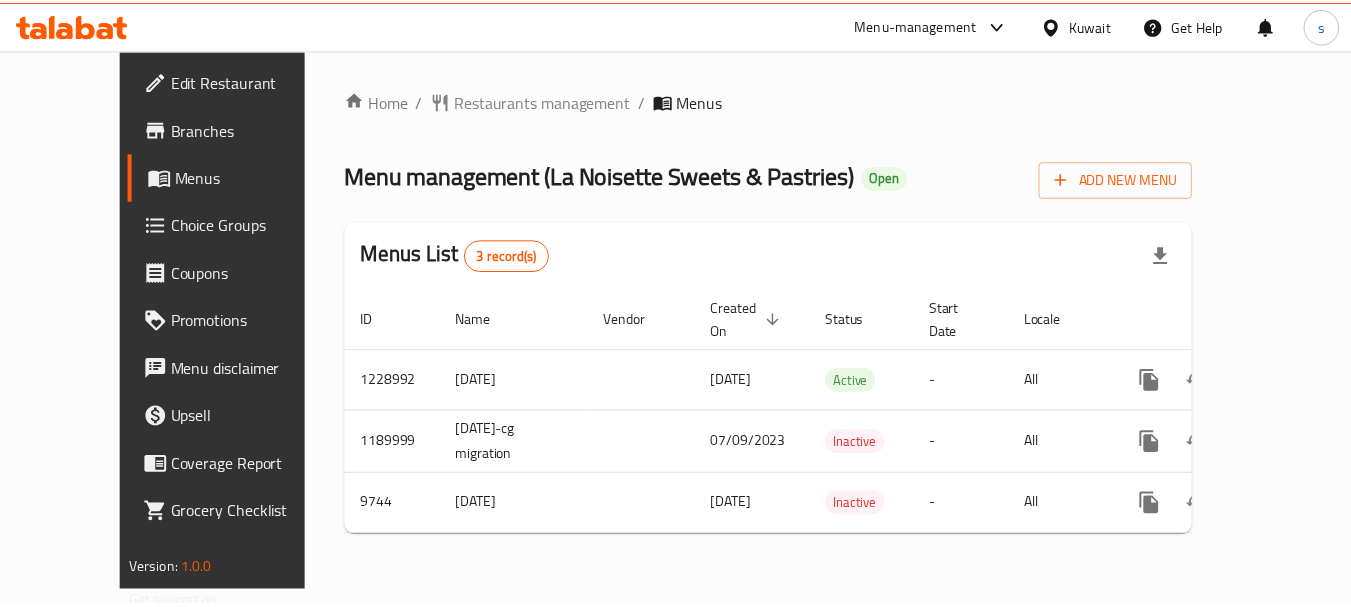 scroll, scrollTop: 0, scrollLeft: 0, axis: both 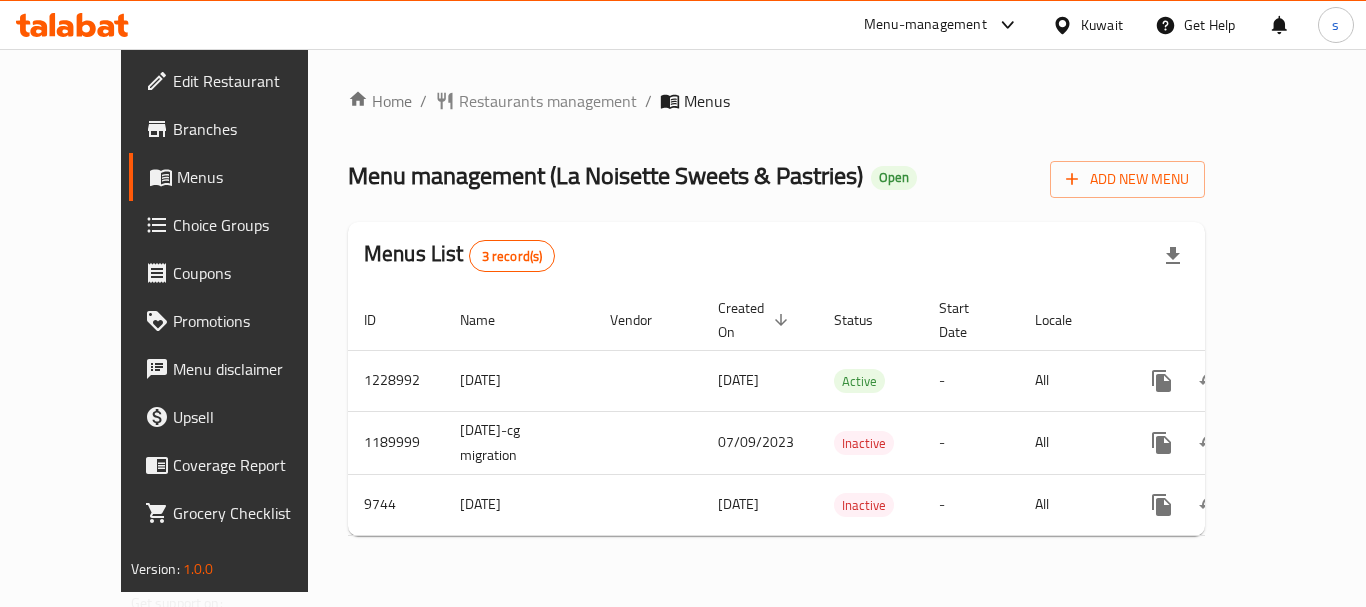 click on "Restaurants management" at bounding box center [548, 101] 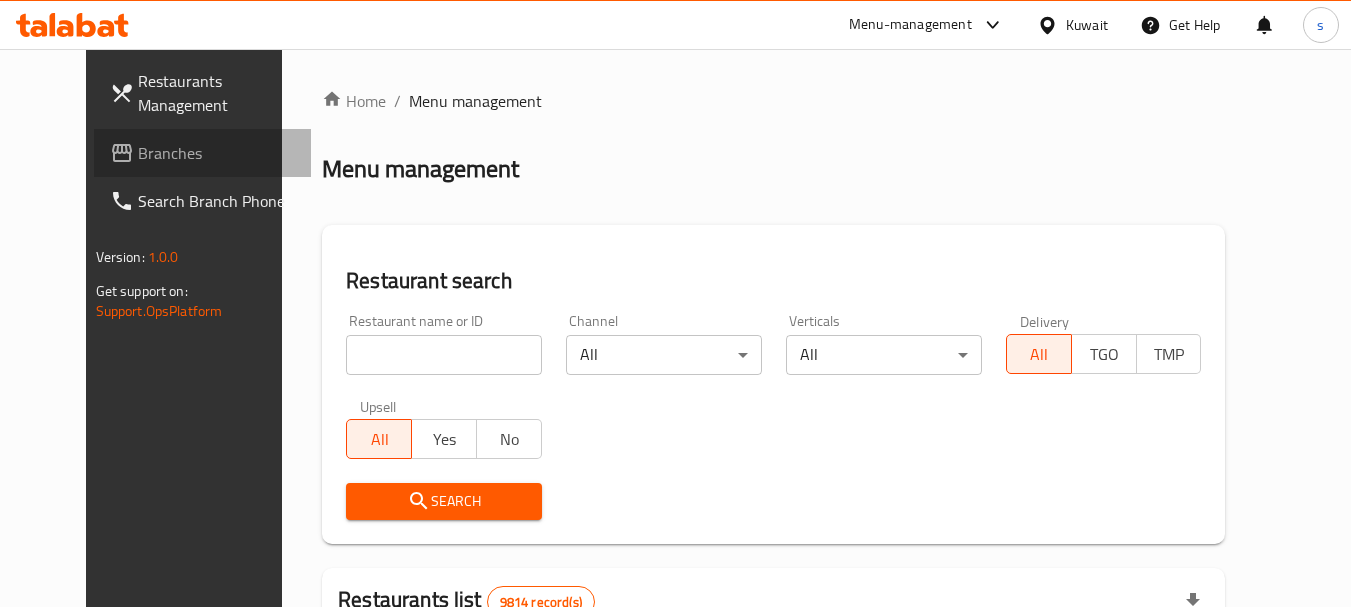 click on "Branches" at bounding box center [217, 153] 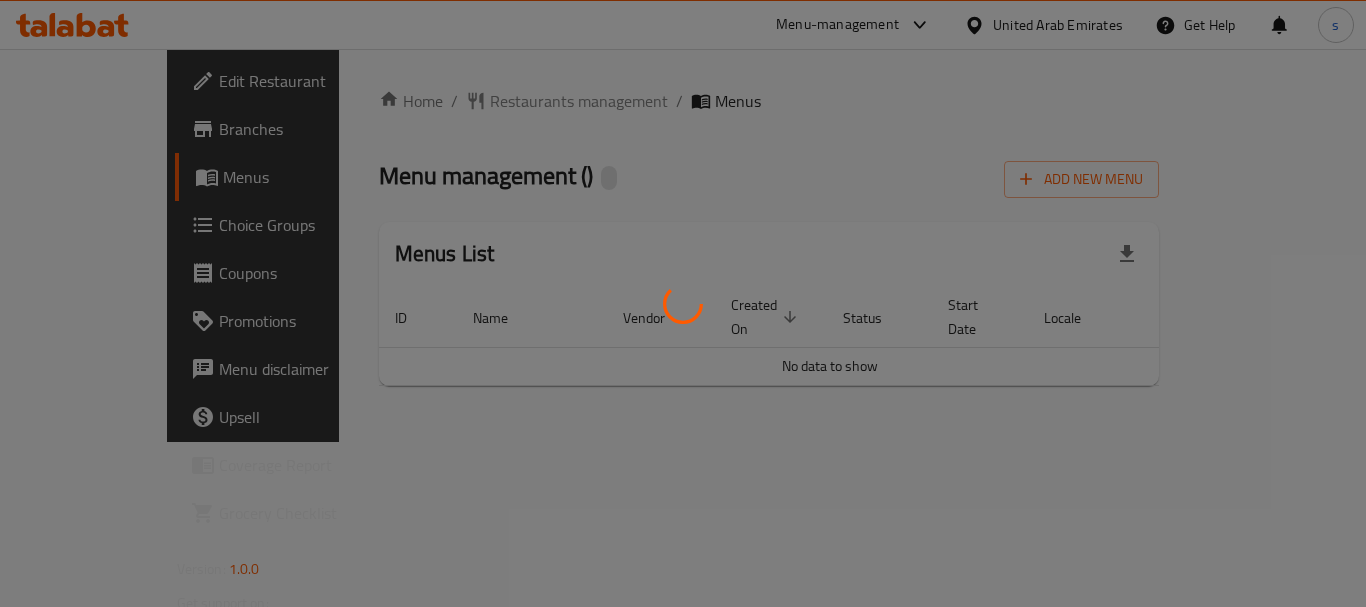 scroll, scrollTop: 0, scrollLeft: 0, axis: both 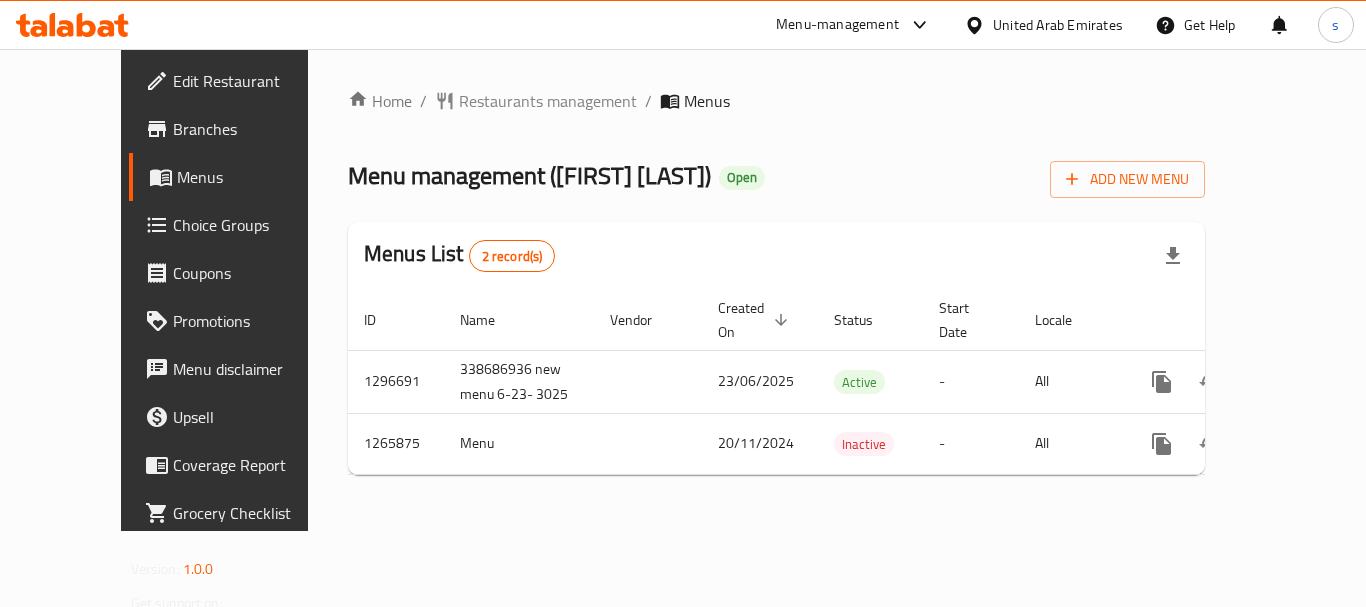 click on "Menu-management" at bounding box center (854, 25) 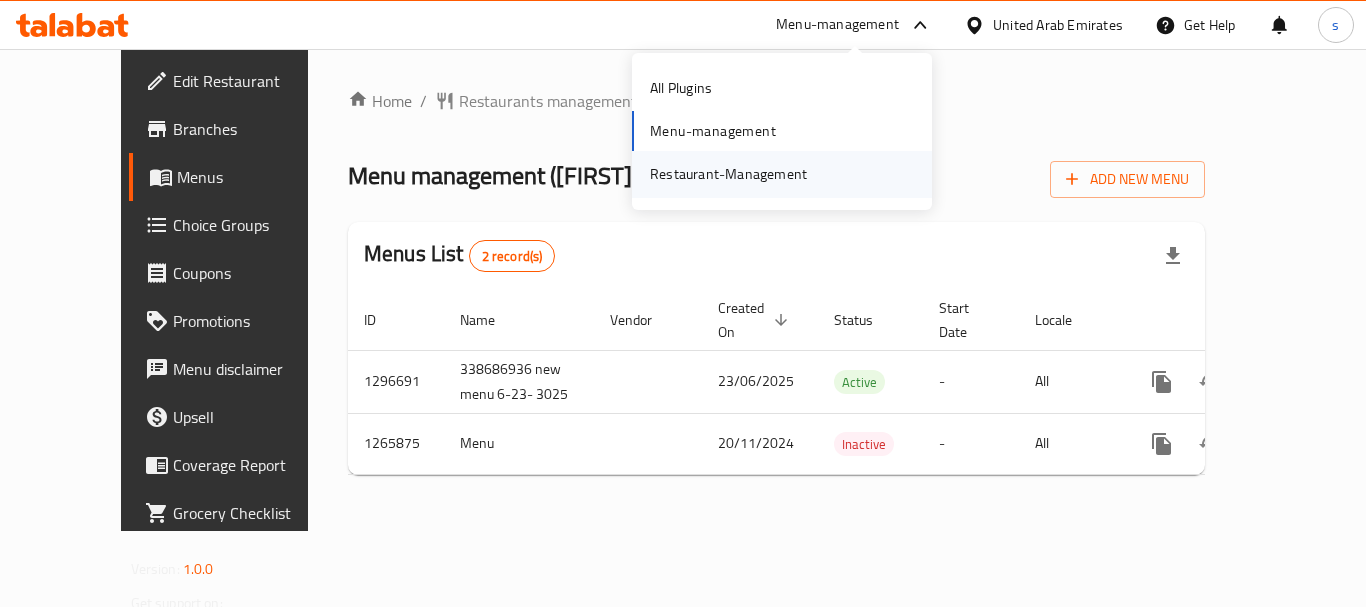 click on "Restaurant-Management" at bounding box center [728, 174] 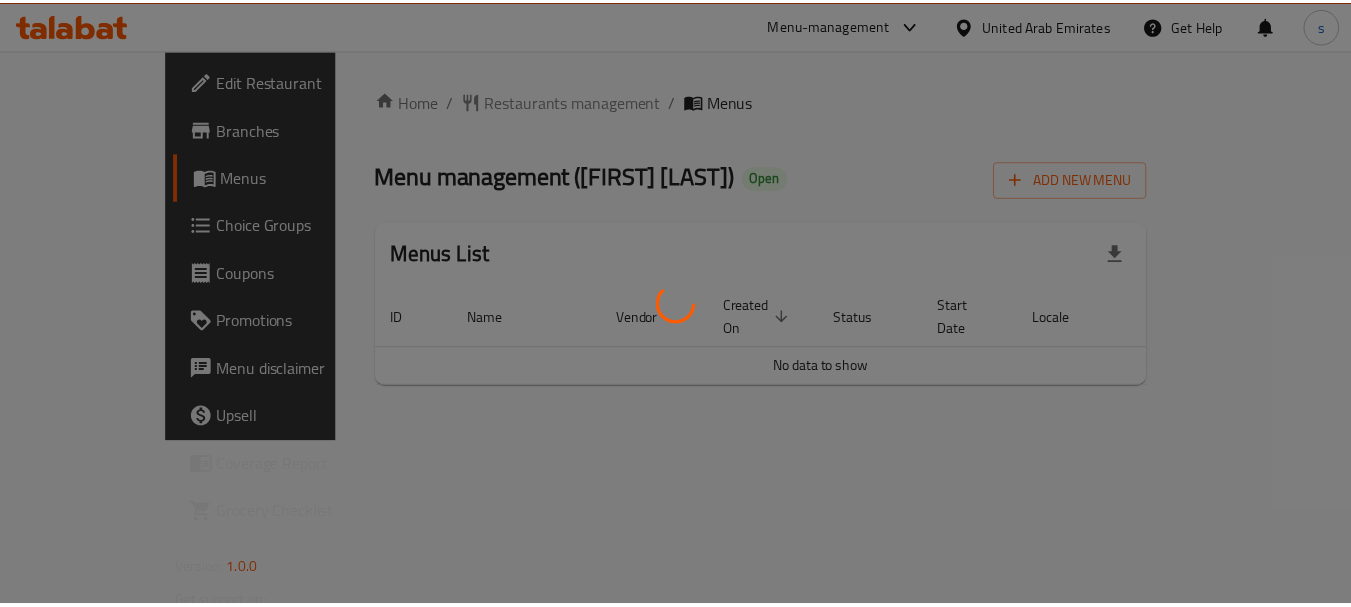scroll, scrollTop: 0, scrollLeft: 0, axis: both 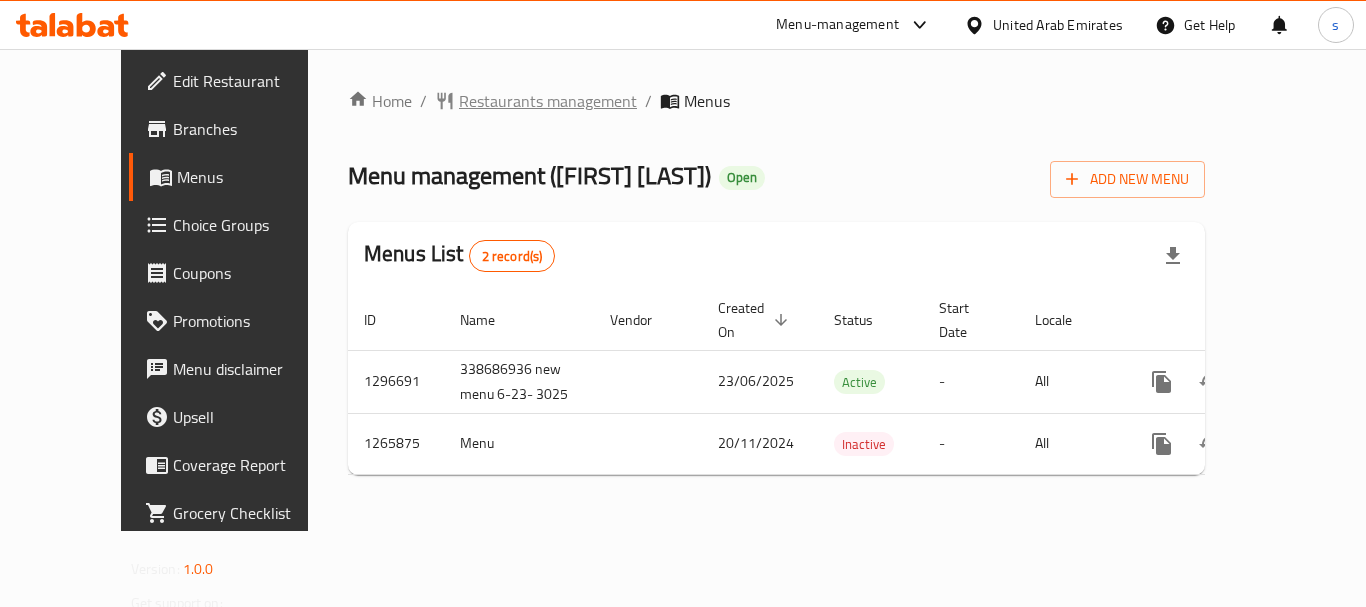 click on "Restaurants management" at bounding box center [548, 101] 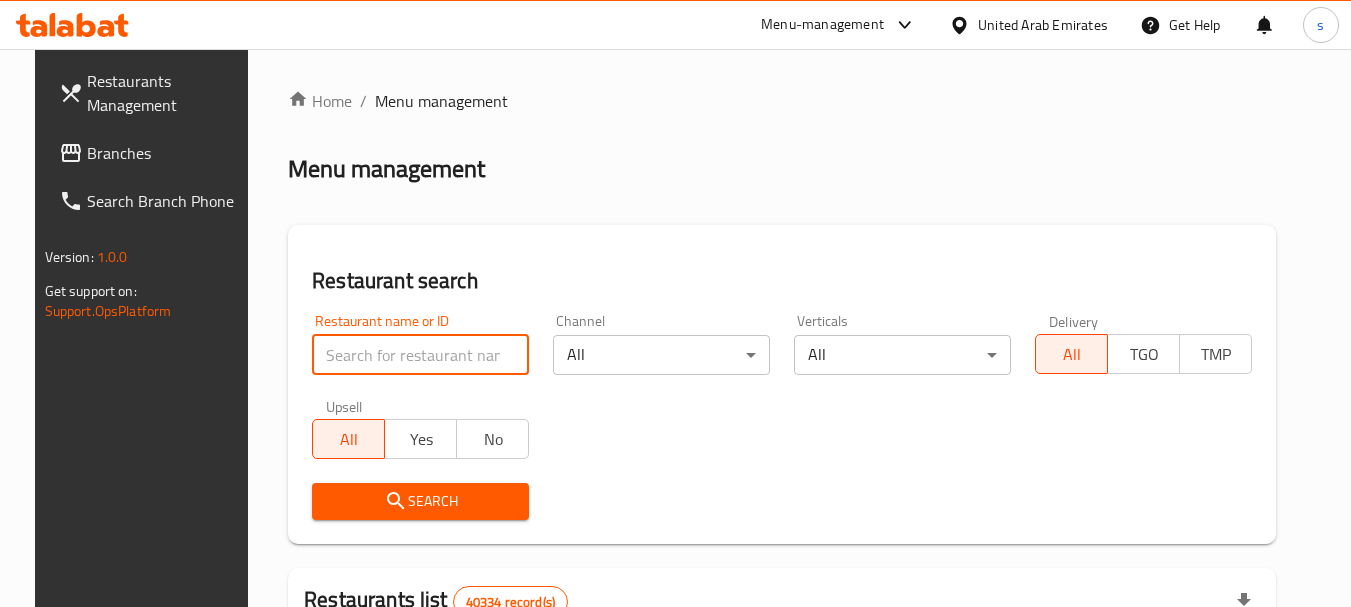 click at bounding box center (420, 355) 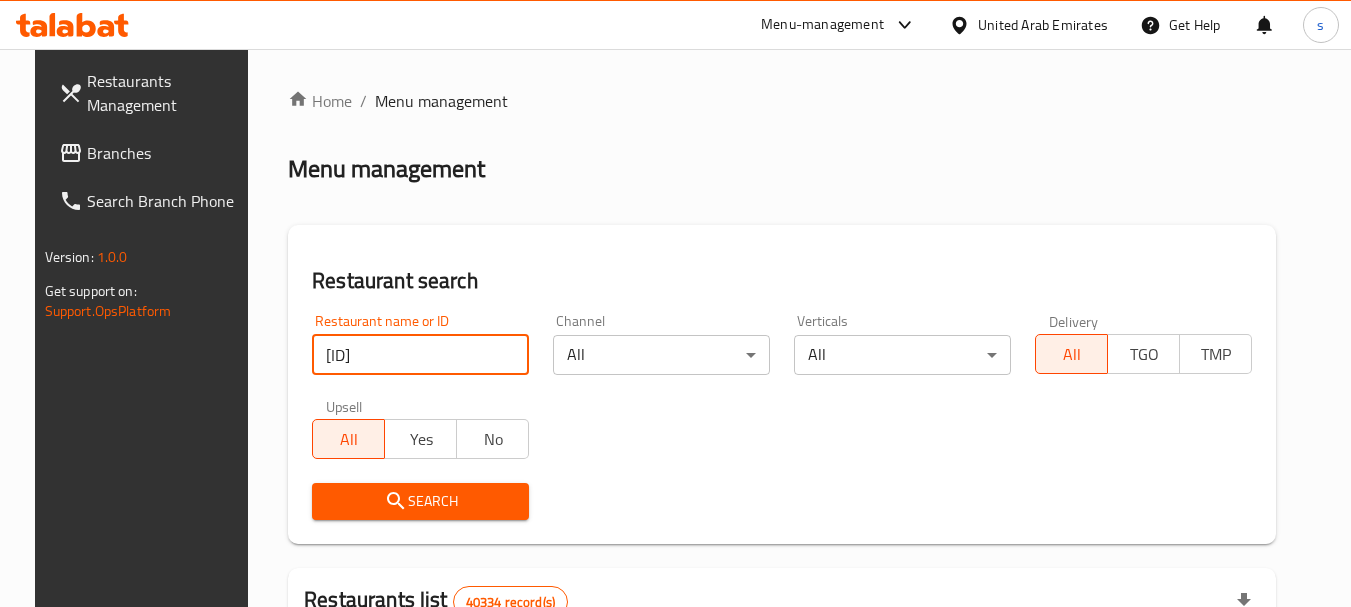 type on "687010" 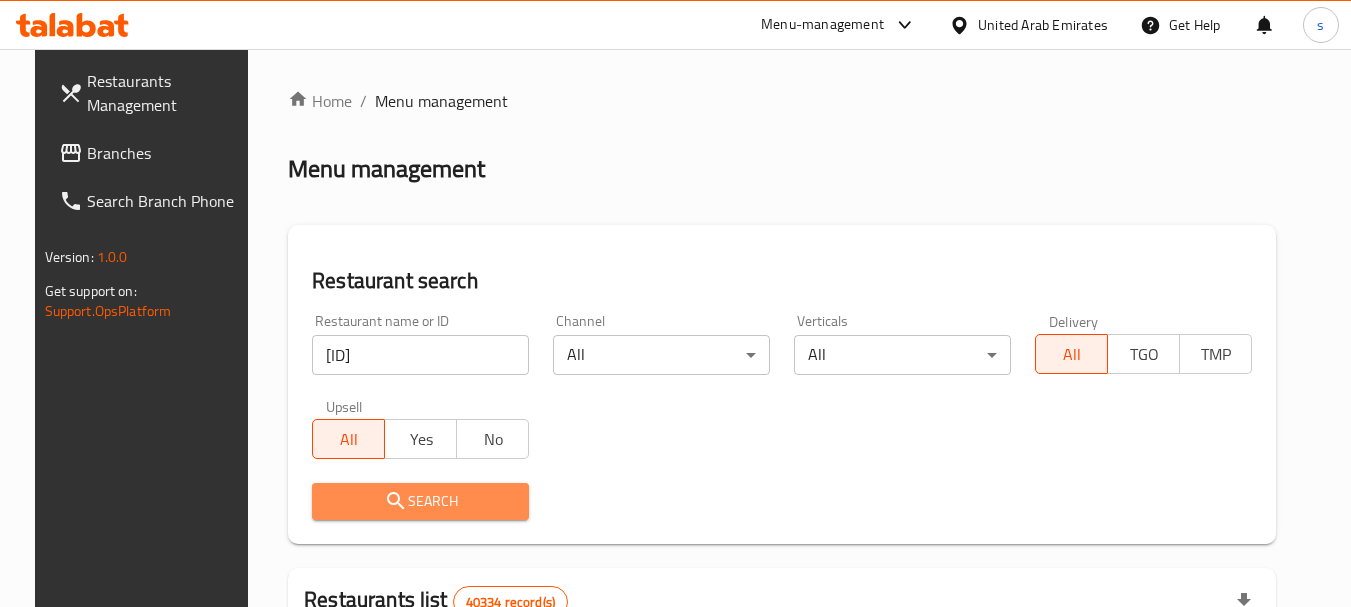 click on "Search" at bounding box center (420, 501) 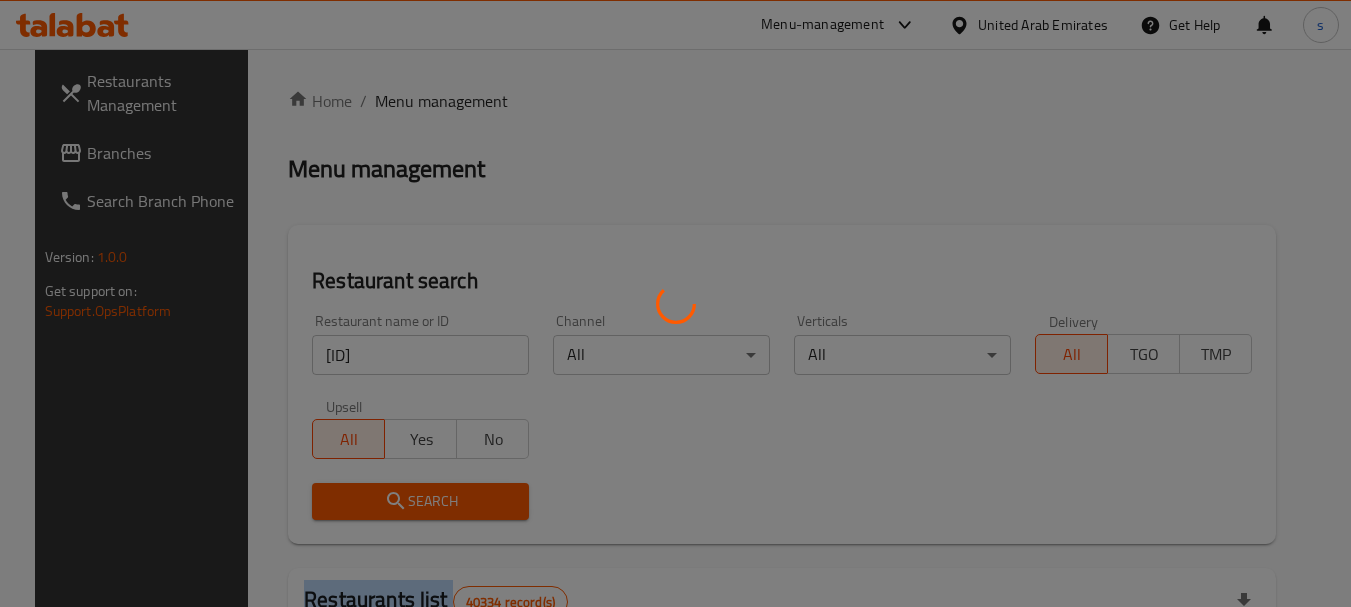 click at bounding box center [675, 303] 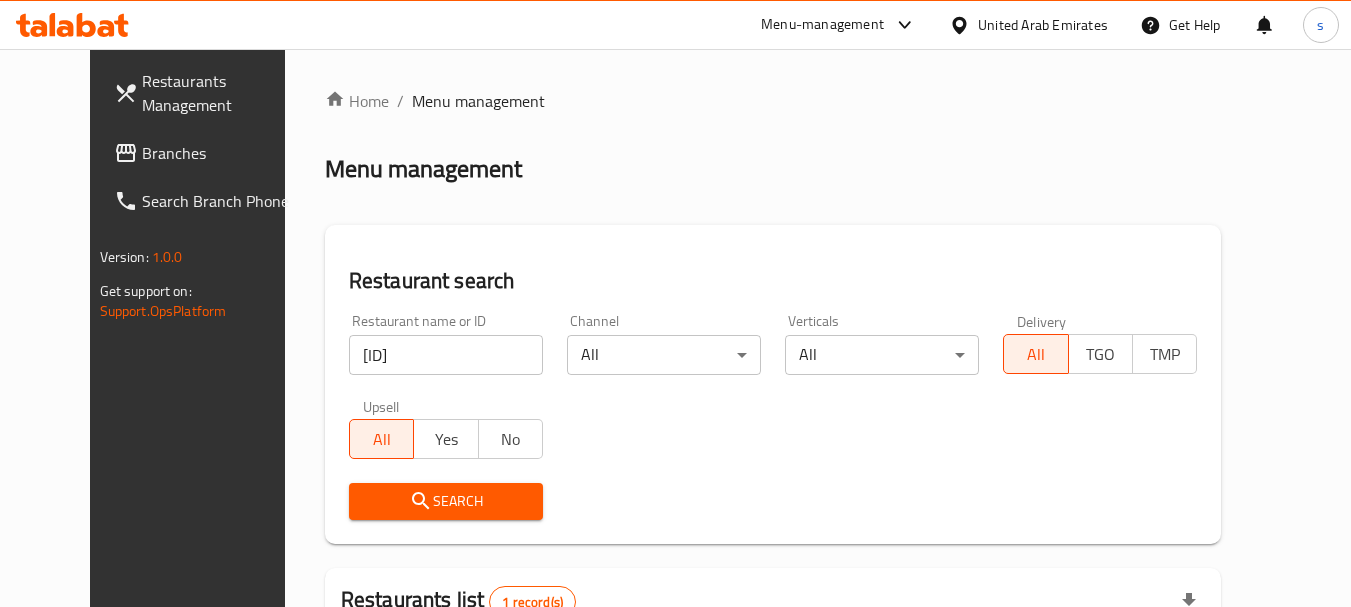 click on "Home / Menu management Menu management Restaurant search Restaurant name or ID 687010 Restaurant name or ID Channel All ​ Verticals All ​ Delivery All TGO TMP Upsell All Yes No   Search Restaurants list   1 record(s) ID sorted ascending Name (En) Name (Ar) Ref. Name Logo Branches Open Busy Closed POS group Status Action 687010 Fili Lasa فيلي لاسا FILI LASA RESTAURANT 1 1 0 0 OPEN Rows per page: 10 1-1 of 1" at bounding box center [773, 458] 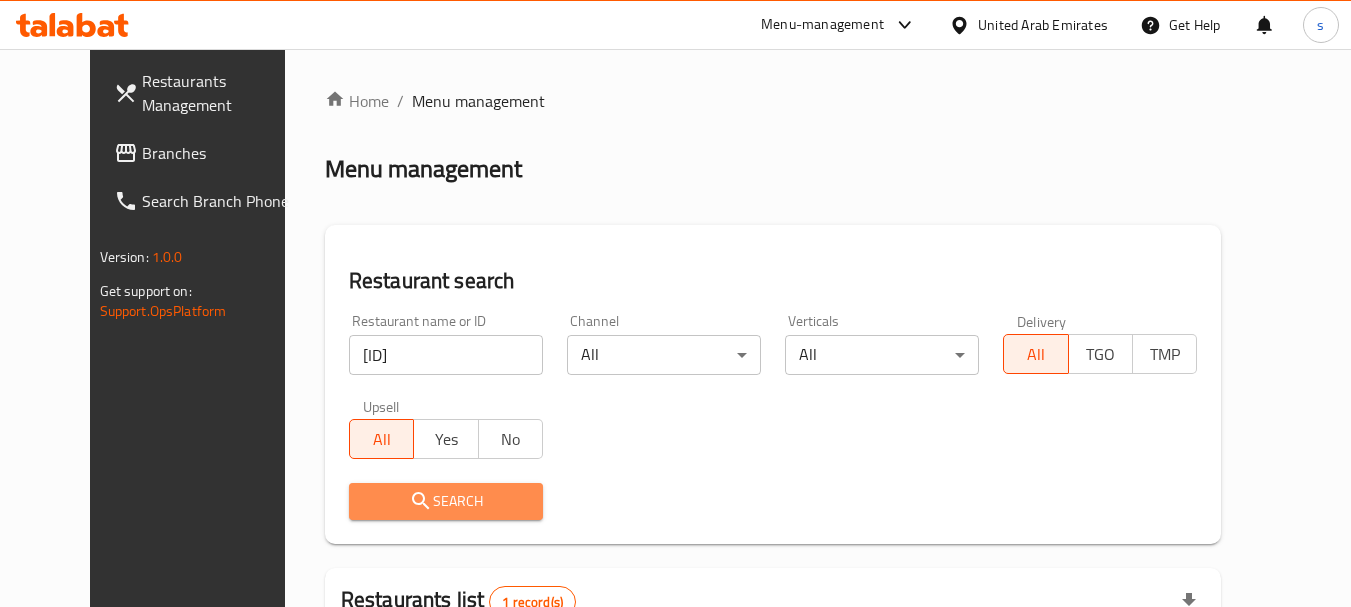 click on "Search" at bounding box center (446, 501) 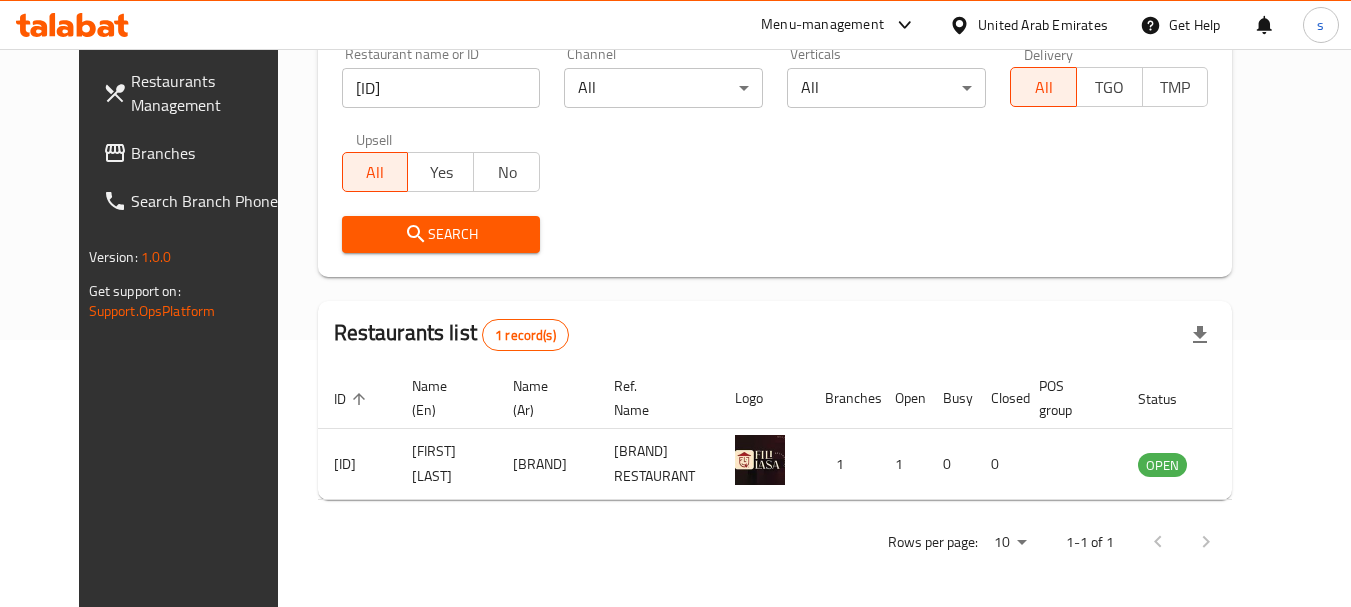 scroll, scrollTop: 268, scrollLeft: 0, axis: vertical 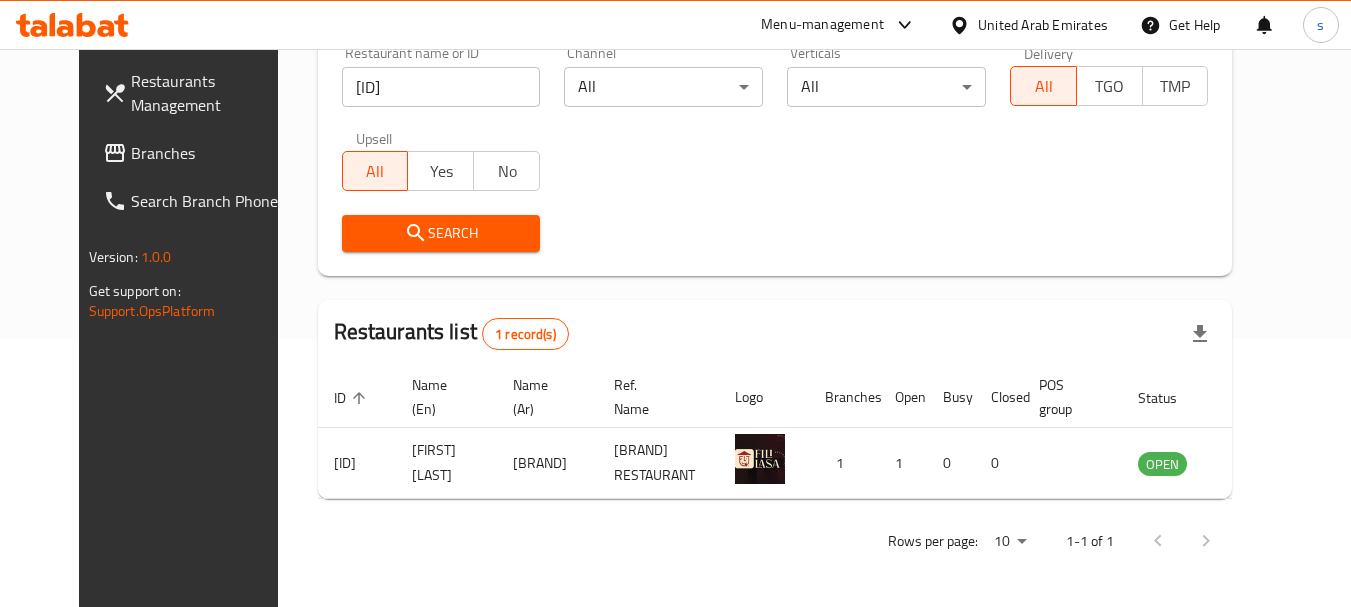 click on "Branches" at bounding box center [210, 153] 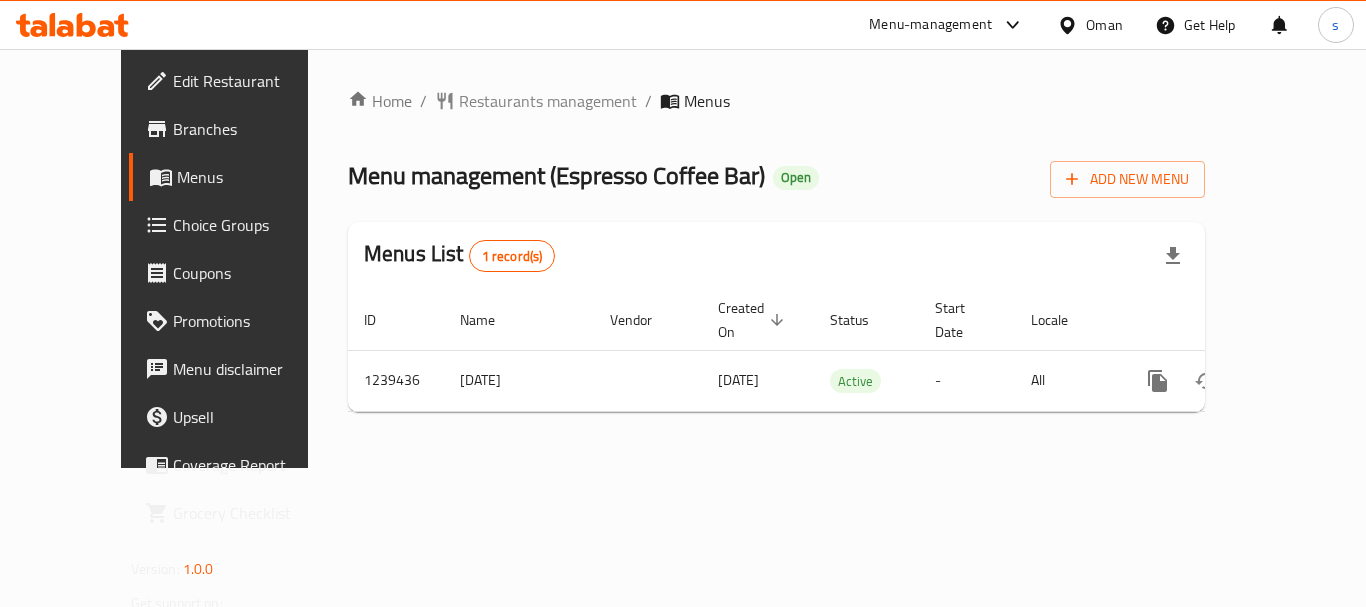 scroll, scrollTop: 0, scrollLeft: 0, axis: both 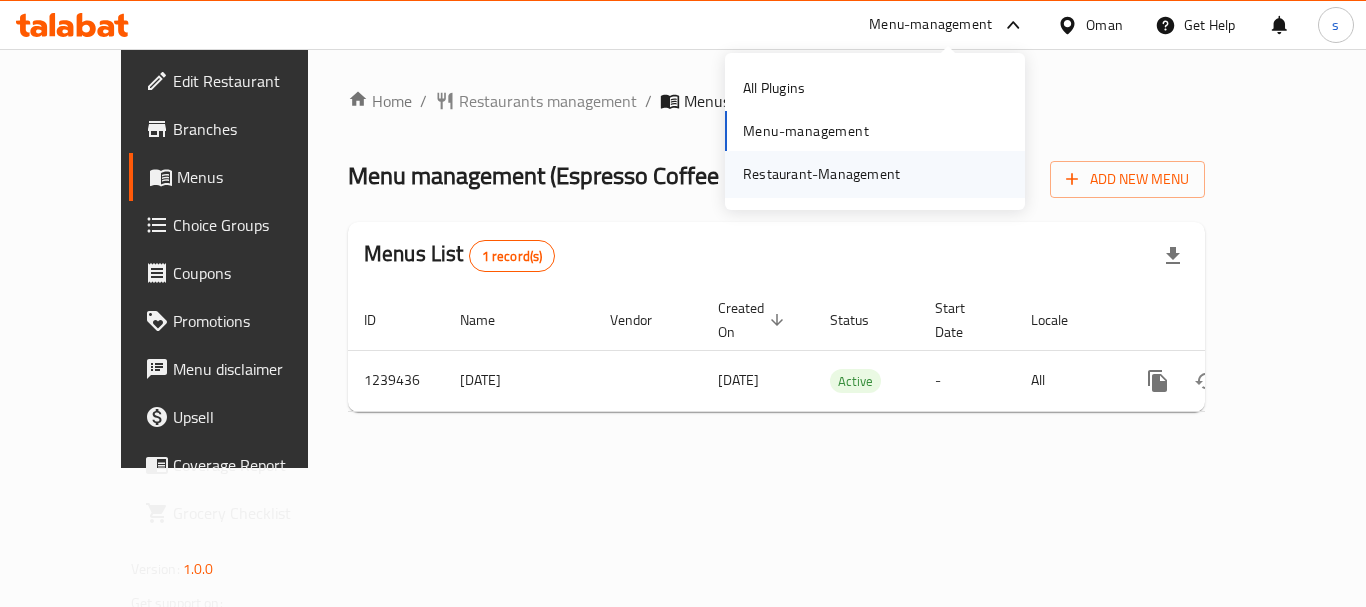 click on "Restaurant-Management" at bounding box center (821, 174) 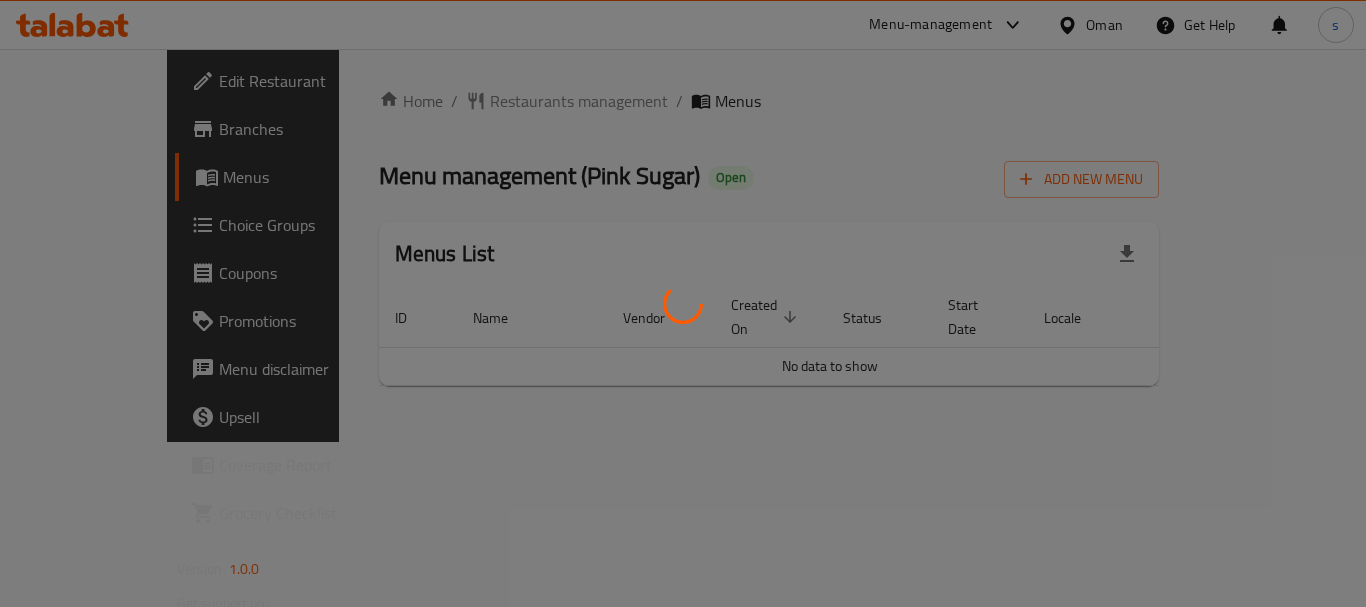 scroll, scrollTop: 0, scrollLeft: 0, axis: both 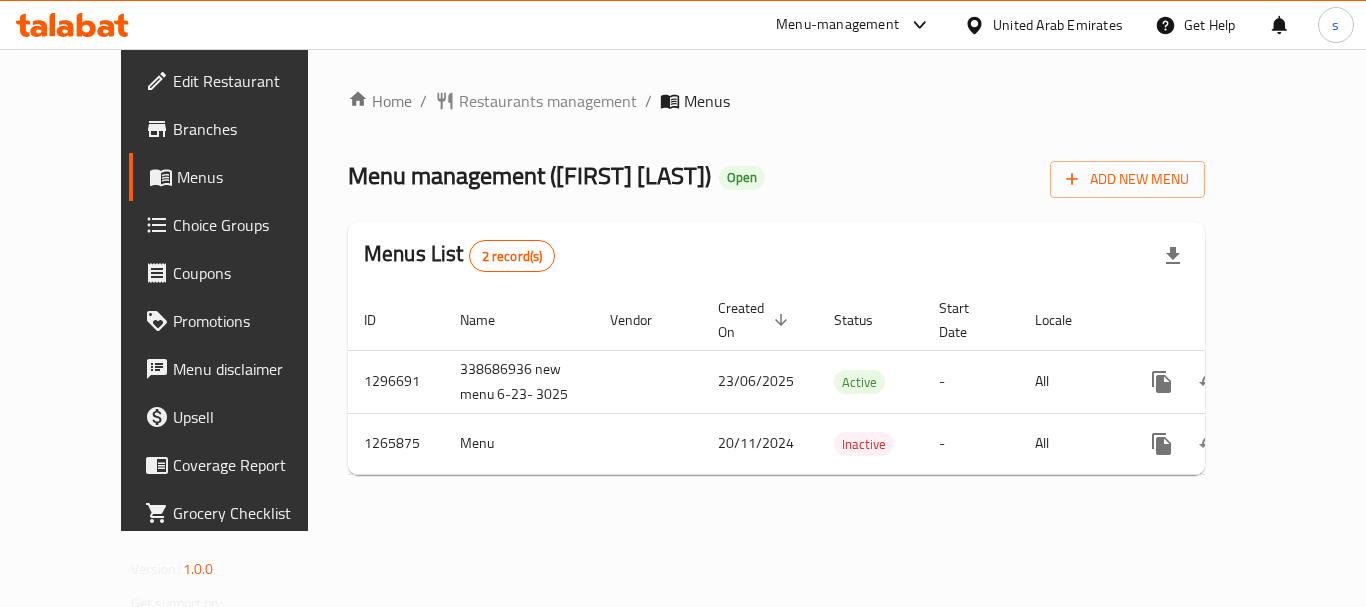 click on "Home / Restaurants management / Menus Menu management ( [FIRST] [LAST] )  Open Add New Menu Menus List   2 record(s) ID Name Vendor Created On sorted descending Status Start Date Locale Actions 1296691 338686936 new menu 6-23- 3025 23/06/2025 Active - All 1265875 Menu 20/11/2024 Inactive - All" at bounding box center [776, 290] 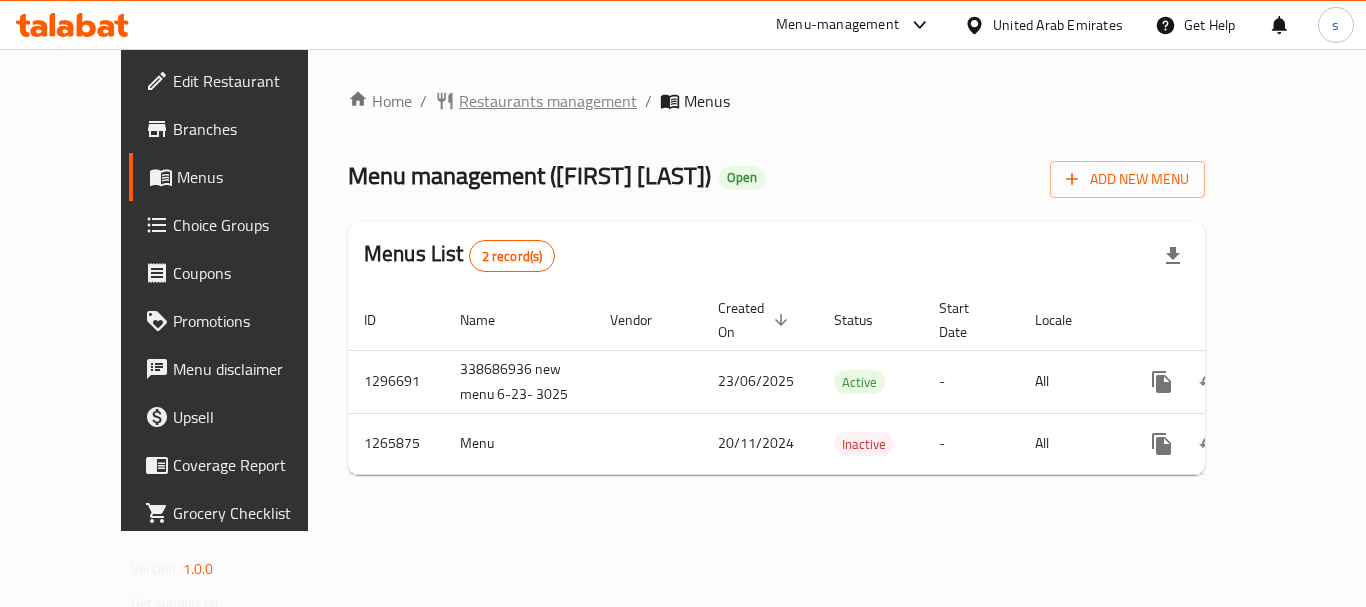 click on "Restaurants management" at bounding box center [548, 101] 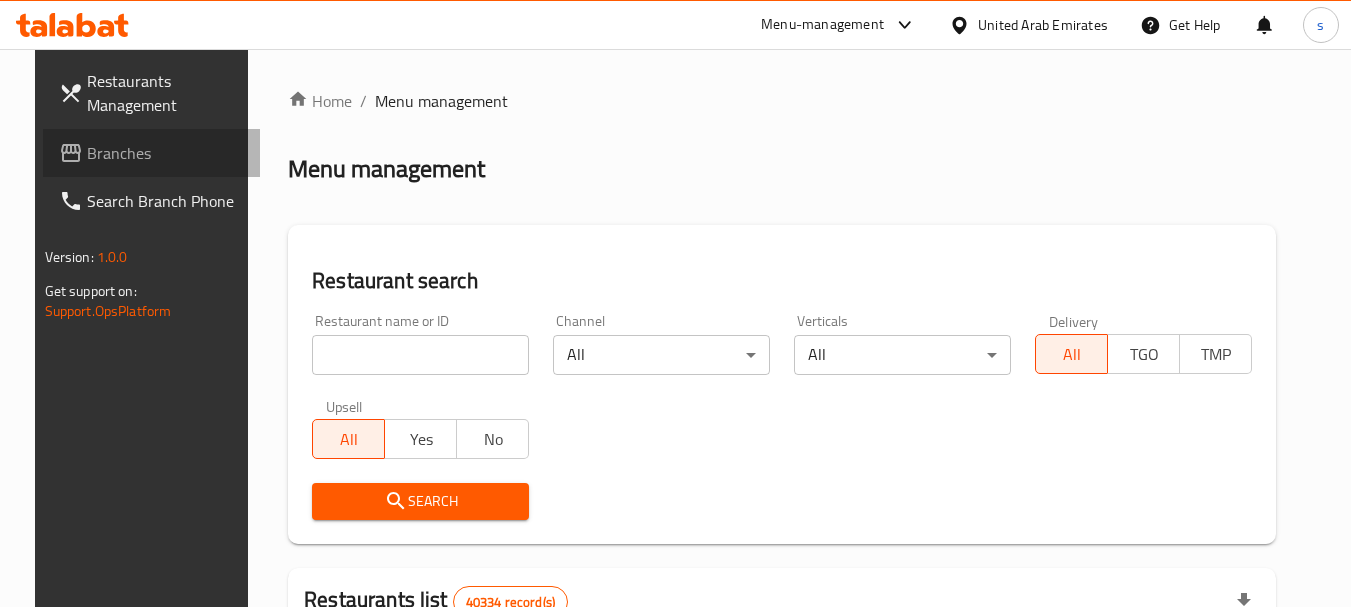 click on "Branches" at bounding box center (166, 153) 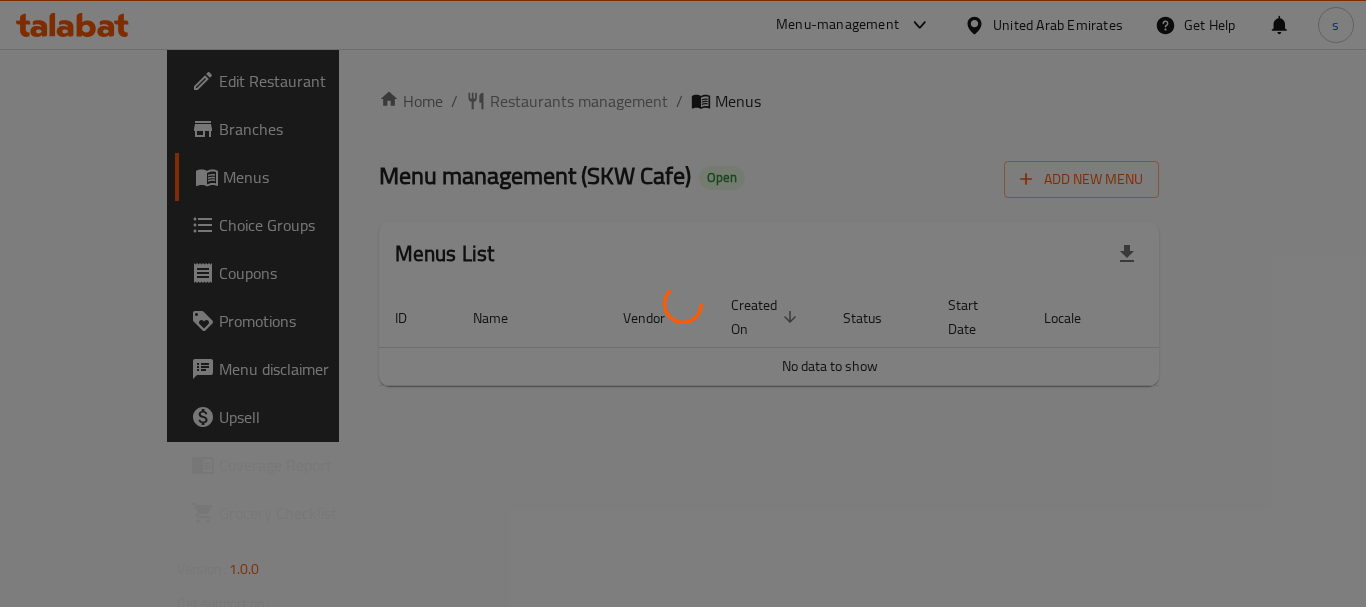 scroll, scrollTop: 0, scrollLeft: 0, axis: both 